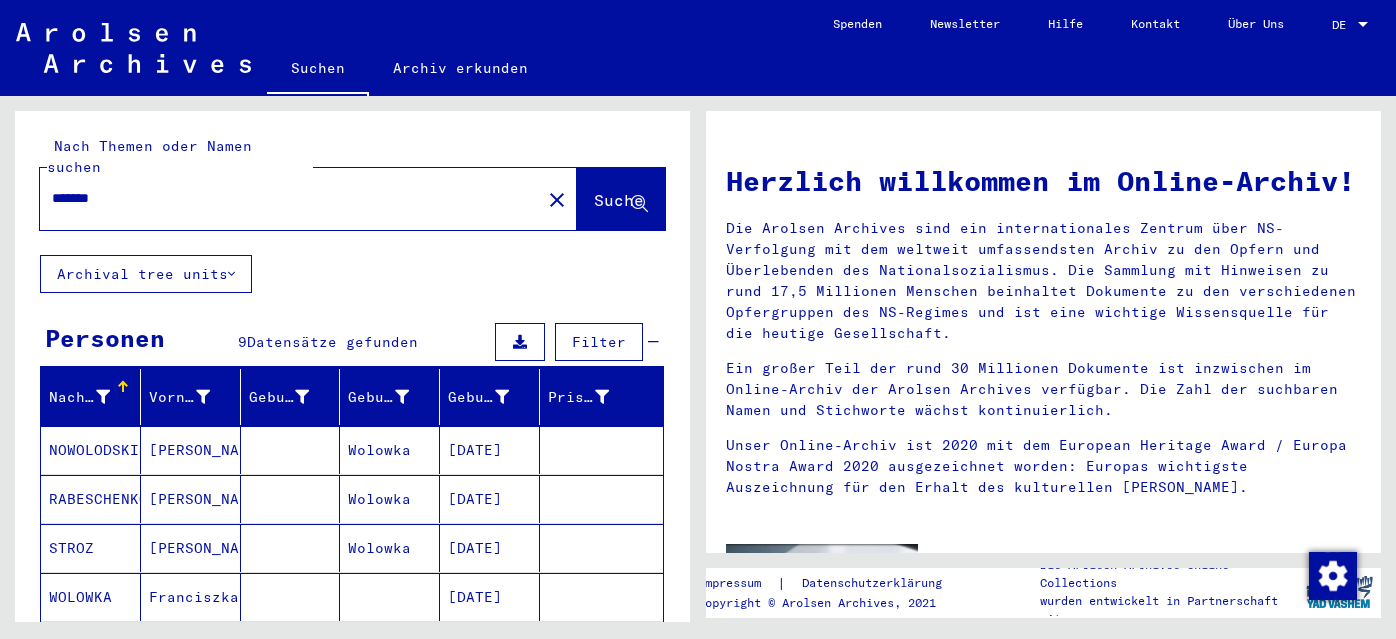 scroll, scrollTop: 0, scrollLeft: 0, axis: both 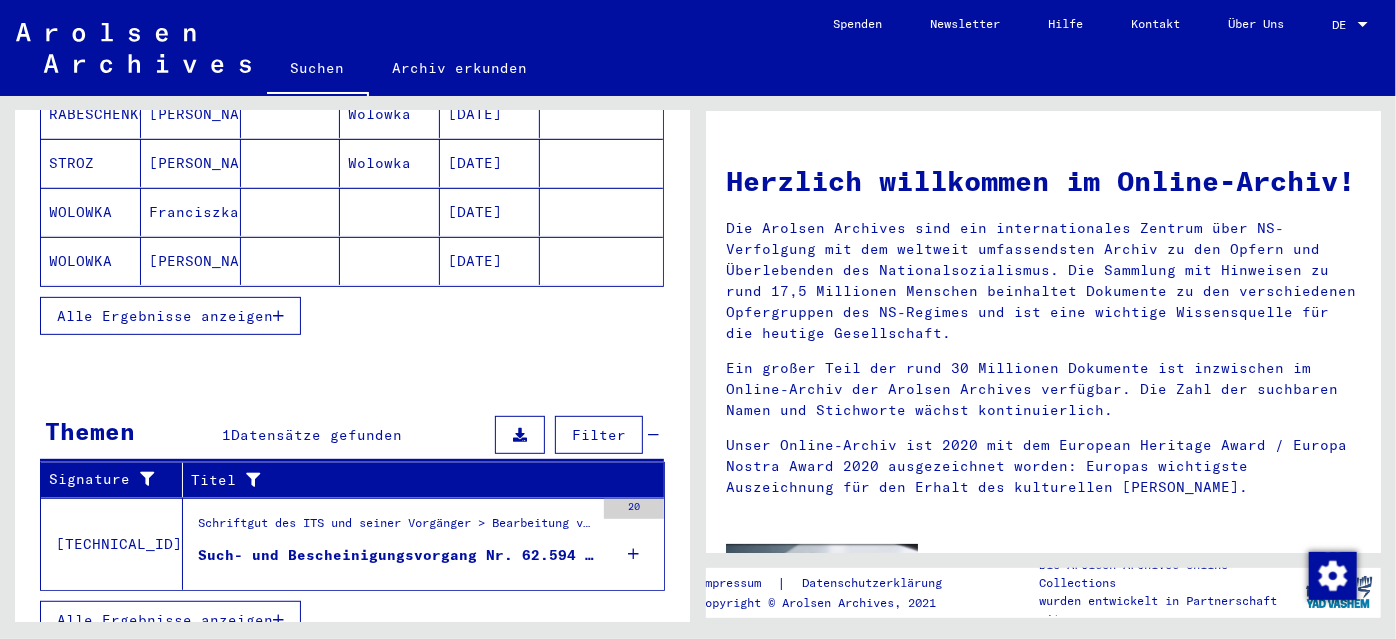 click on "Schriftgut des ITS und seiner Vorgänger > Bearbeitung von Anfragen > Fallbezogene [MEDICAL_DATA] des ITS ab 1947 > T/D-Fallablage > Such- und Bescheinigungsvorgänge mit den (T/D-) Nummern von 1 bis 249.999 > Such- und Bescheinigungsvorgänge mit den (T/D-) Nummern von 62.500 bis 62.999" at bounding box center (396, 528) 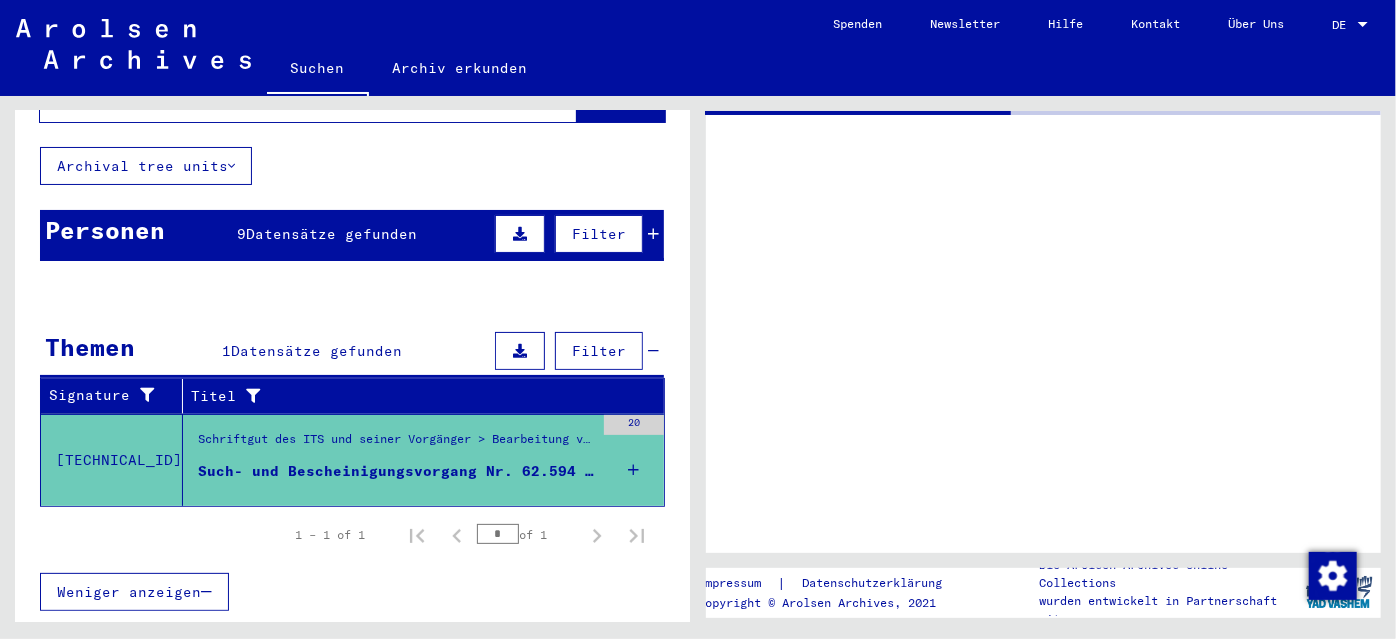 scroll, scrollTop: 82, scrollLeft: 0, axis: vertical 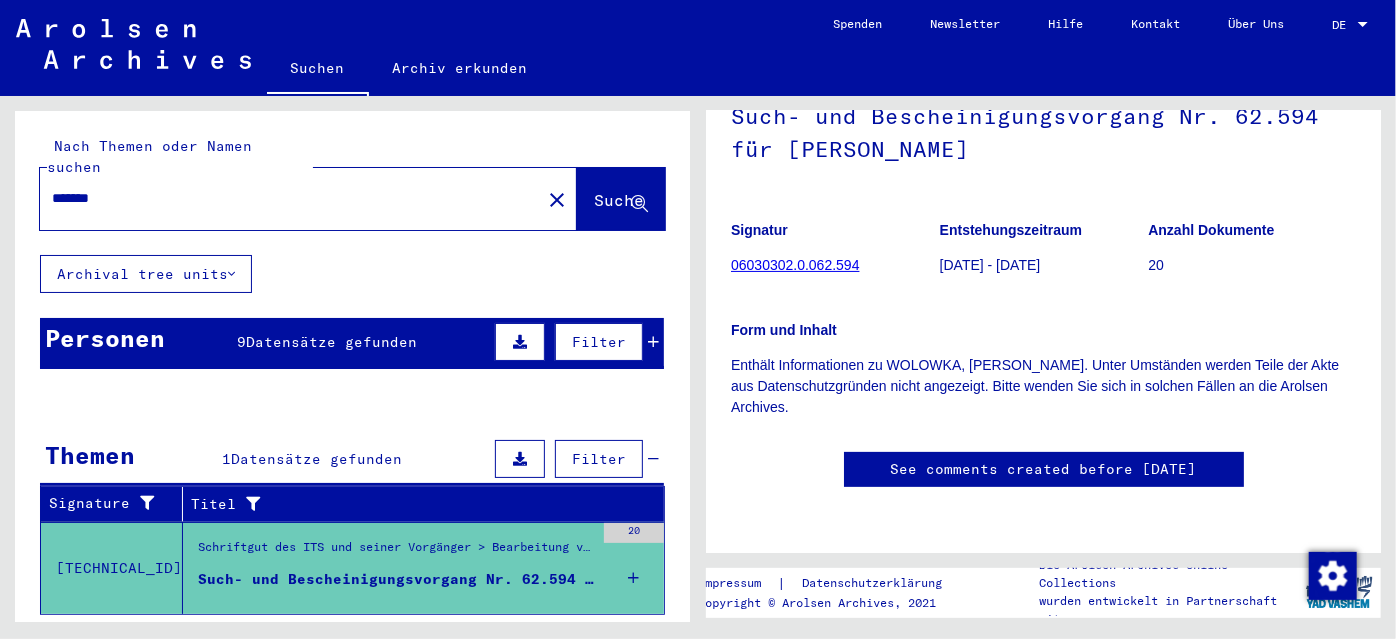 click on "close" 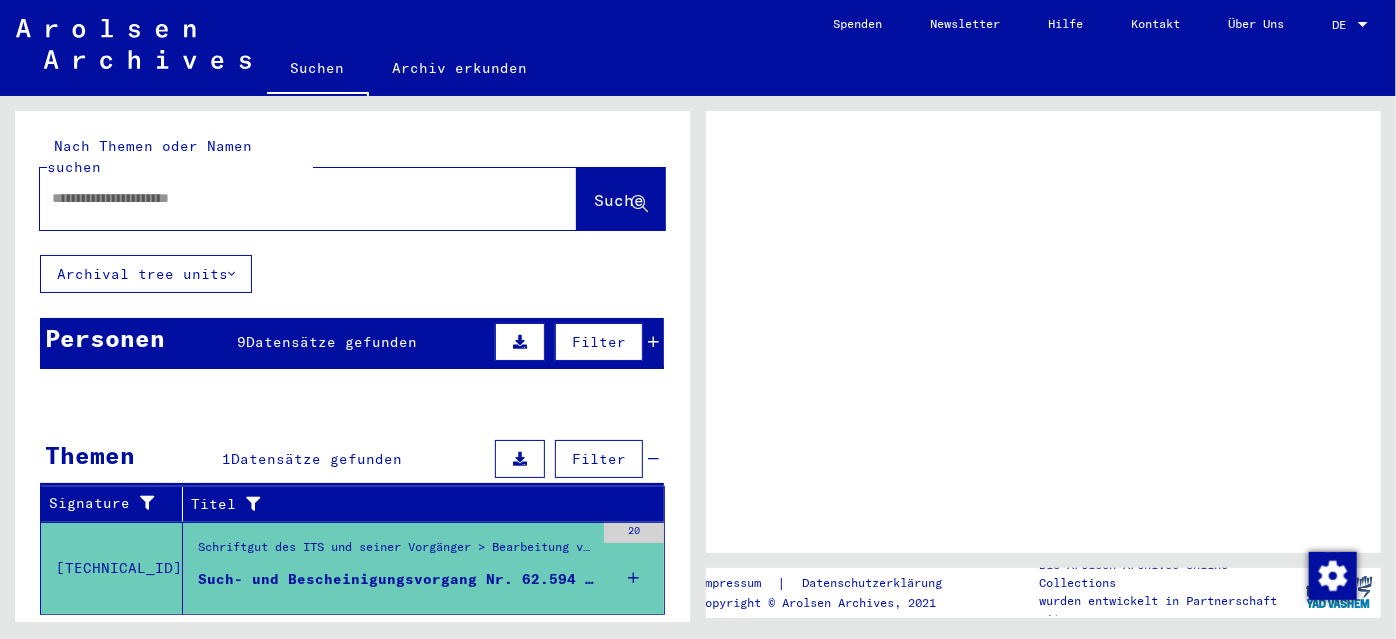 scroll, scrollTop: 0, scrollLeft: 0, axis: both 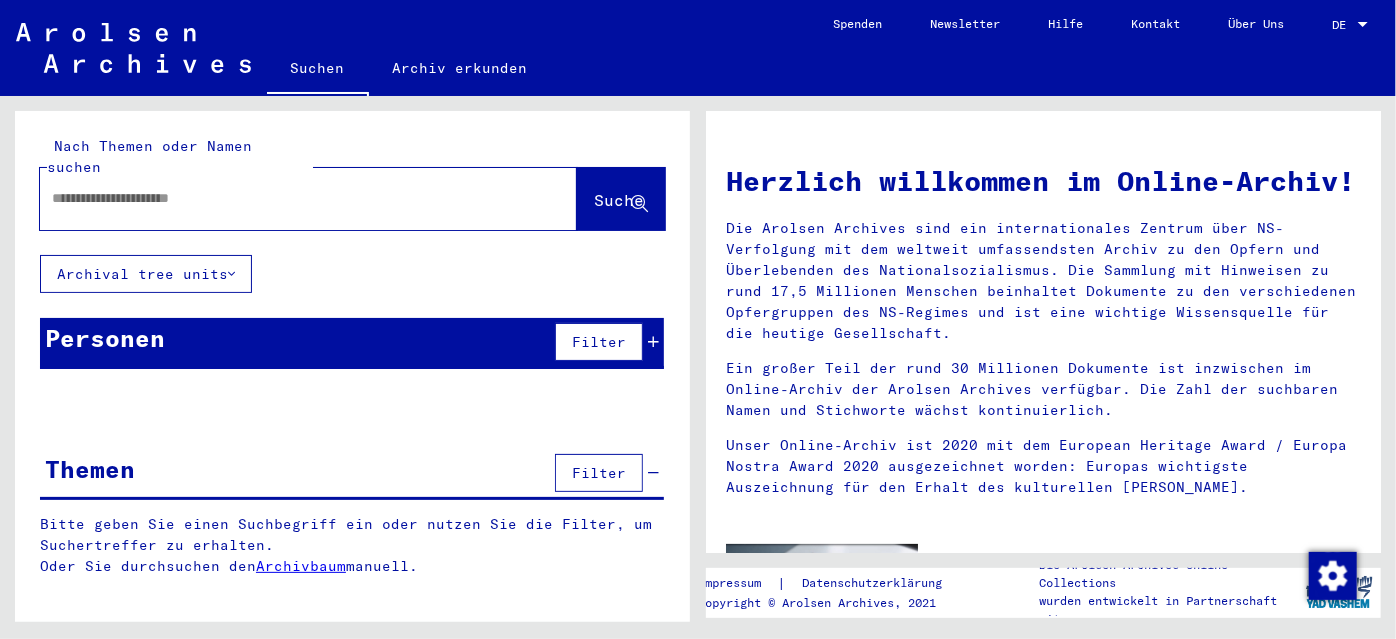 click 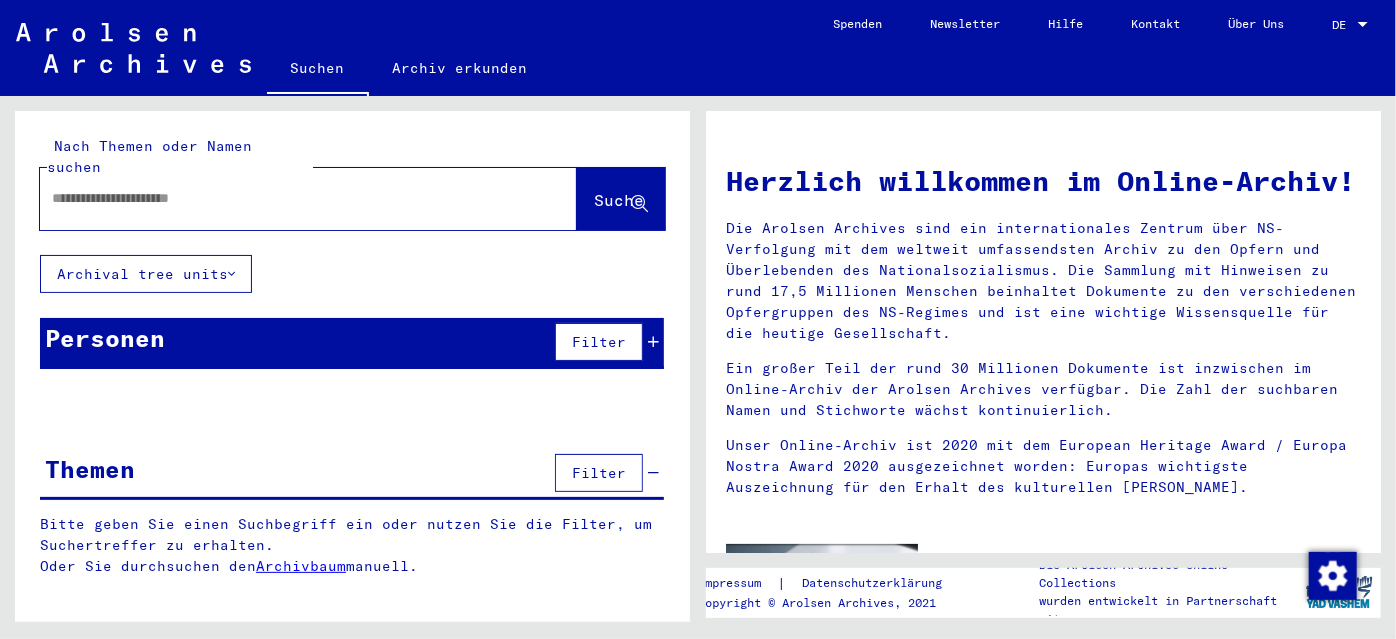 click 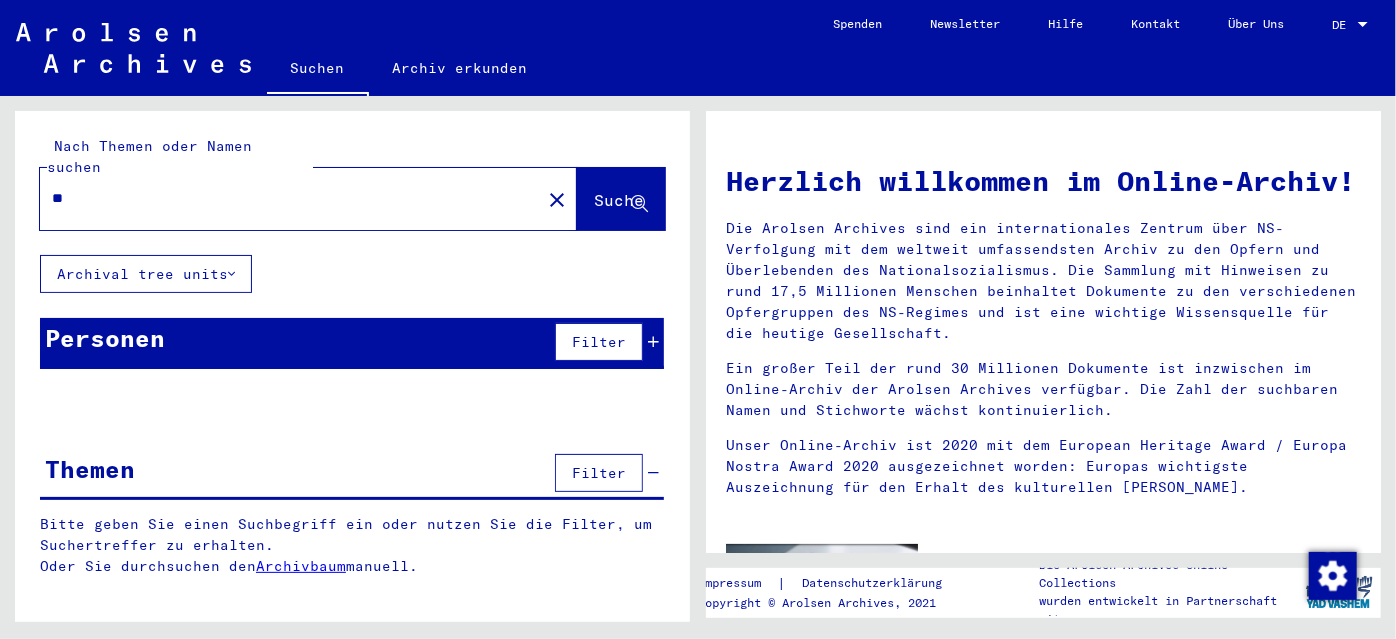 type on "*" 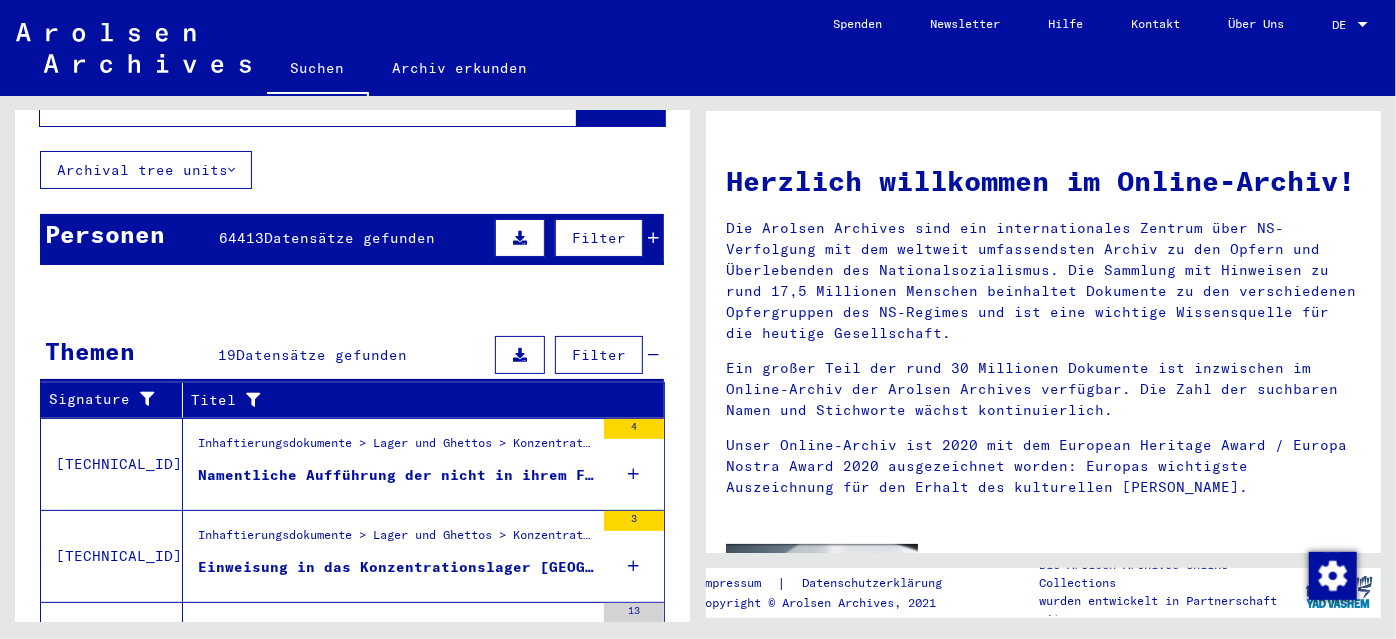 scroll, scrollTop: 0, scrollLeft: 0, axis: both 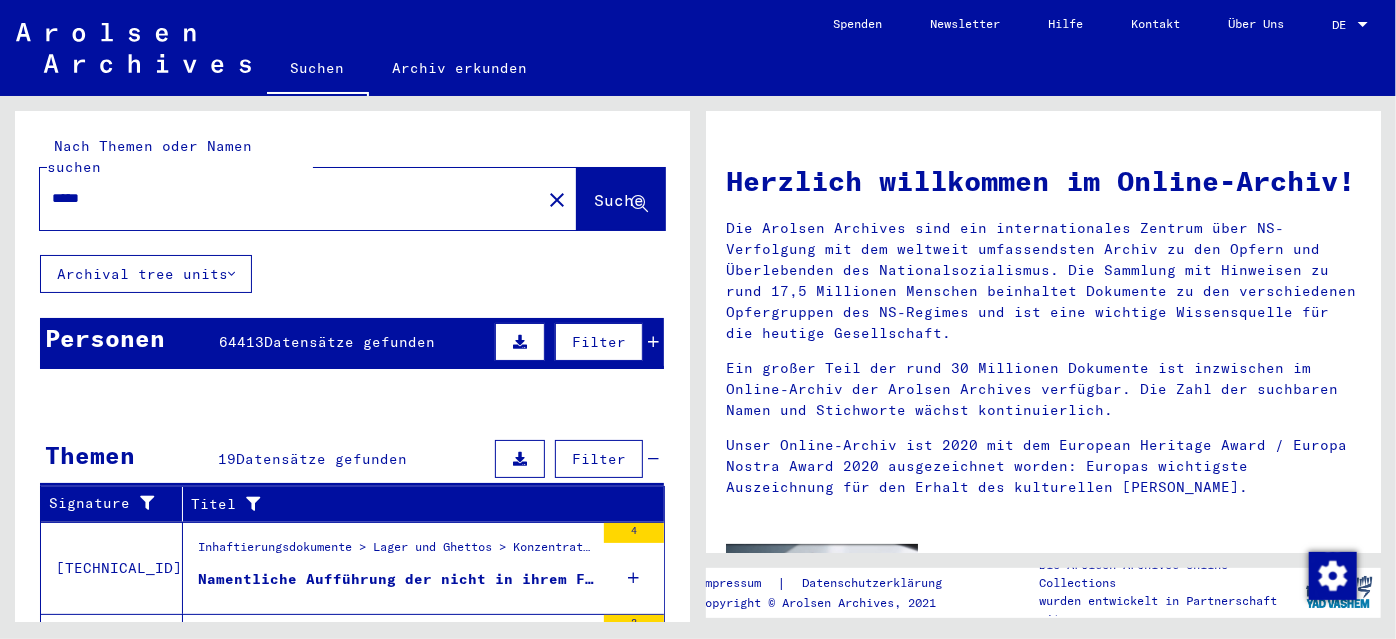click on "*****" 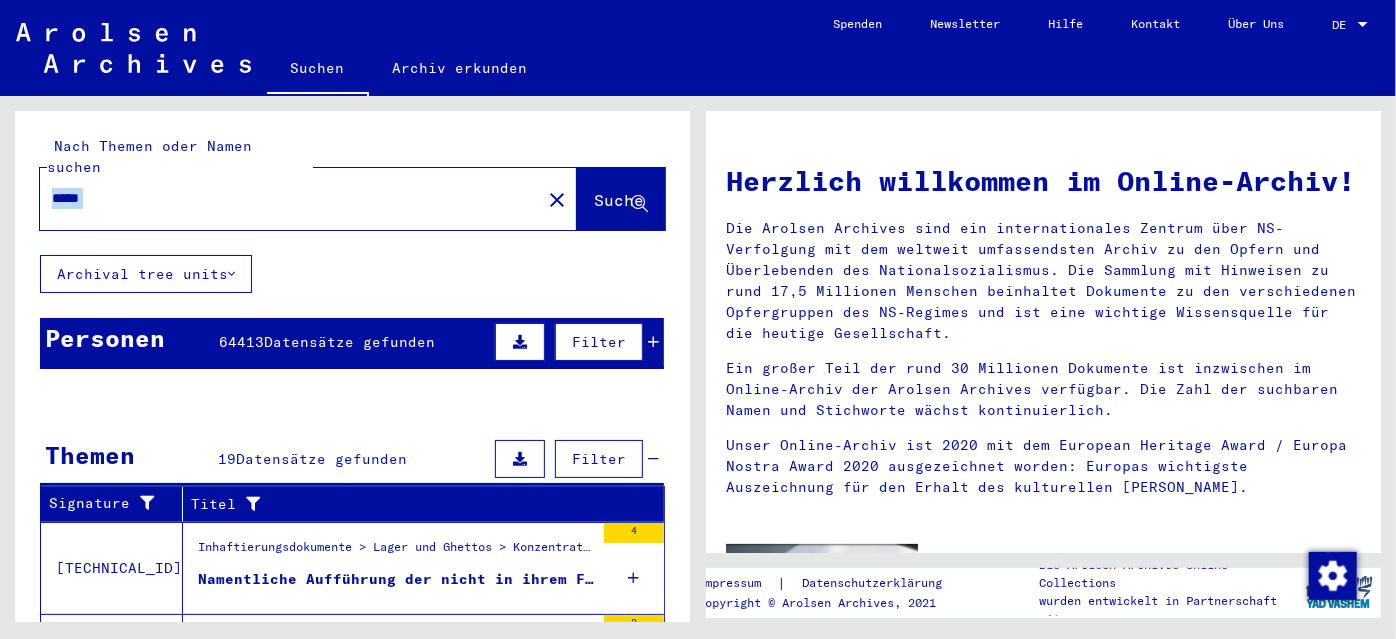 click on "*****" at bounding box center [284, 198] 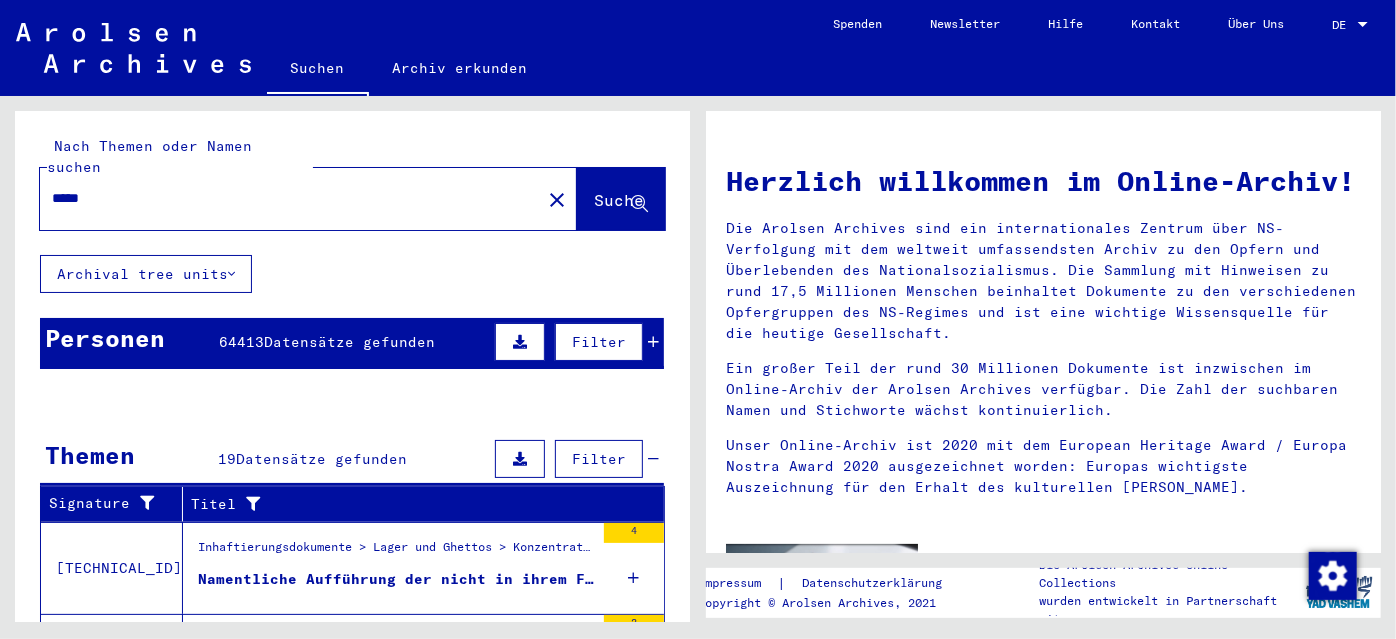 drag, startPoint x: 150, startPoint y: 181, endPoint x: 0, endPoint y: 181, distance: 150 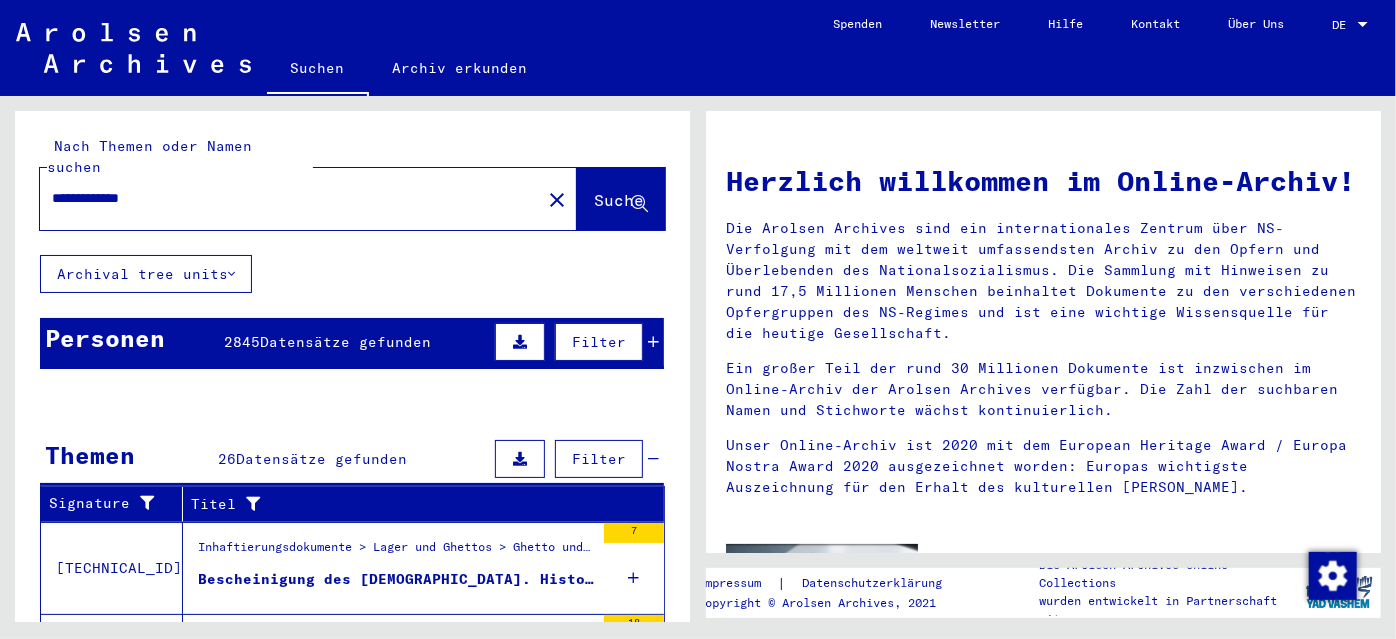 scroll, scrollTop: 363, scrollLeft: 0, axis: vertical 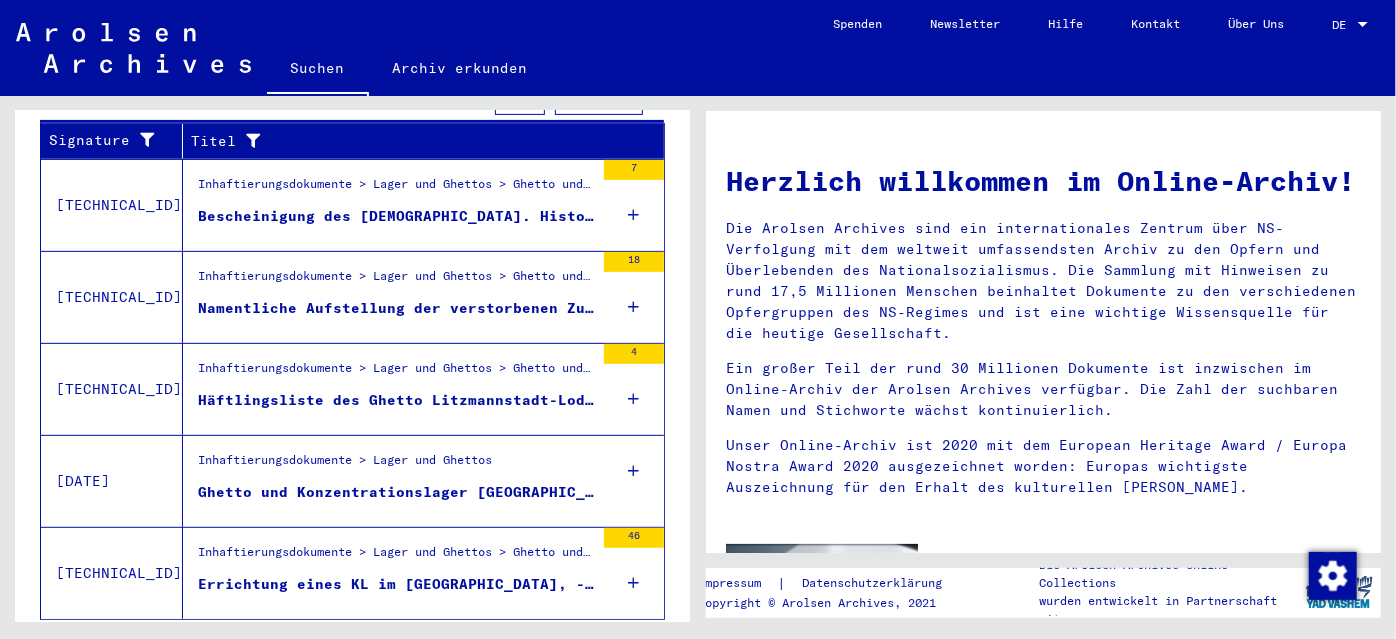 click on "Bescheinigung des [DEMOGRAPHIC_DATA]. Historischen Instituts in [GEOGRAPHIC_DATA] am [DATE] betreffend die Internierung des Ehepaares [PERSON_NAME] in [GEOGRAPHIC_DATA] und deren Deportation im [DATE] nach [GEOGRAPHIC_DATA], sow ..." at bounding box center [396, 221] 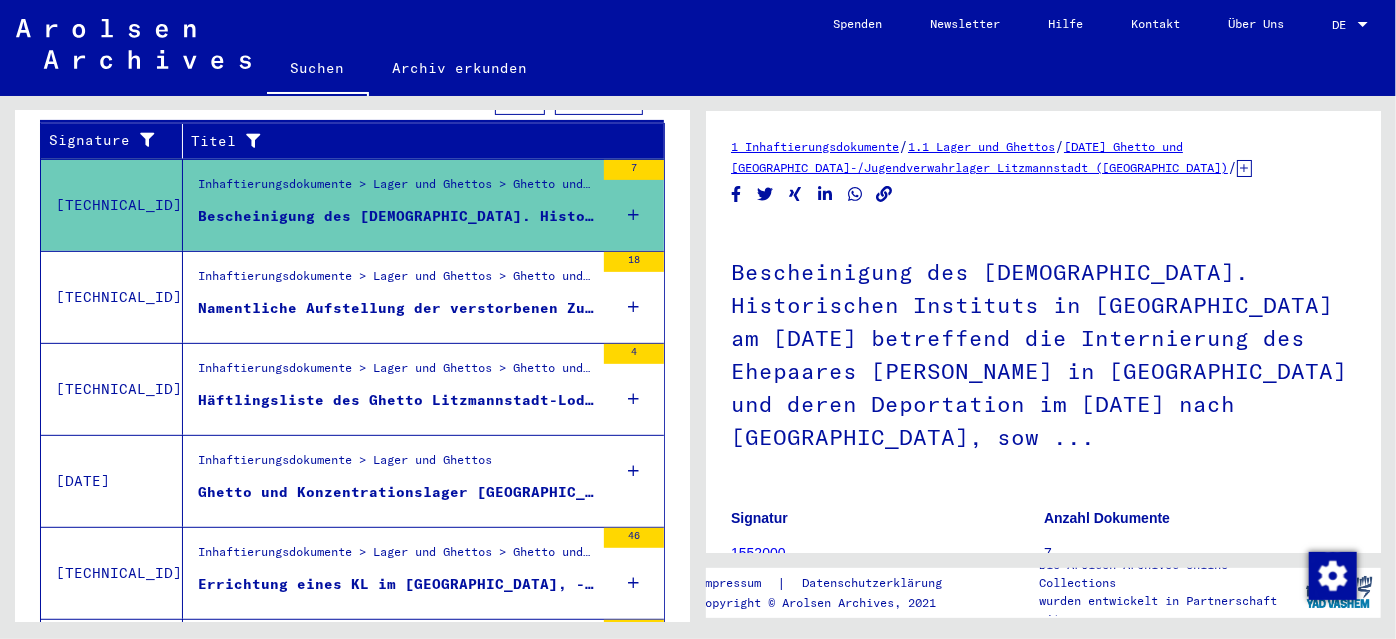 scroll, scrollTop: 364, scrollLeft: 0, axis: vertical 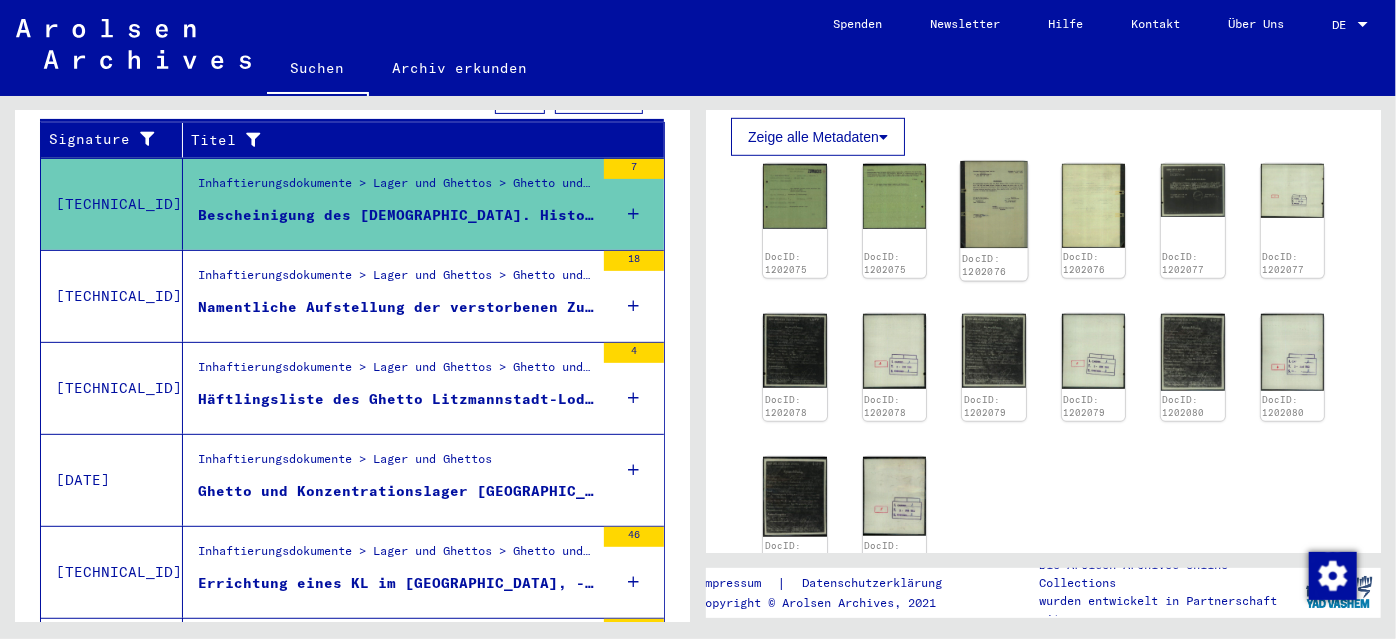 click 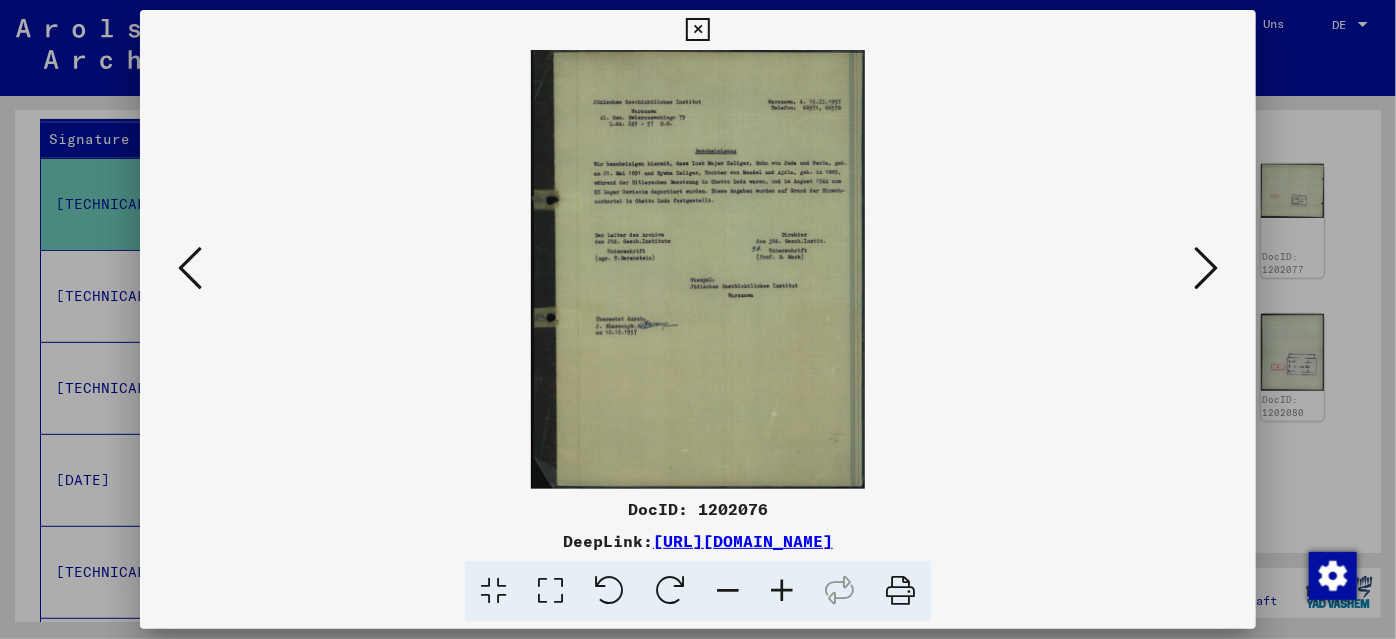 click at bounding box center [782, 591] 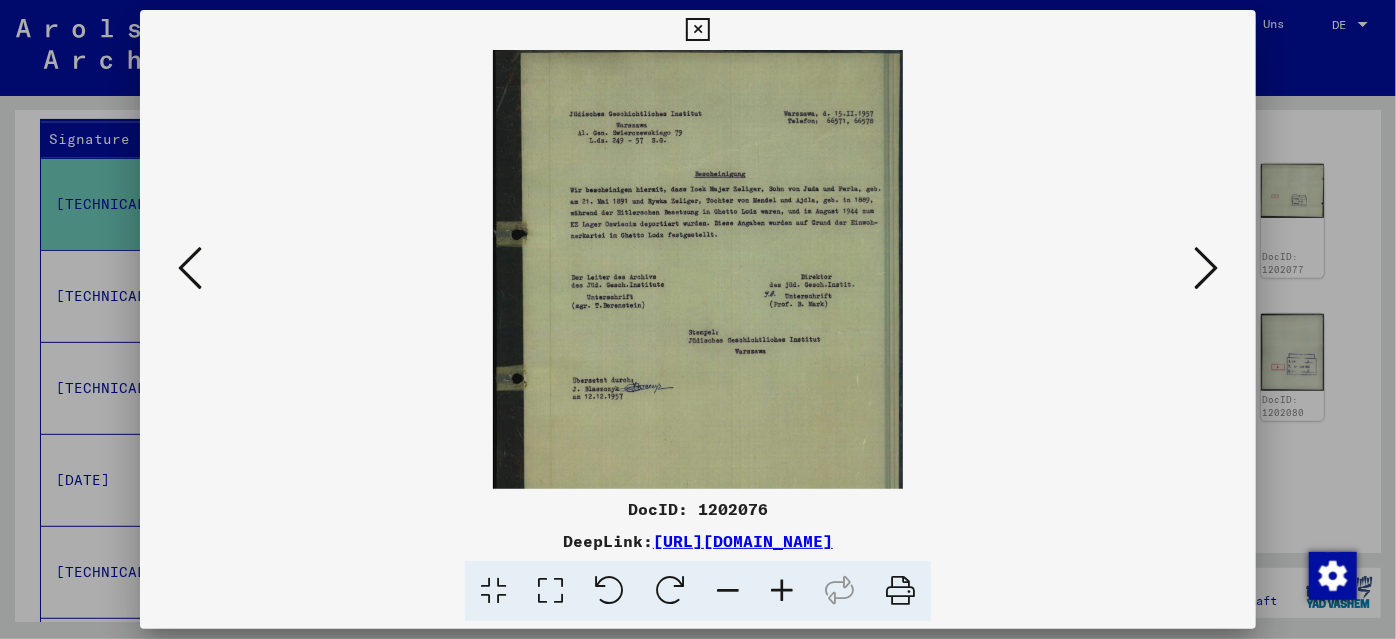 click at bounding box center [782, 591] 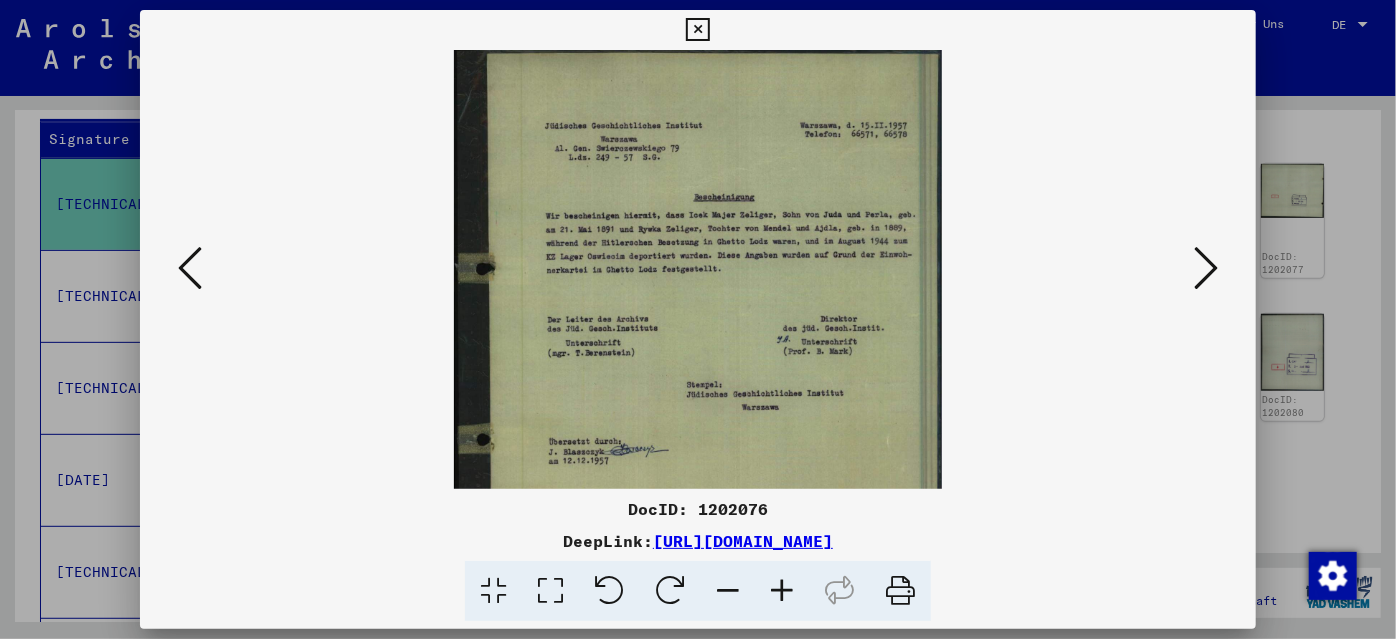 click at bounding box center (782, 591) 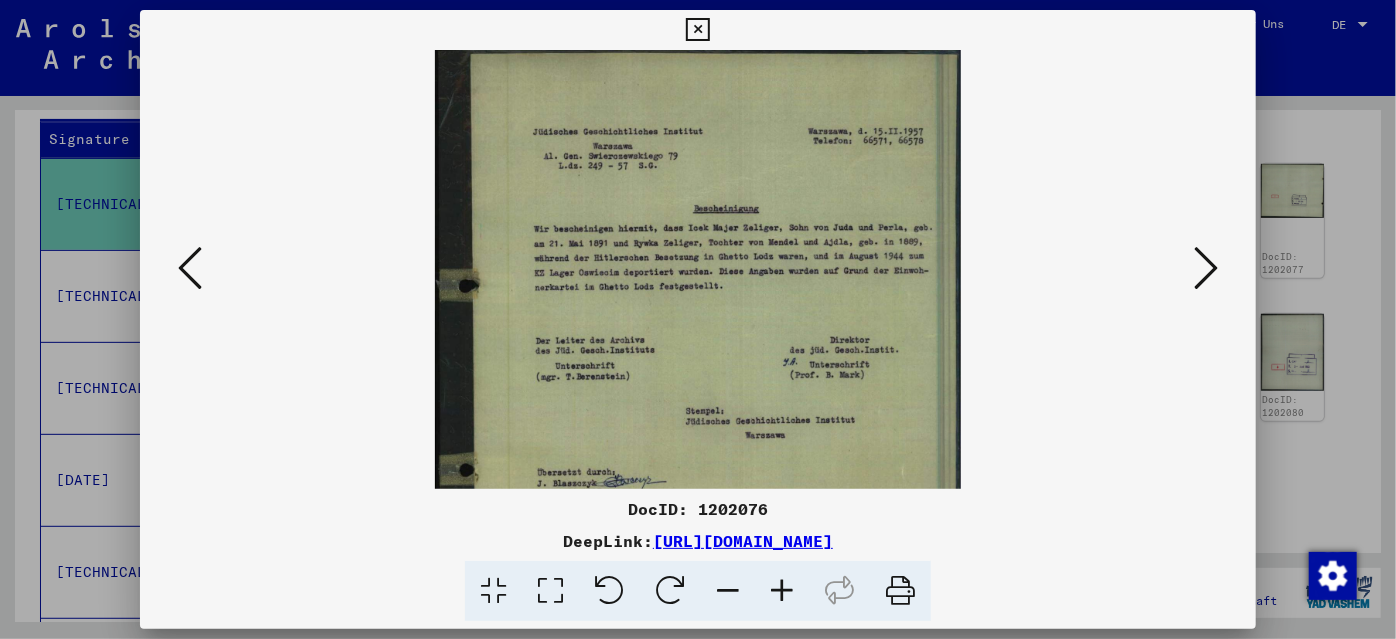 click at bounding box center (782, 591) 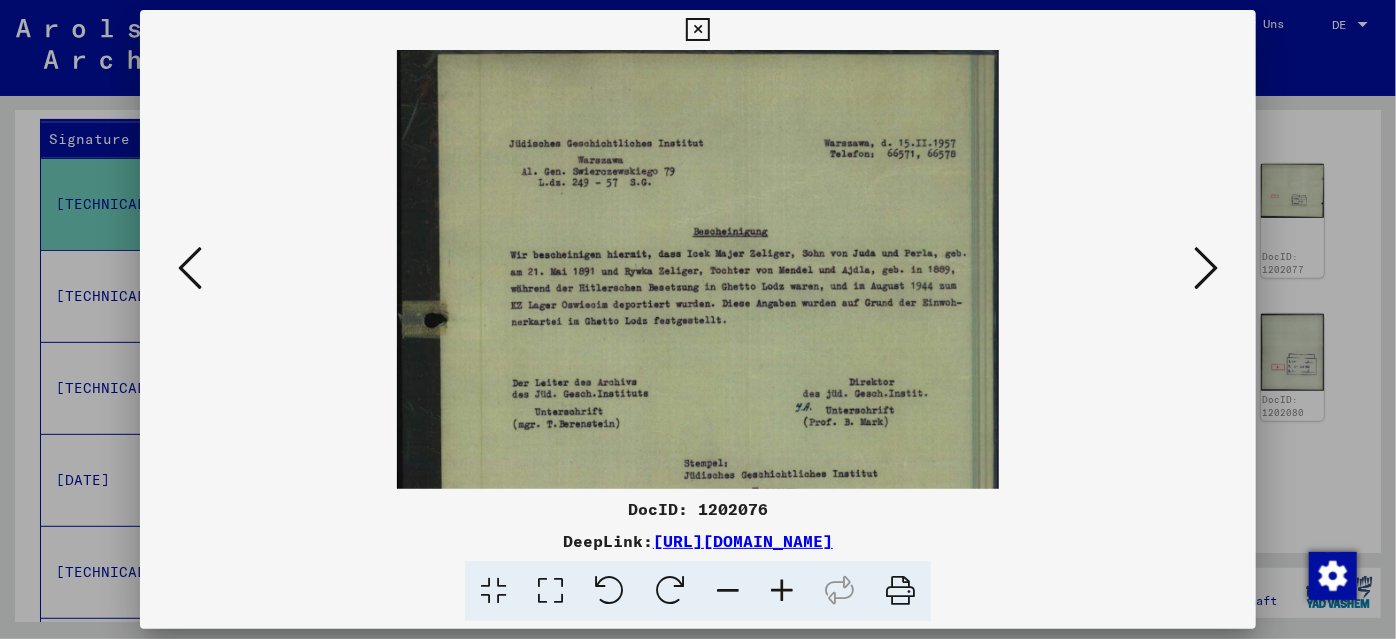 click at bounding box center [782, 591] 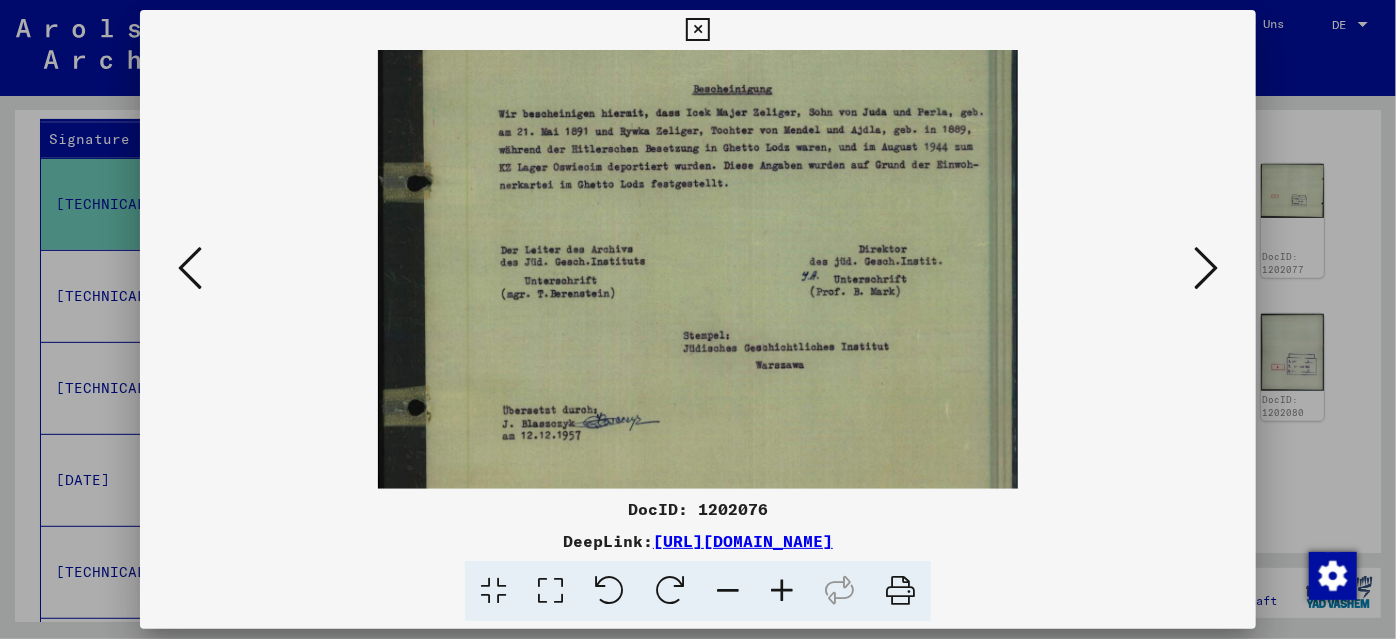 scroll, scrollTop: 181, scrollLeft: 0, axis: vertical 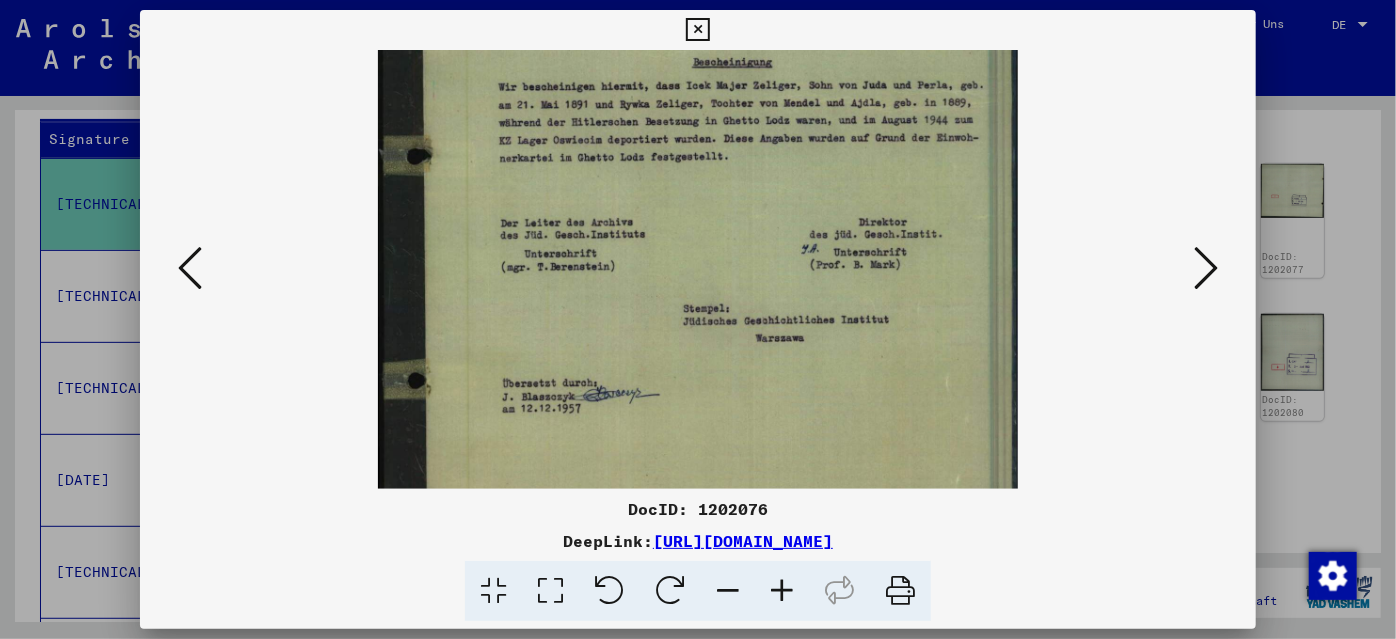 drag, startPoint x: 797, startPoint y: 395, endPoint x: 777, endPoint y: 213, distance: 183.0956 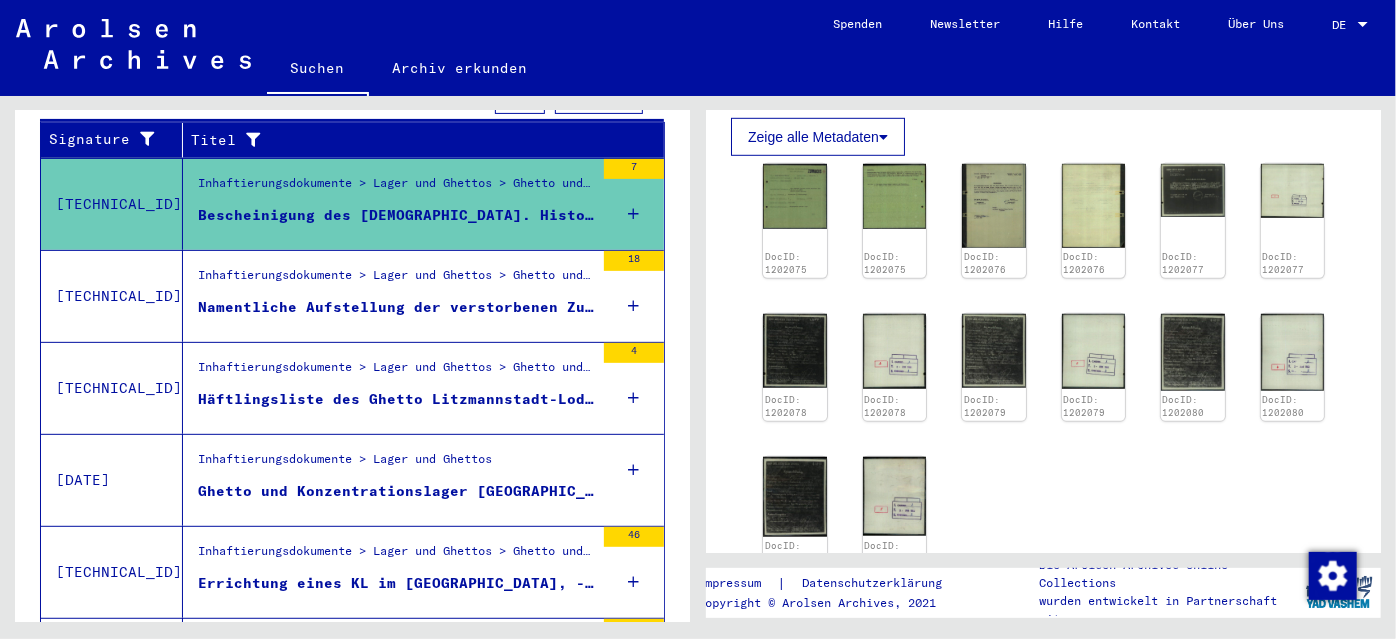 click on "Namentliche Aufstellung der verstorbenen Zugewiesenen aus dem Altreich u.a" at bounding box center [396, 307] 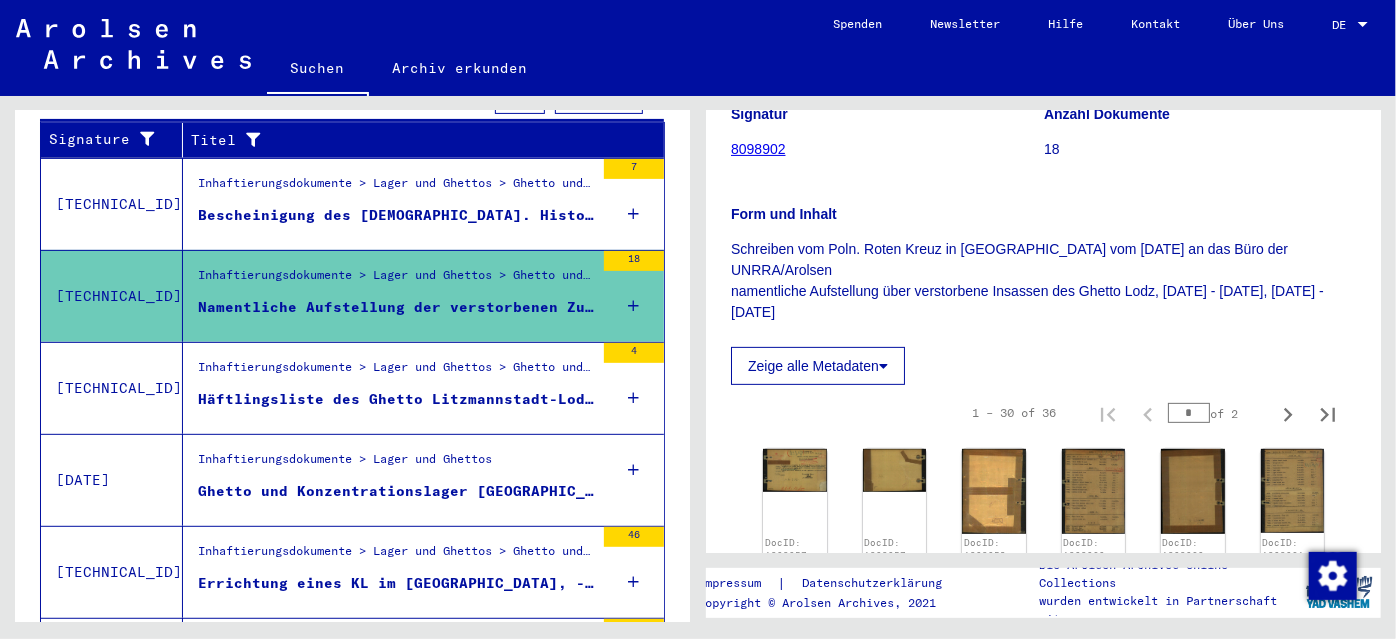 scroll, scrollTop: 0, scrollLeft: 0, axis: both 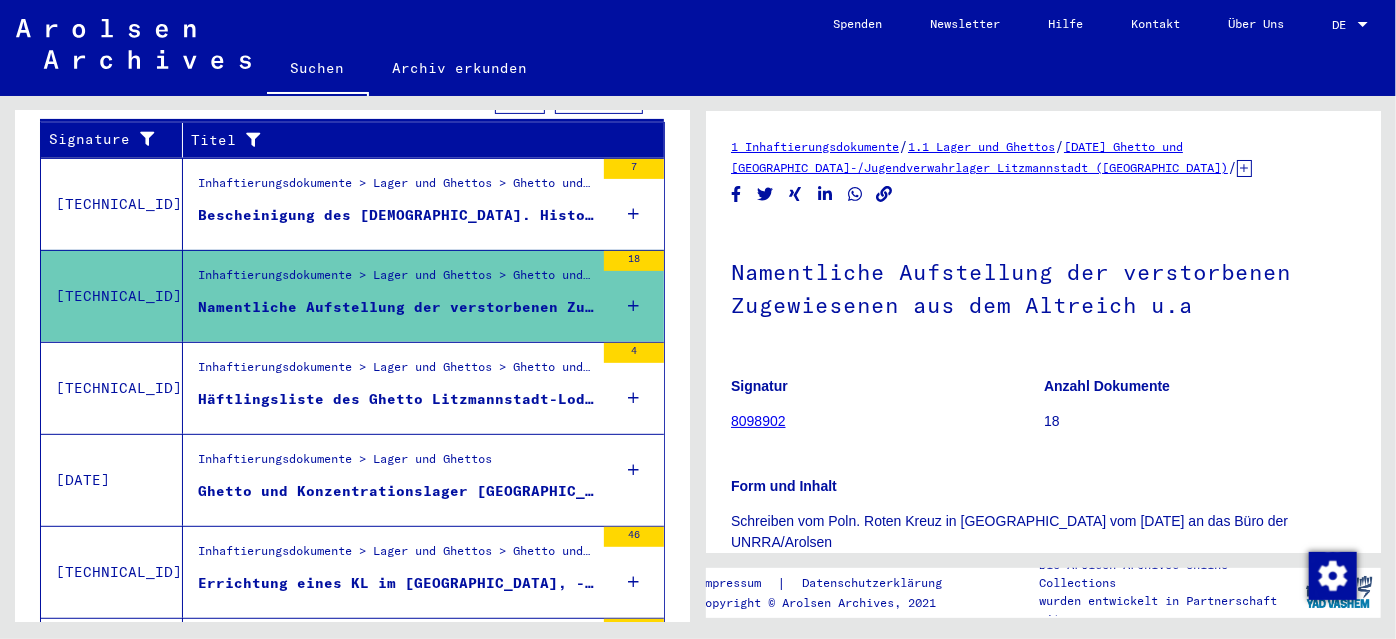 click at bounding box center (1363, 25) 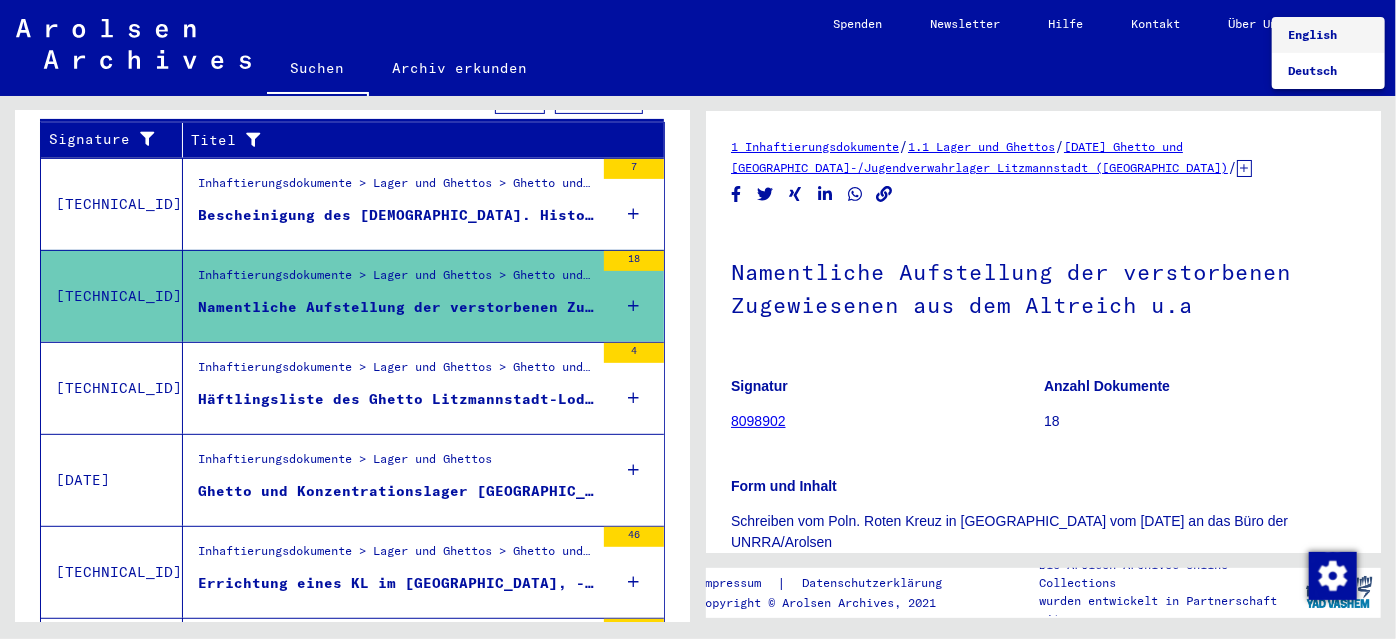 click on "English" at bounding box center (1312, 34) 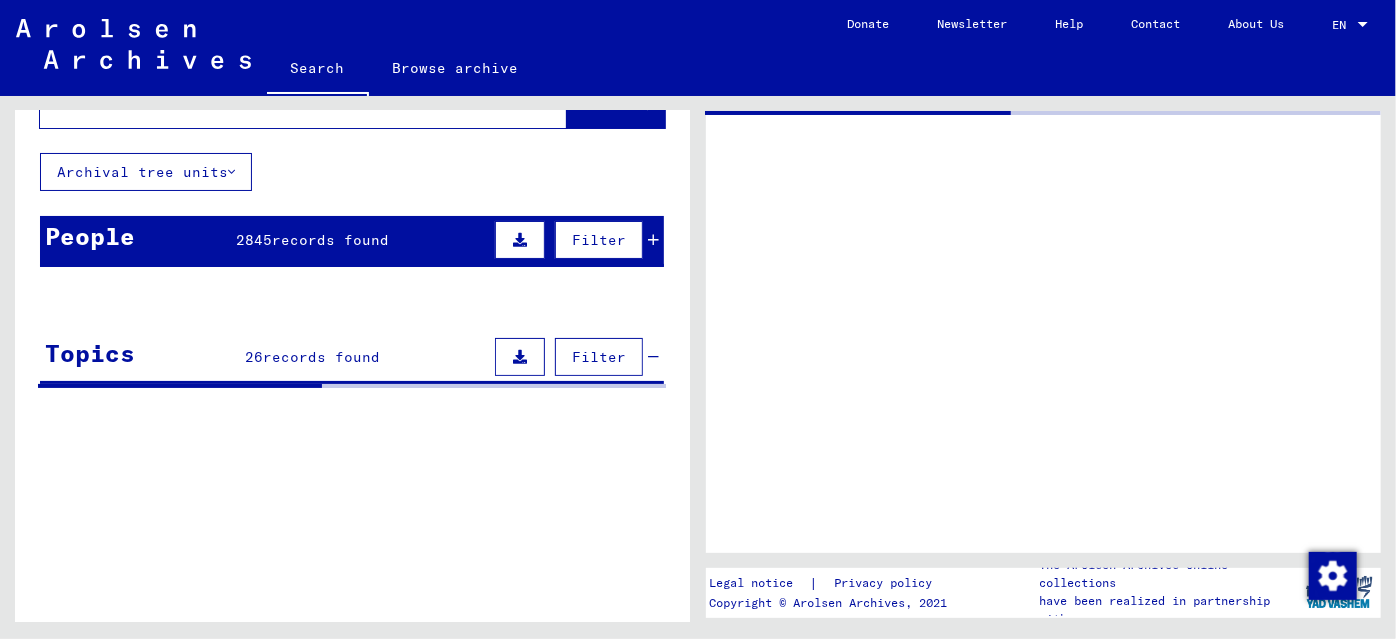 scroll, scrollTop: 74, scrollLeft: 0, axis: vertical 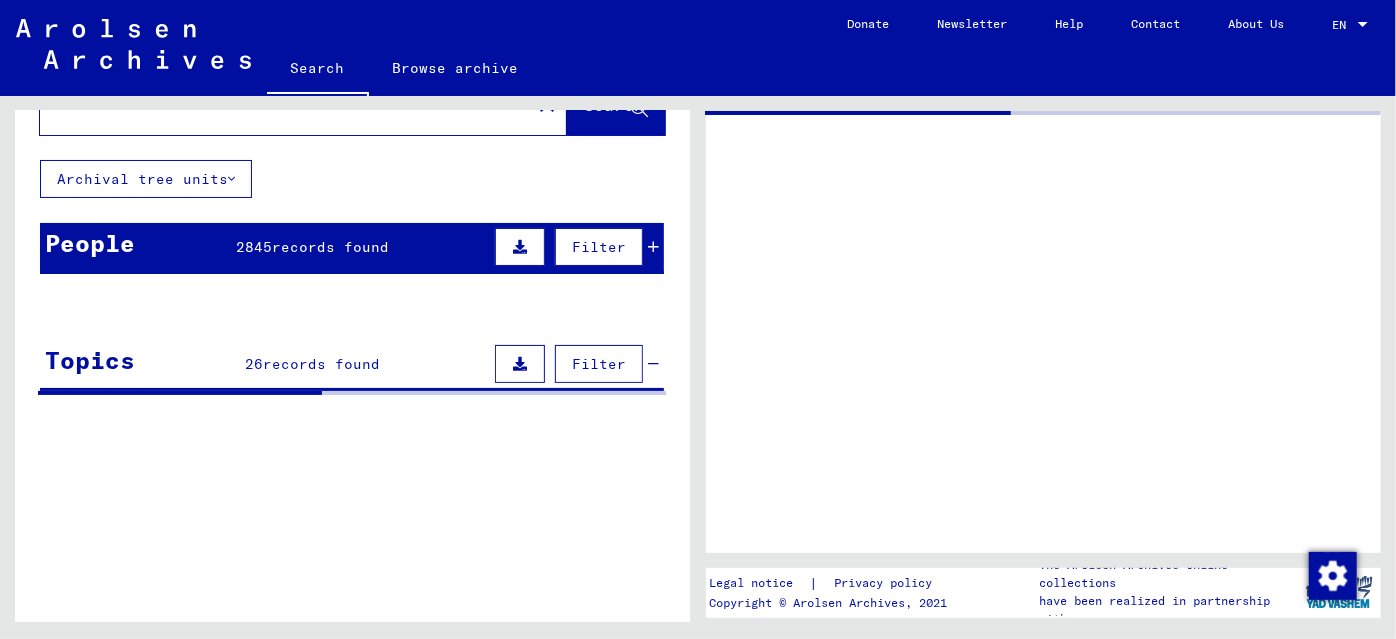 type on "******" 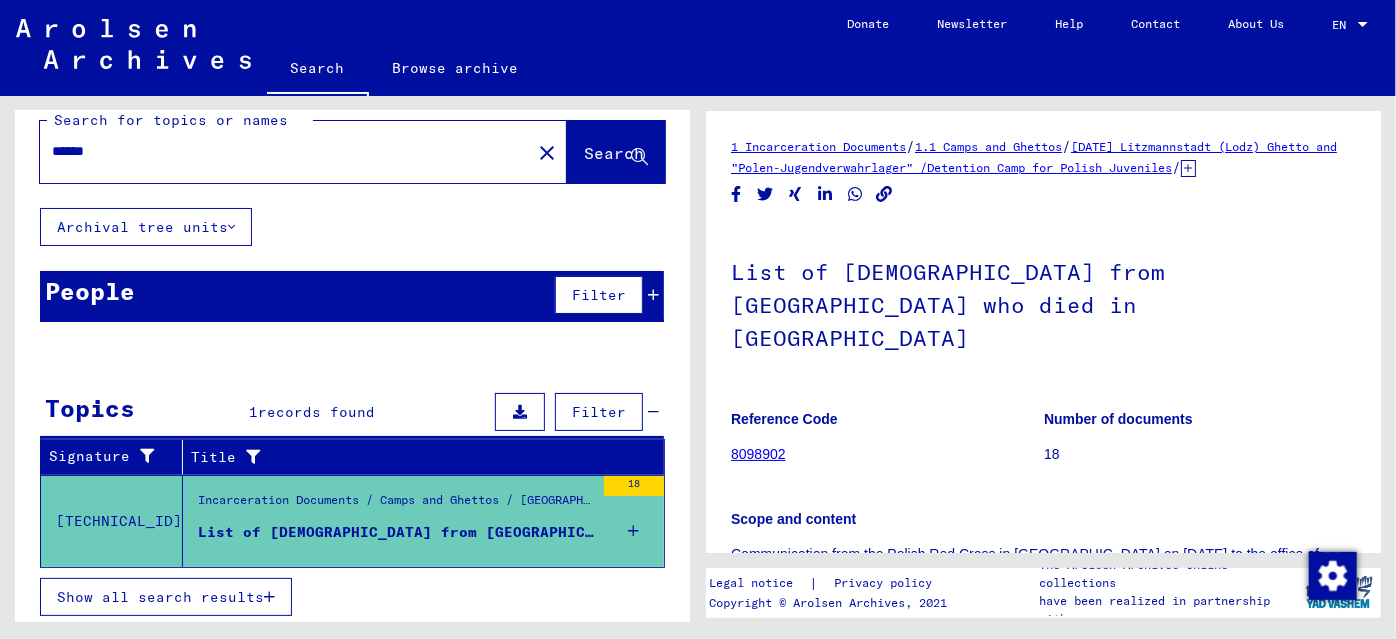 scroll, scrollTop: 0, scrollLeft: 0, axis: both 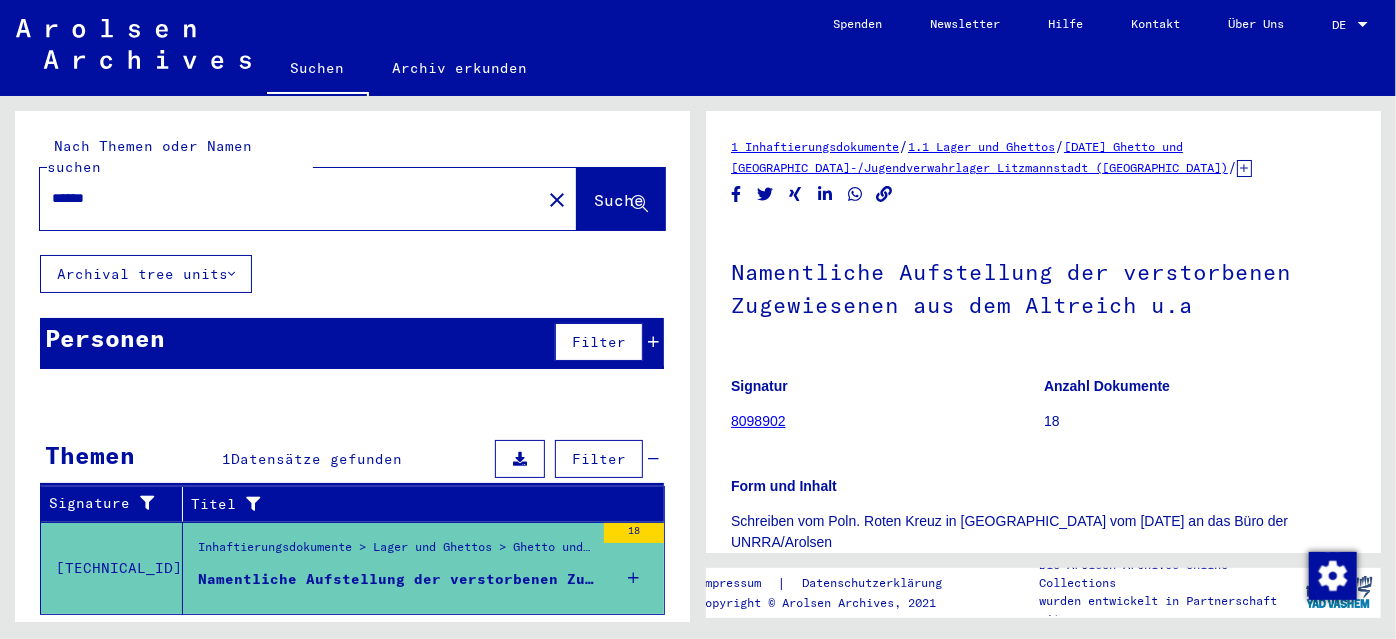 click at bounding box center [1363, 24] 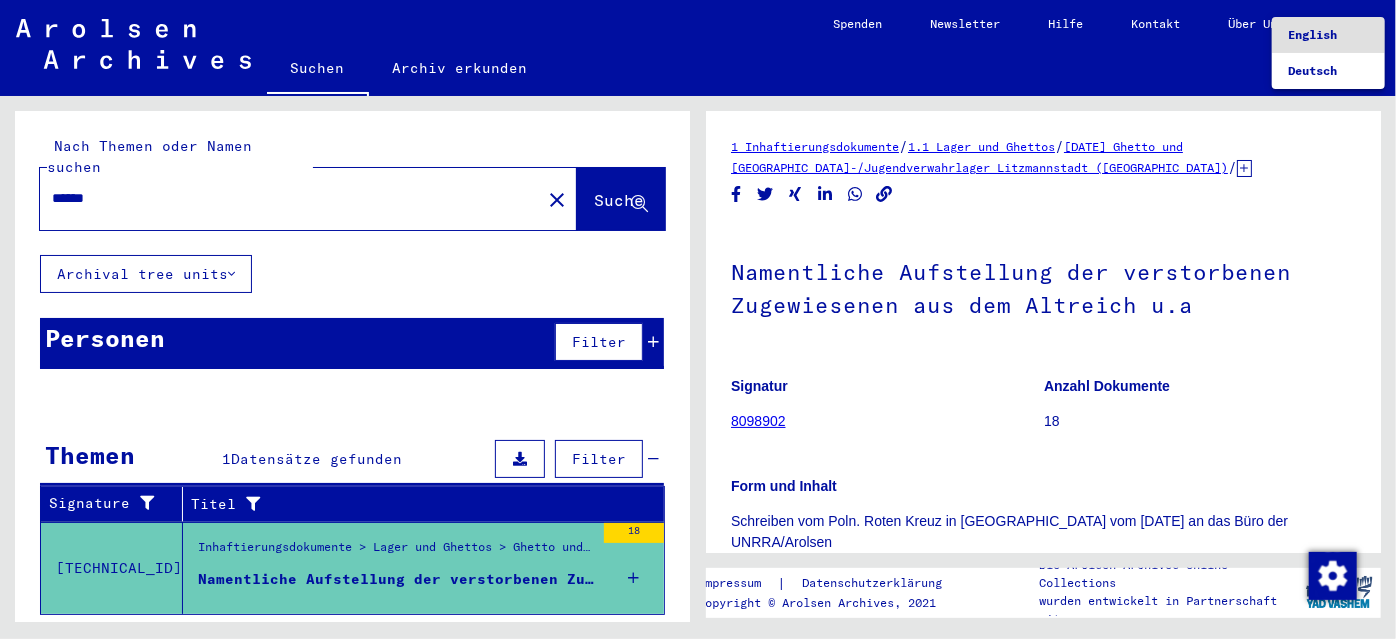 click on "English" at bounding box center (1312, 34) 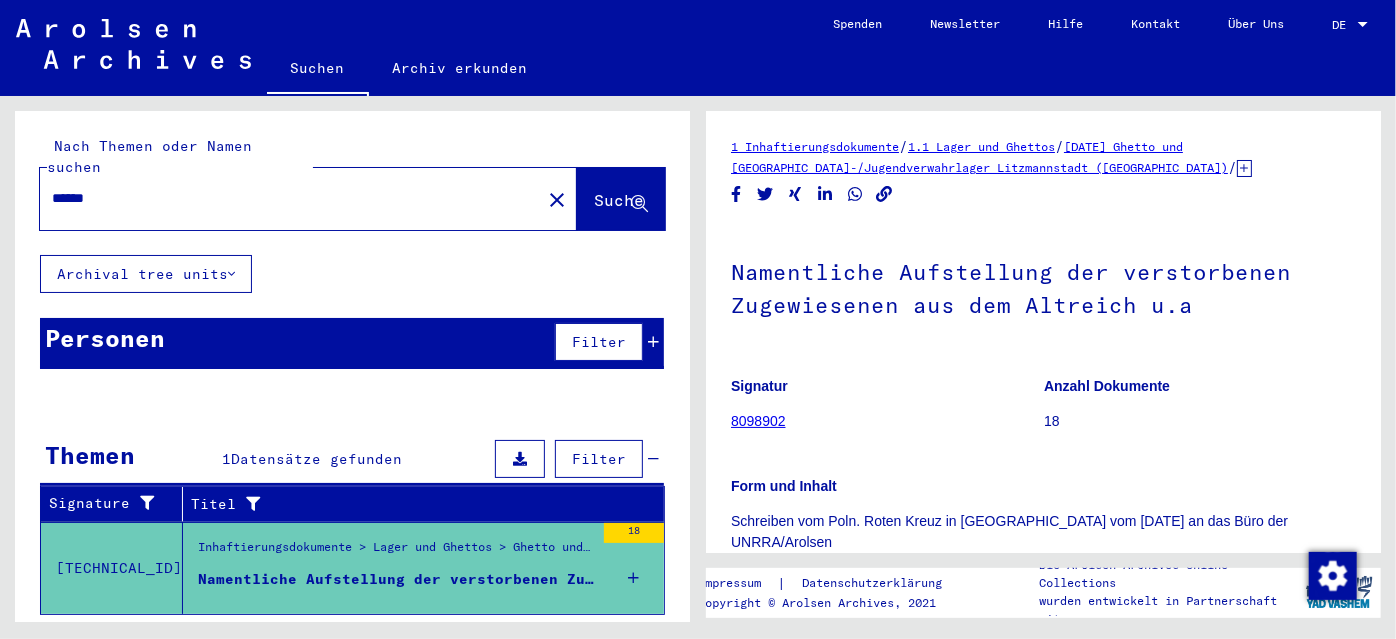 click on "close" 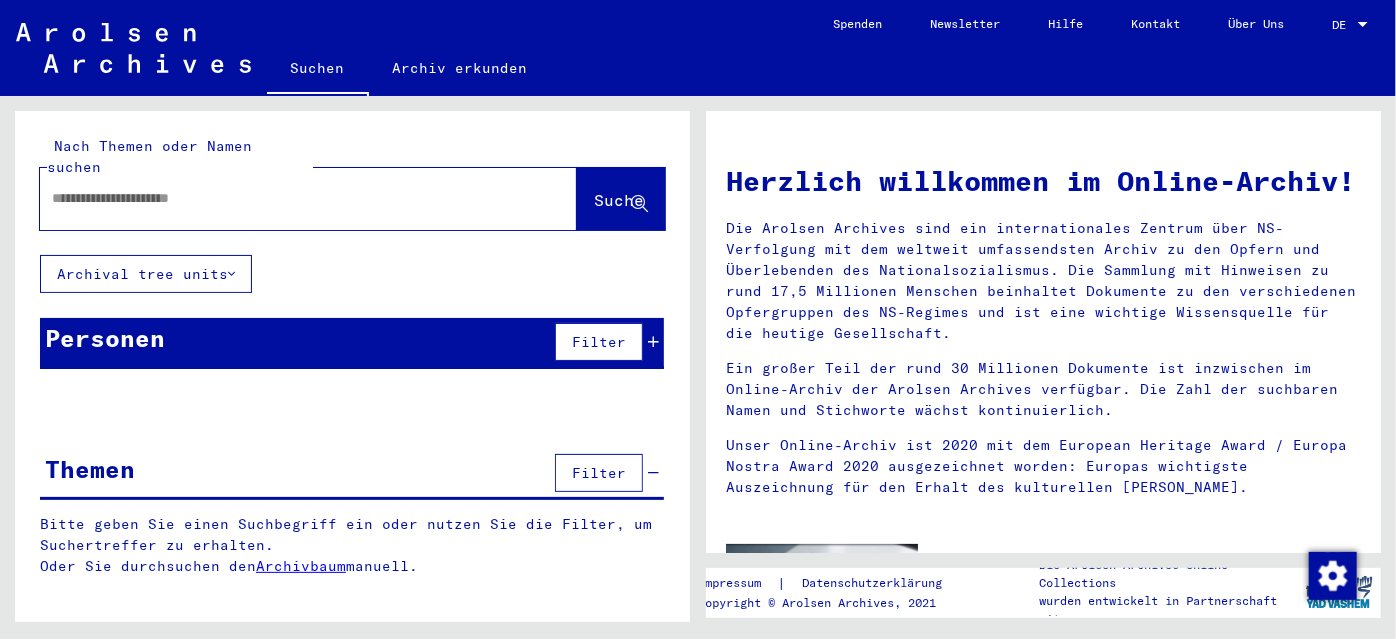 click at bounding box center [284, 198] 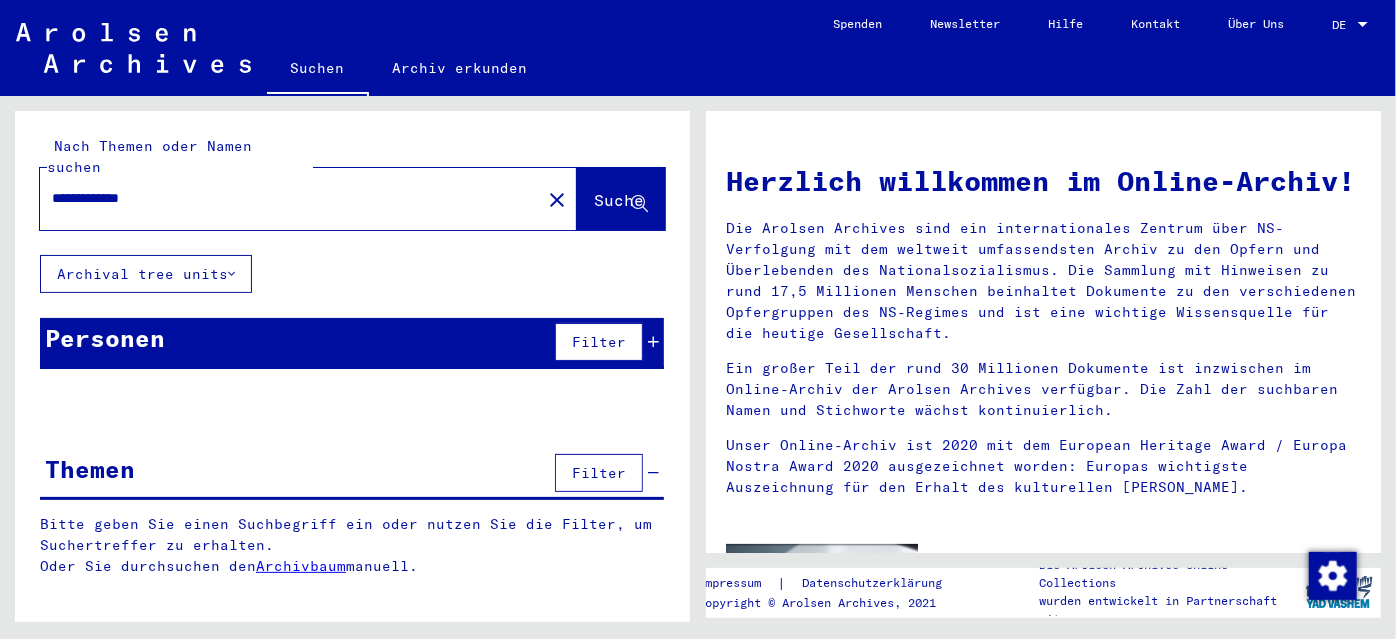 type on "**********" 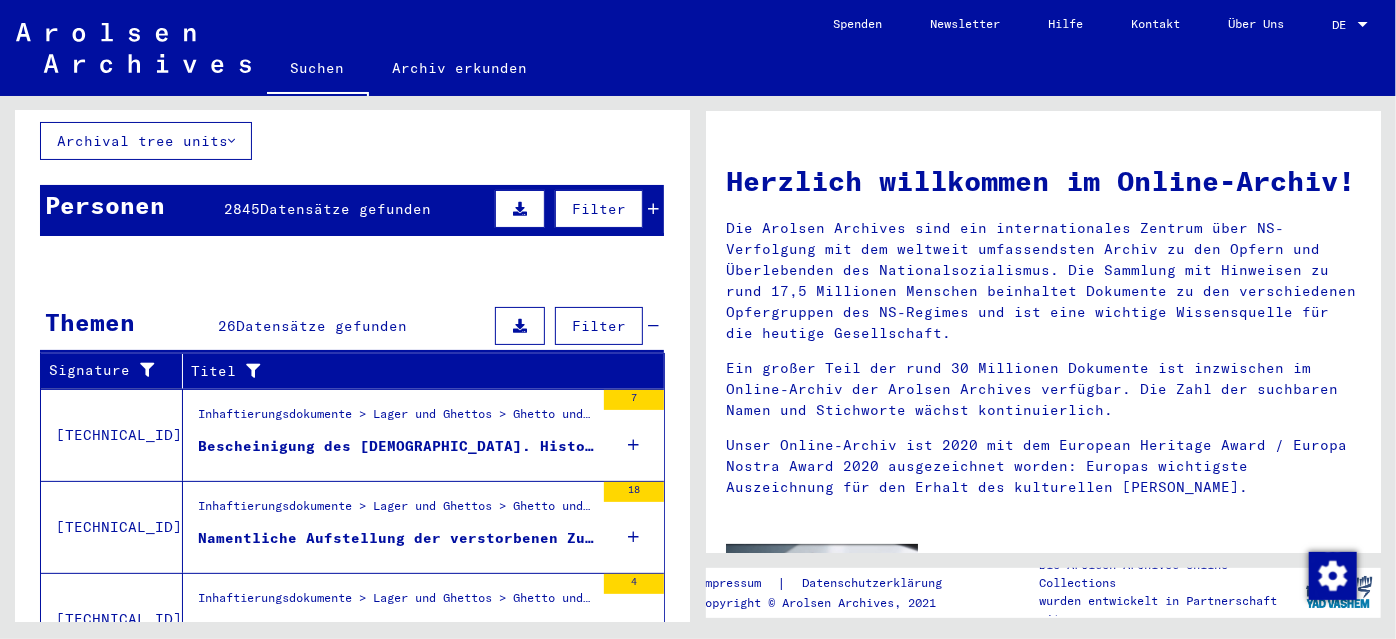 scroll, scrollTop: 363, scrollLeft: 0, axis: vertical 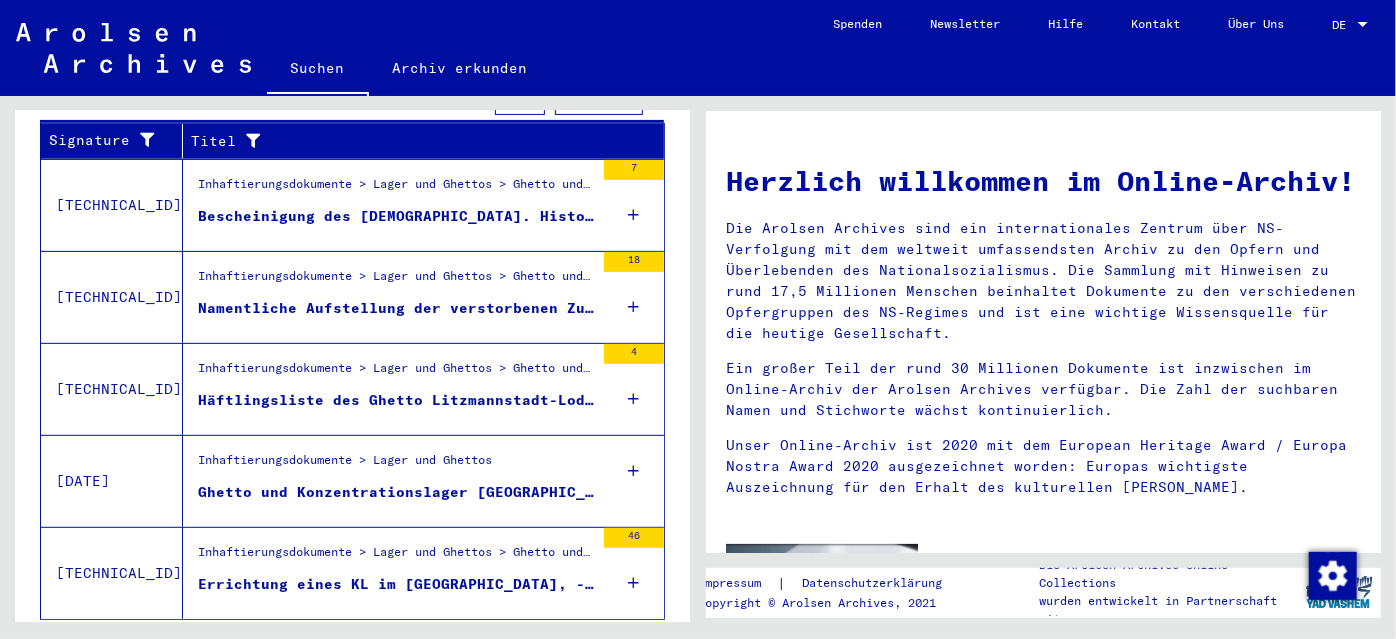 click on "DE  DE" 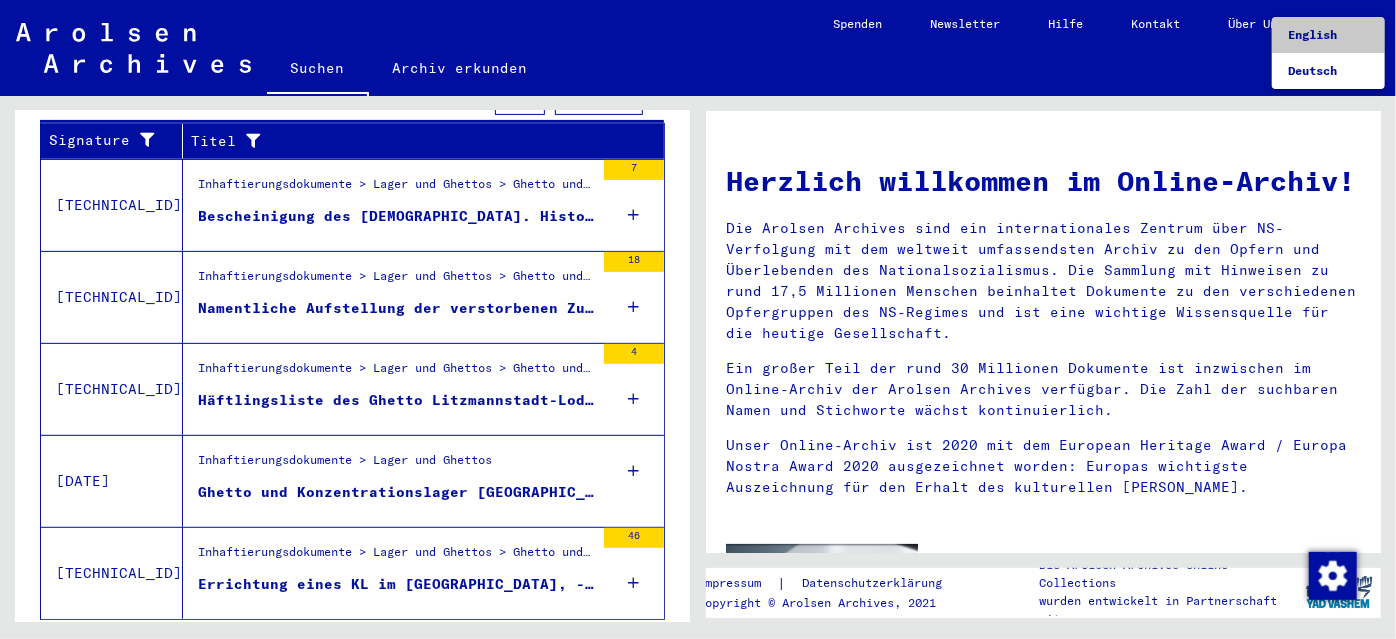 click on "English" at bounding box center [1312, 34] 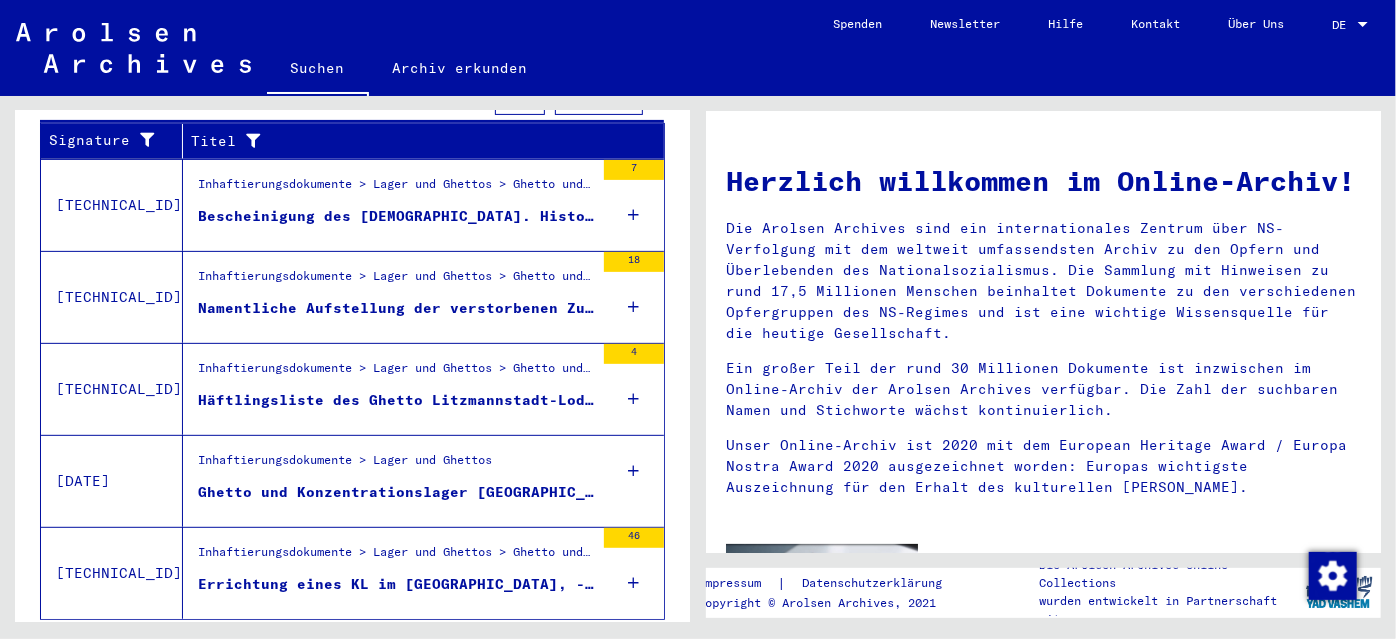 scroll, scrollTop: 393, scrollLeft: 0, axis: vertical 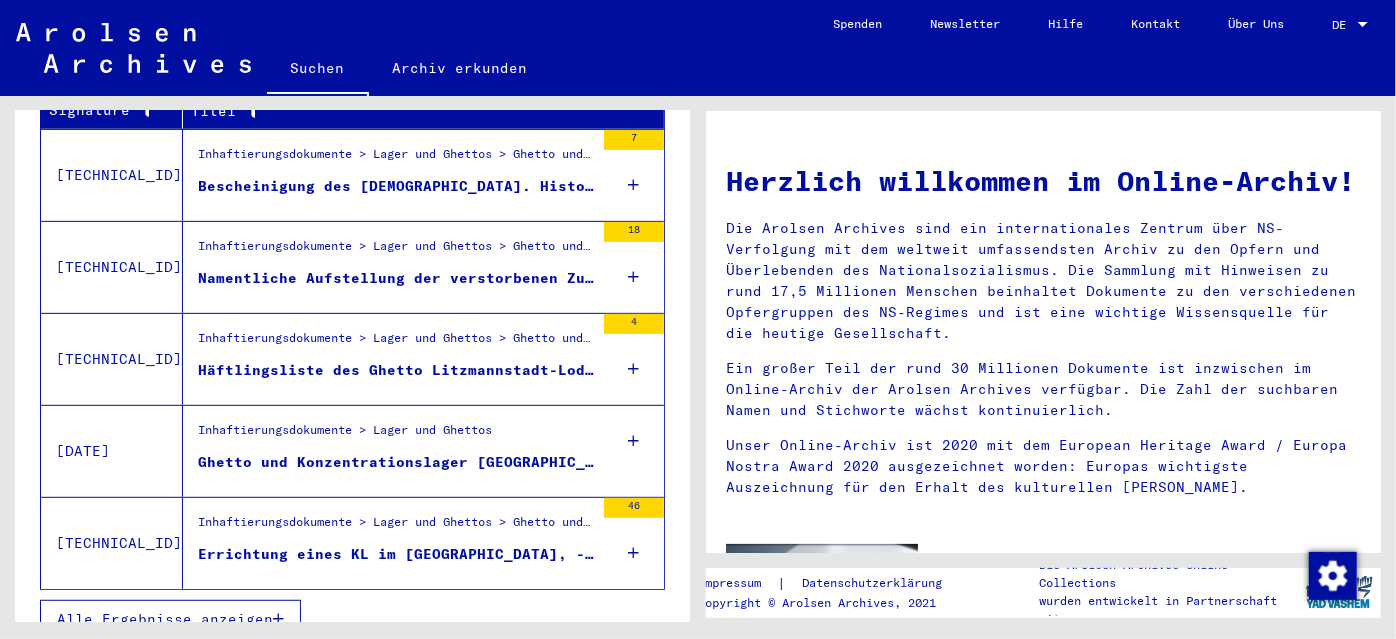 click on "Inhaftierungsdokumente > Lager und Ghettos" at bounding box center (345, 435) 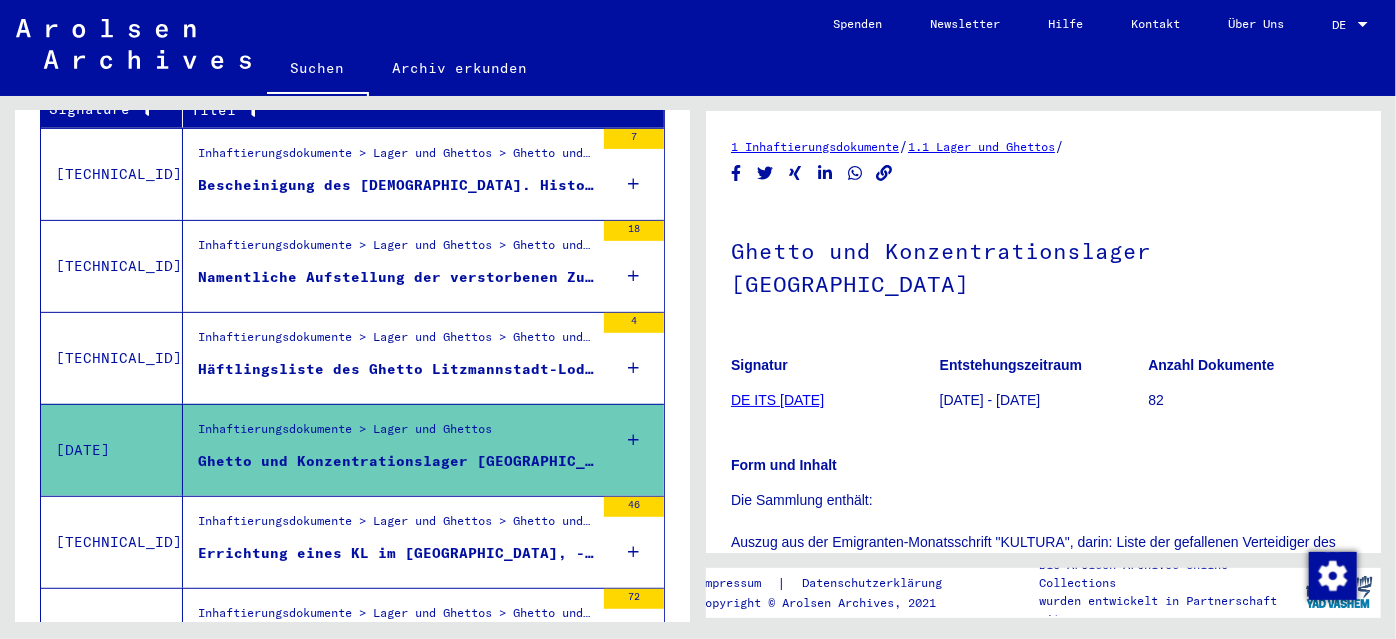 scroll, scrollTop: 576, scrollLeft: 0, axis: vertical 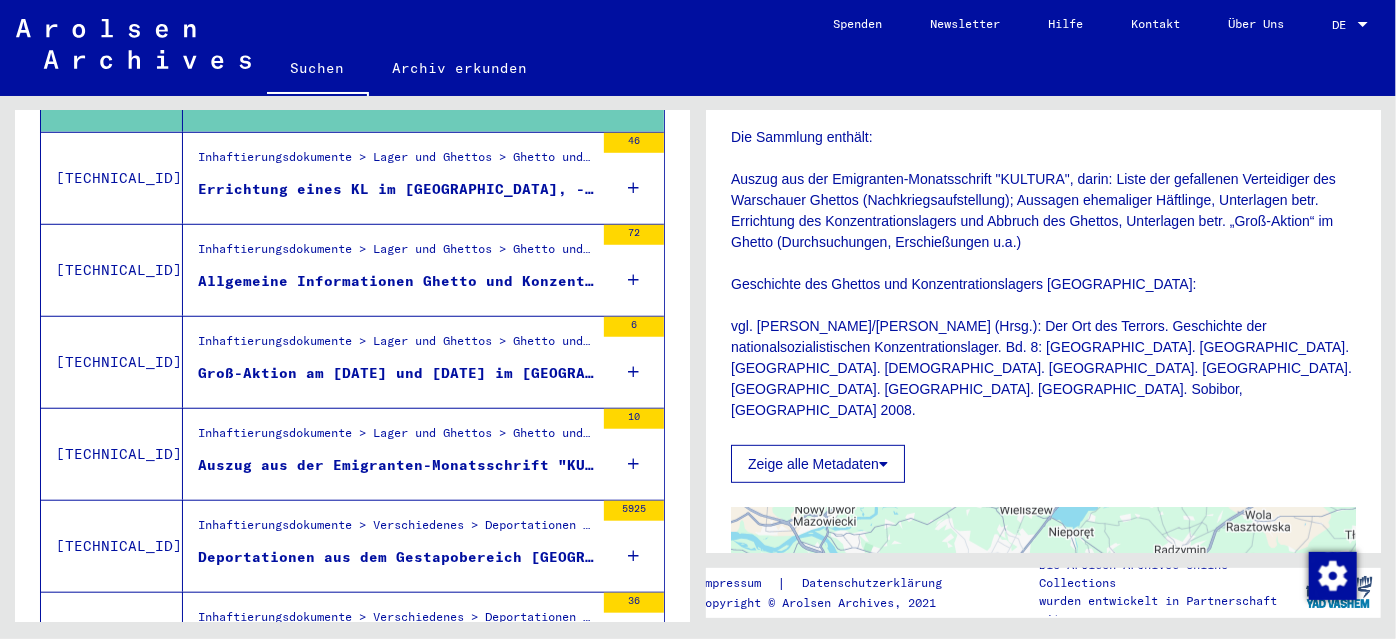 click on "Inhaftierungsdokumente > Lager und Ghettos > Ghetto und Konzentrationslager [GEOGRAPHIC_DATA]" at bounding box center (396, 254) 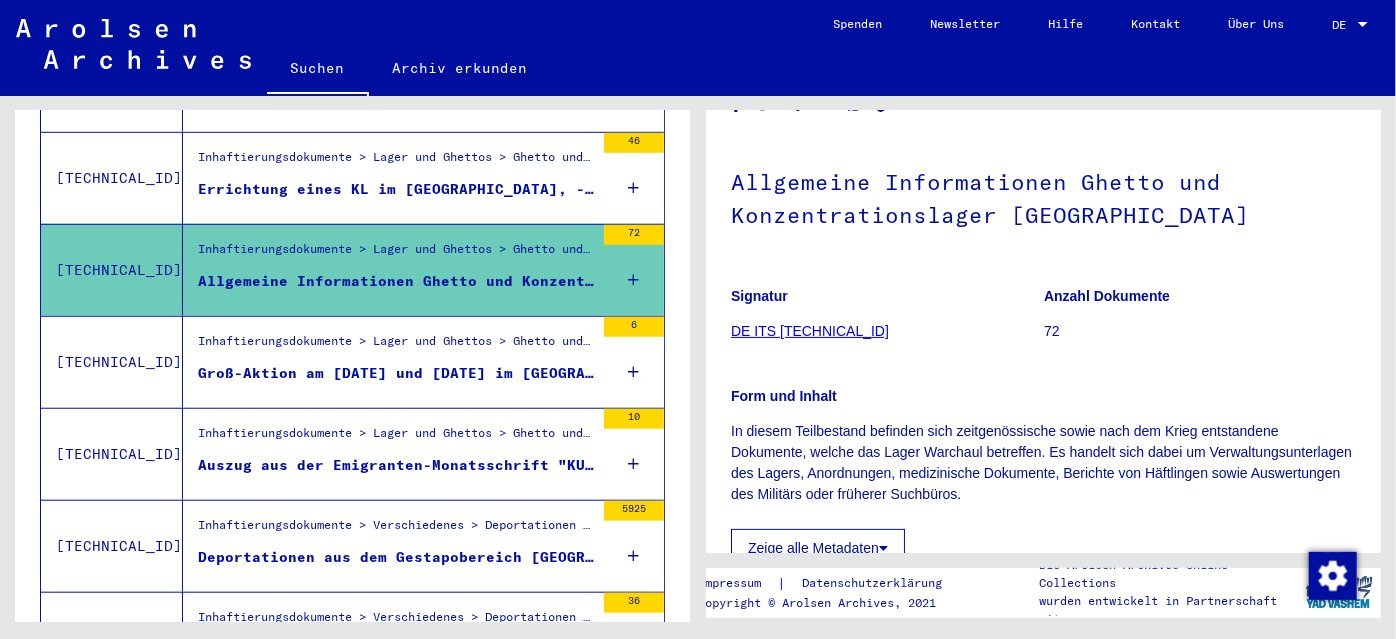 scroll, scrollTop: 181, scrollLeft: 0, axis: vertical 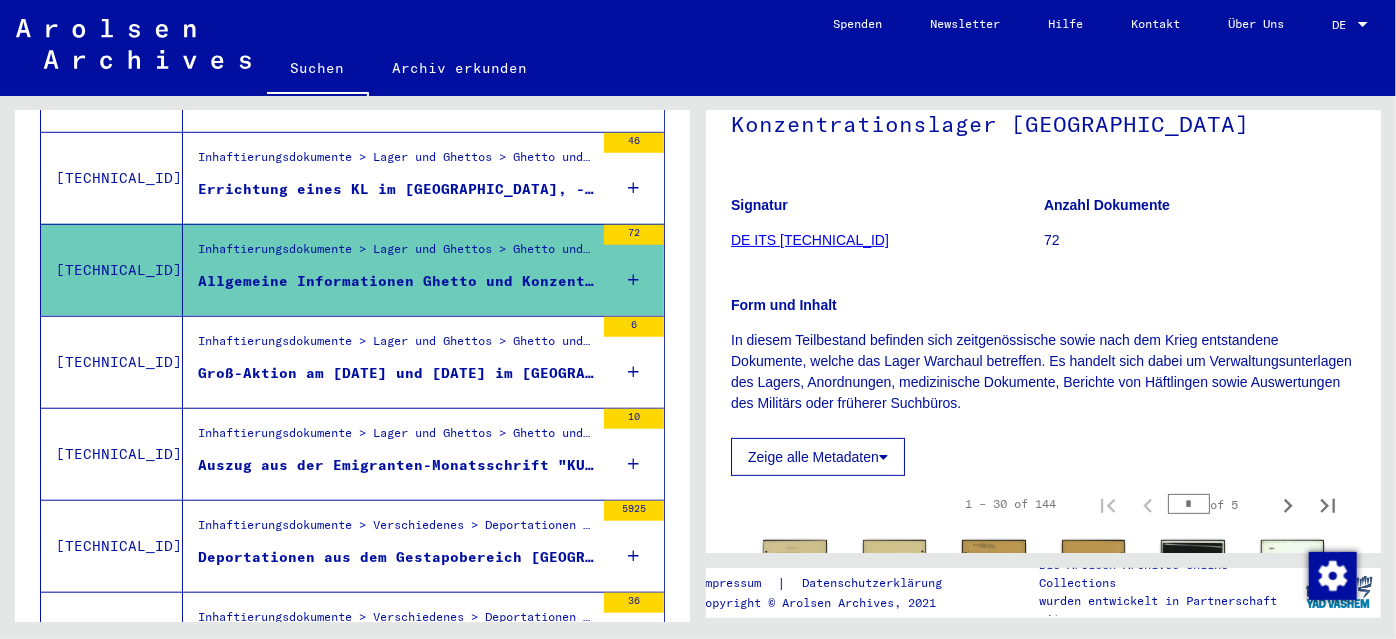 click on "In diesem Teilbestand befinden sich zeitgenössische sowie nach dem Krieg      entstandene Dokumente, welche das Lager Warchaul betreffen. Es handelt      sich dabei um Verwaltungsunterlagen des Lagers, Anordnungen, medizinische      Dokumente, Berichte von Häftlingen sowie Auswertungen des Militärs oder      früherer Suchbüros." 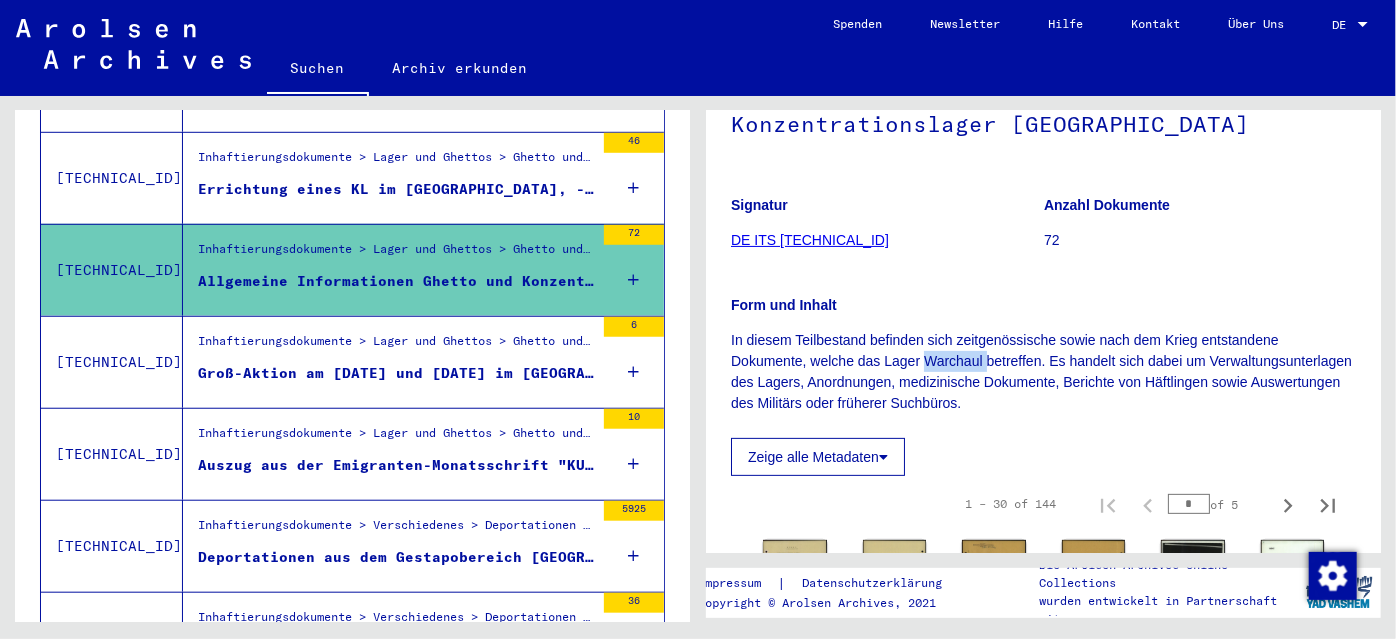 click on "In diesem Teilbestand befinden sich zeitgenössische sowie nach dem Krieg      entstandene Dokumente, welche das Lager Warchaul betreffen. Es handelt      sich dabei um Verwaltungsunterlagen des Lagers, Anordnungen, medizinische      Dokumente, Berichte von Häftlingen sowie Auswertungen des Militärs oder      früherer Suchbüros." 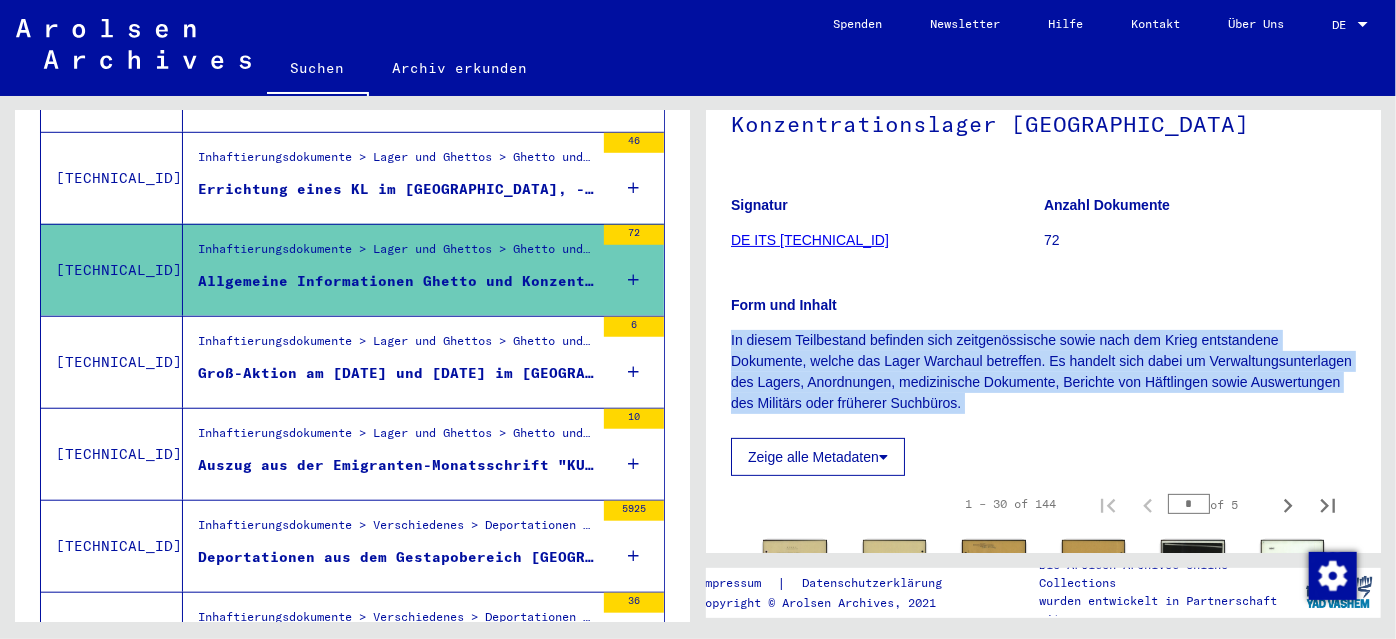 click on "In diesem Teilbestand befinden sich zeitgenössische sowie nach dem Krieg      entstandene Dokumente, welche das Lager Warchaul betreffen. Es handelt      sich dabei um Verwaltungsunterlagen des Lagers, Anordnungen, medizinische      Dokumente, Berichte von Häftlingen sowie Auswertungen des Militärs oder      früherer Suchbüros." 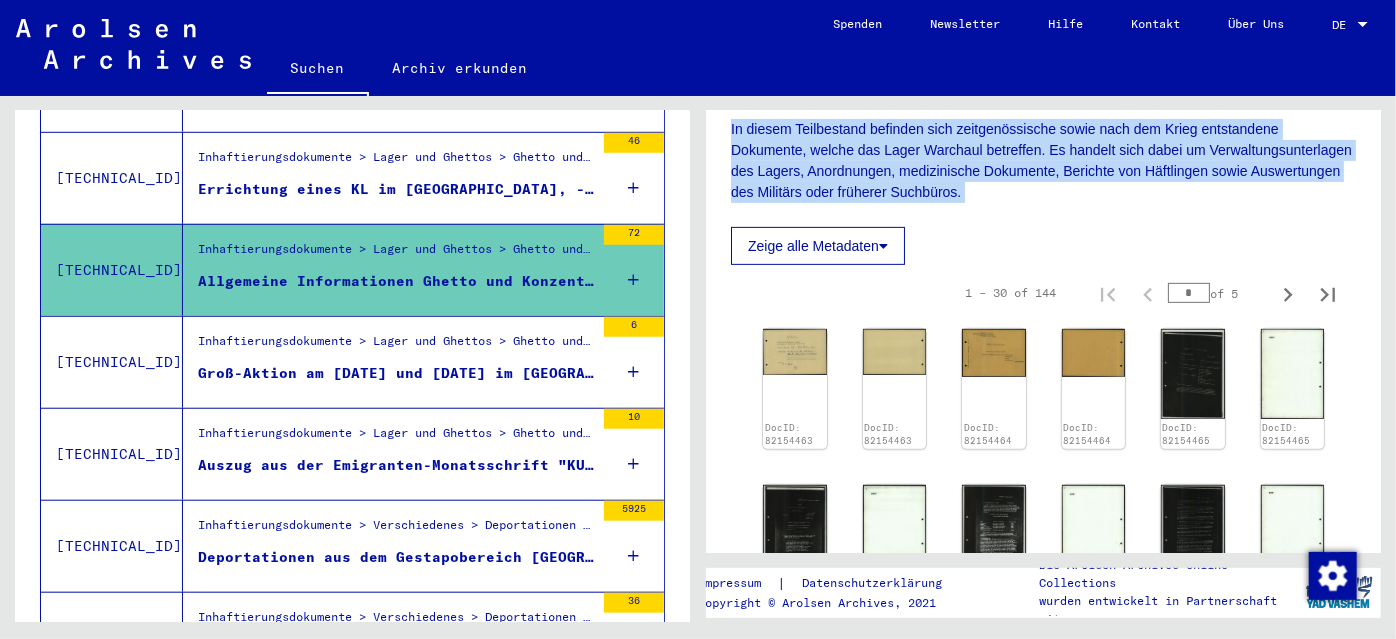 scroll, scrollTop: 454, scrollLeft: 0, axis: vertical 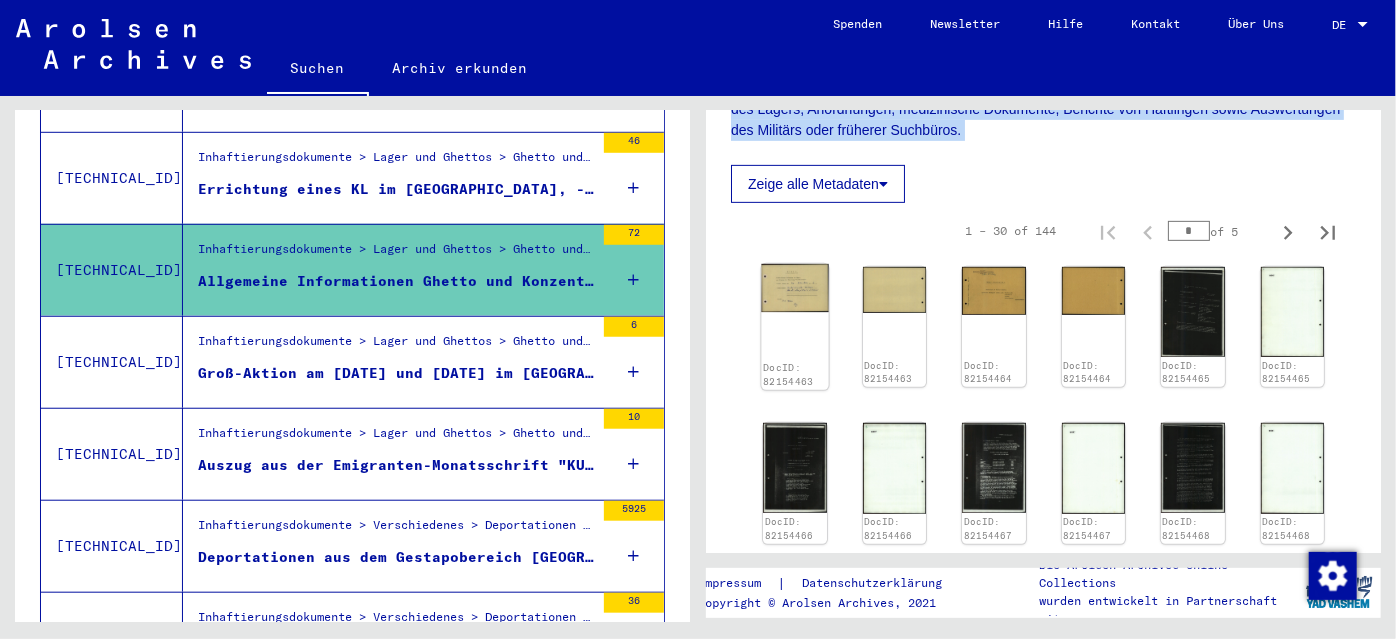 click 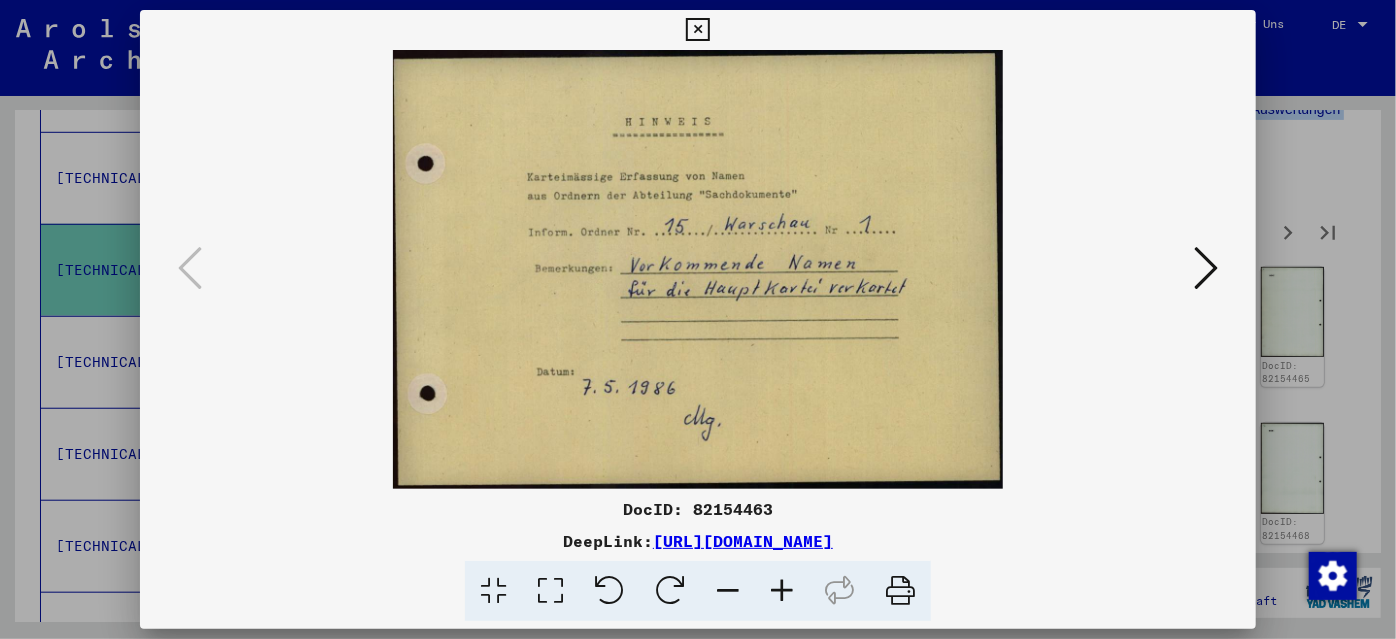 click at bounding box center [1206, 268] 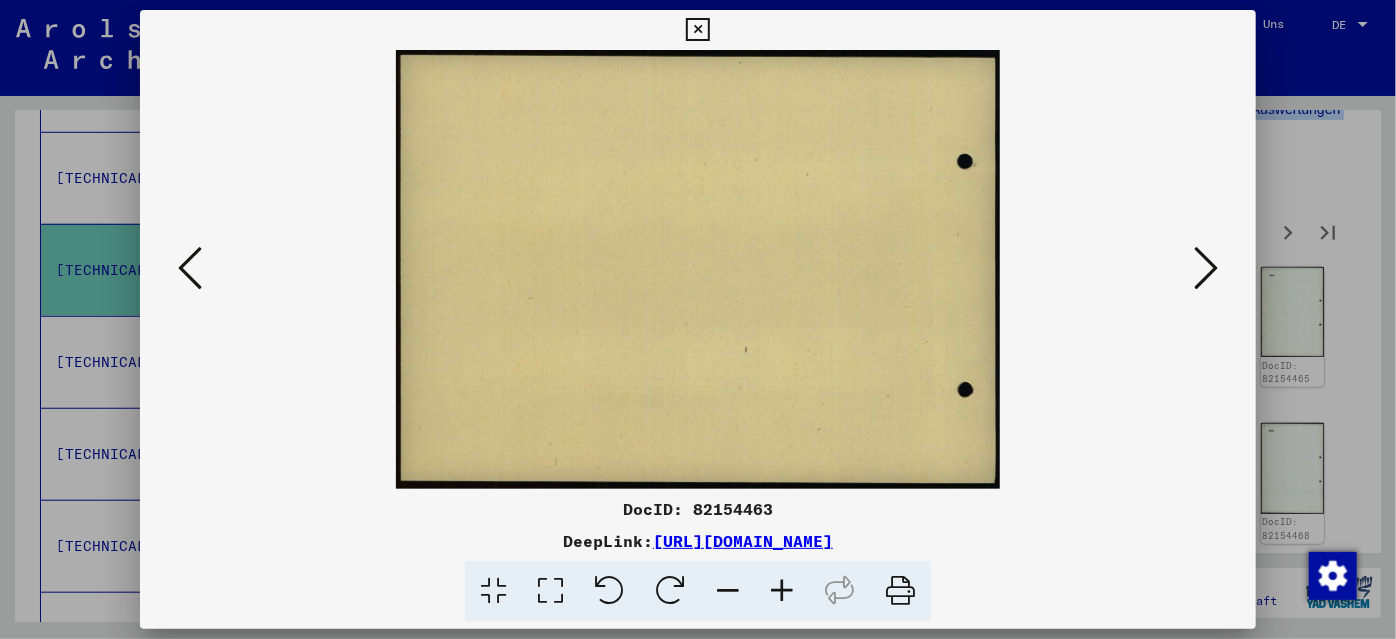 click at bounding box center (1206, 268) 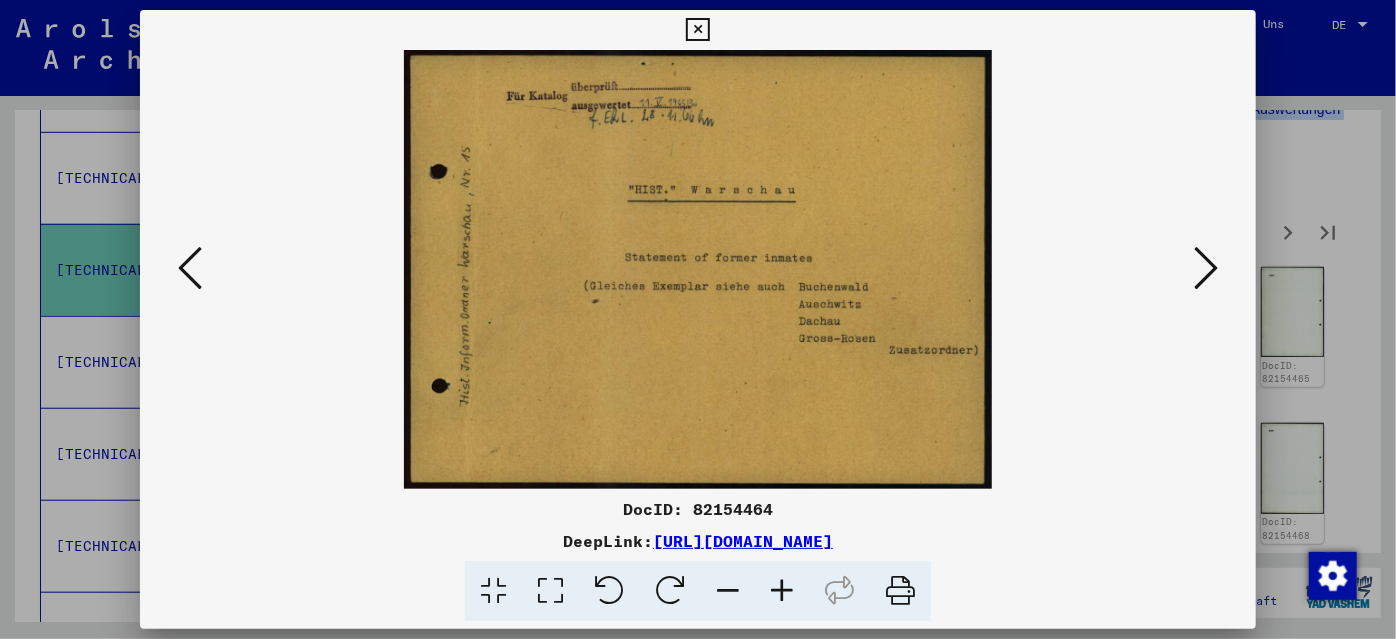 click at bounding box center [1206, 268] 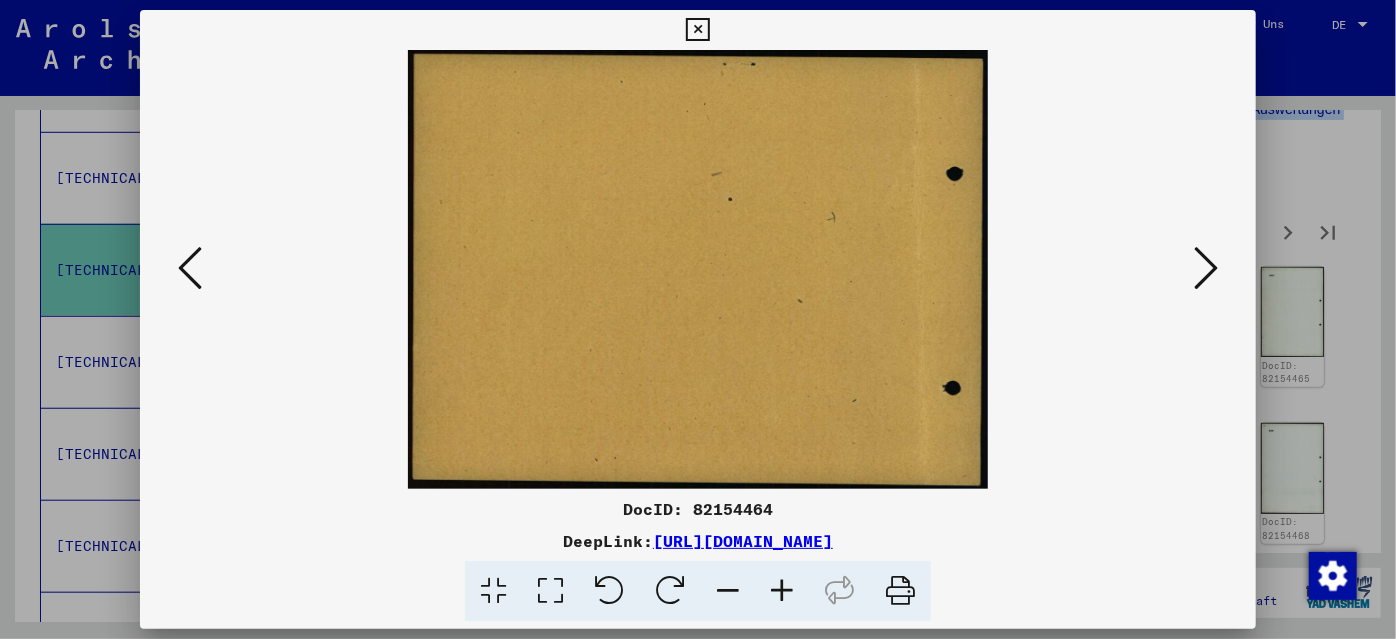 click at bounding box center (1206, 268) 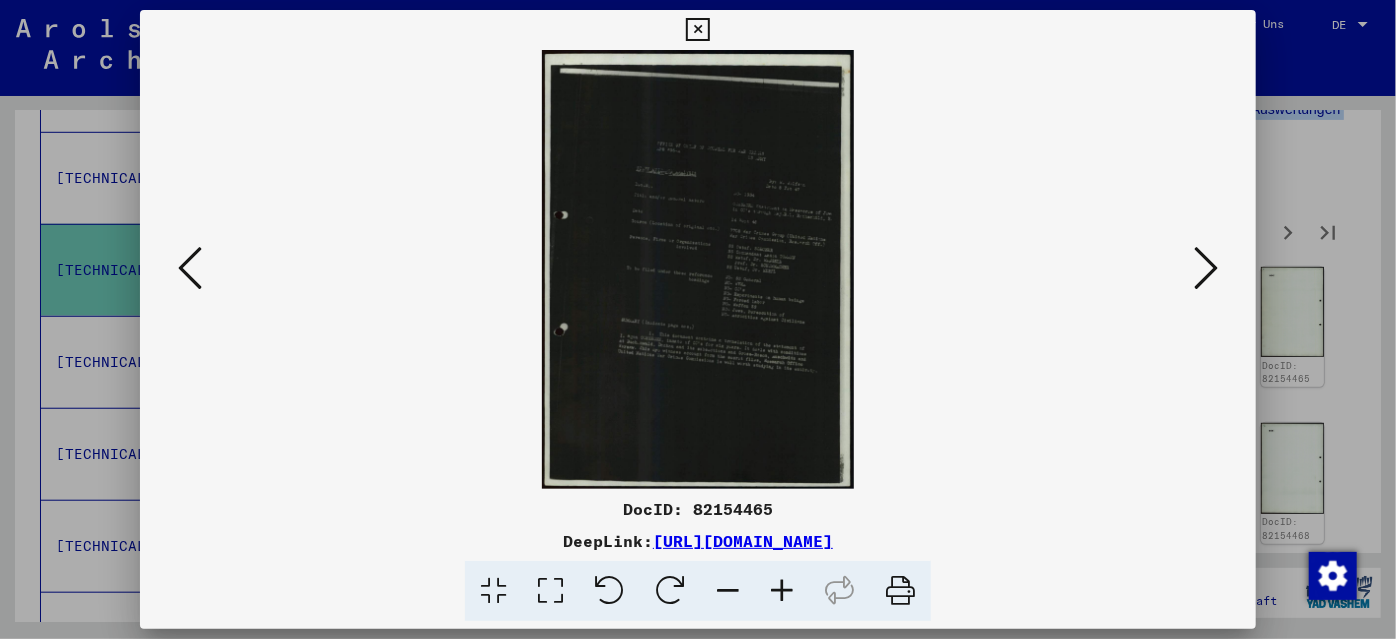 click at bounding box center (1206, 268) 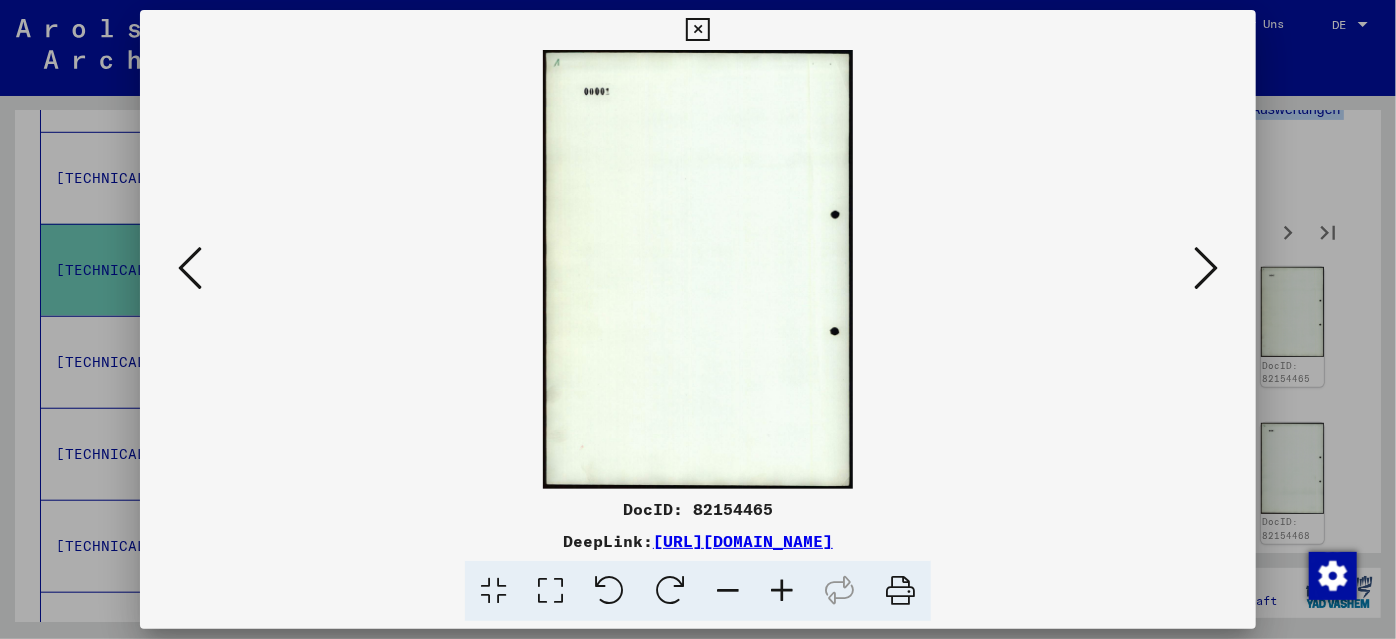 click at bounding box center (1206, 268) 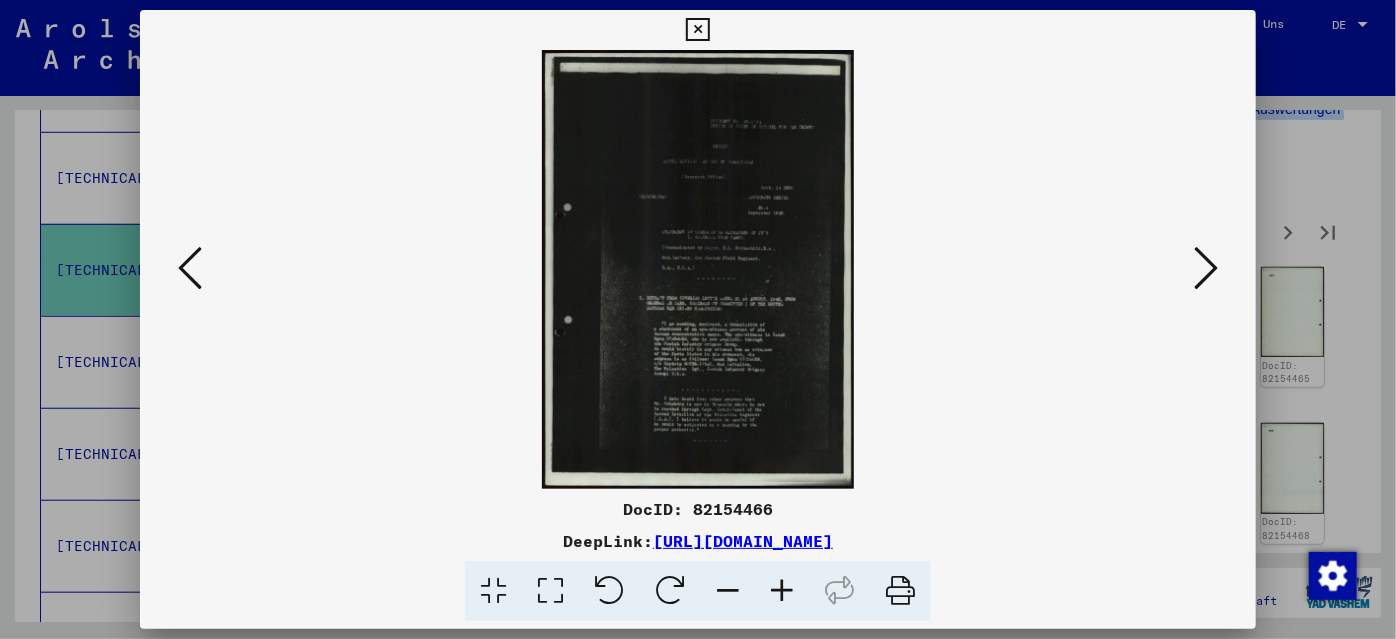 click at bounding box center [1206, 268] 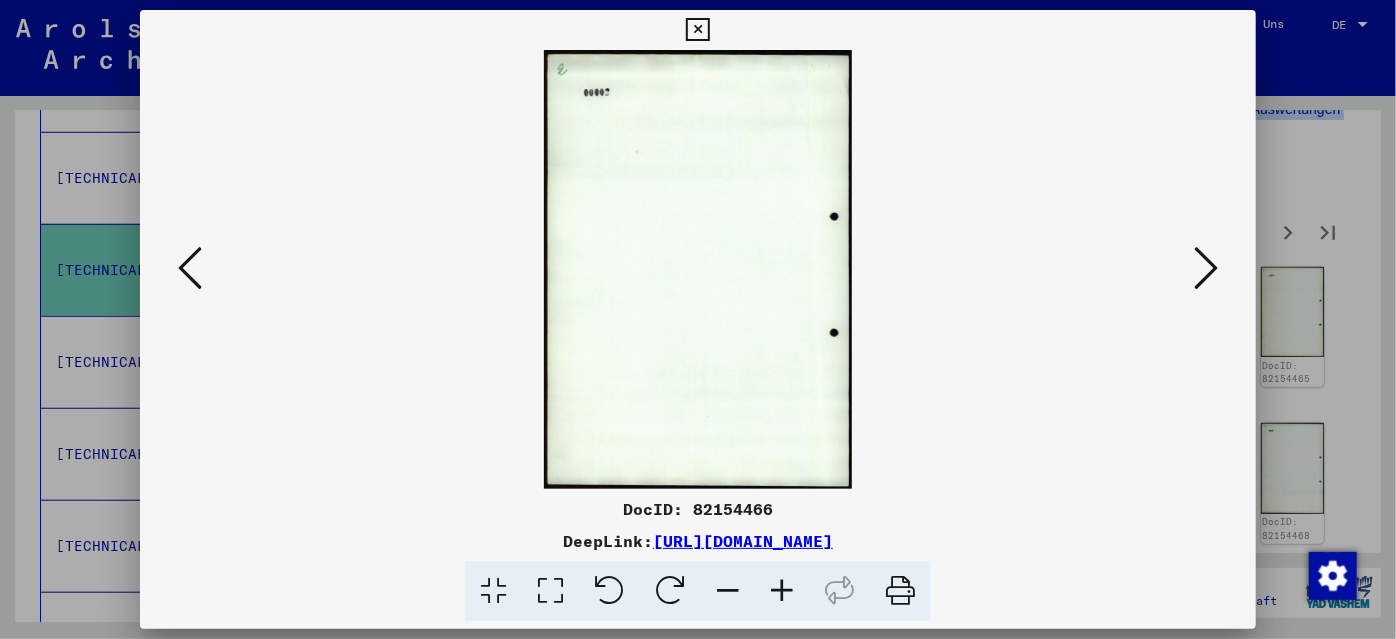 click at bounding box center [1206, 268] 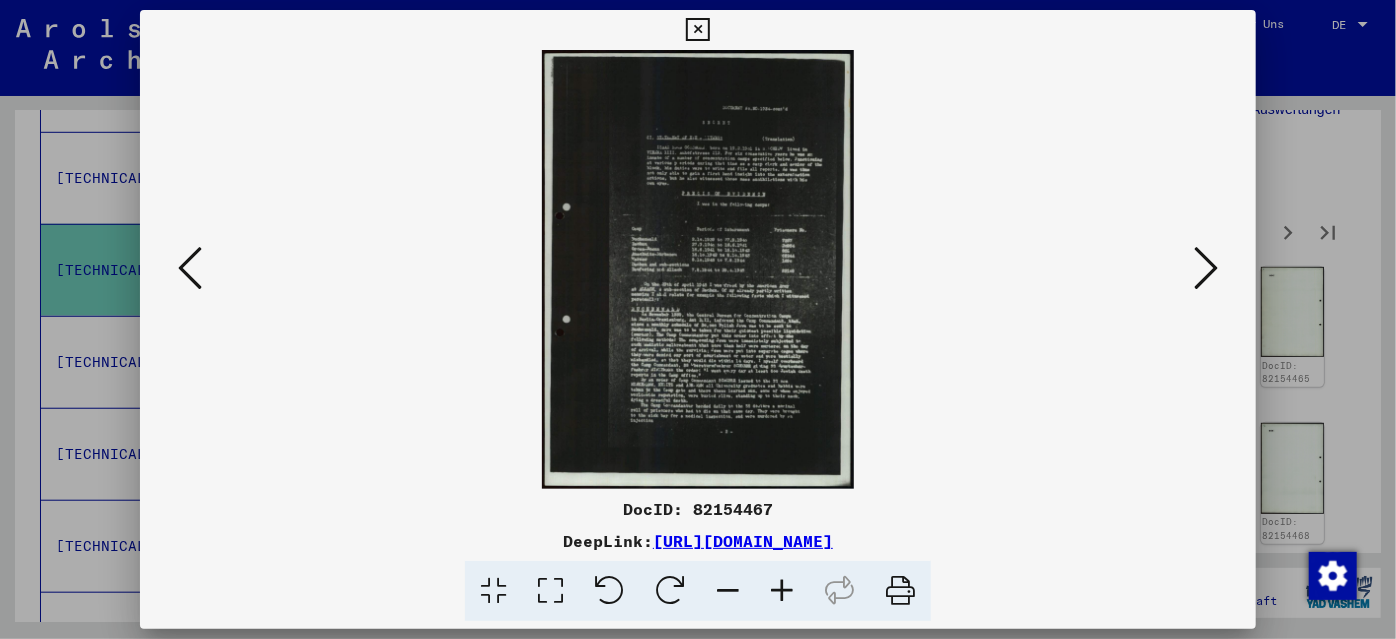 click at bounding box center (782, 591) 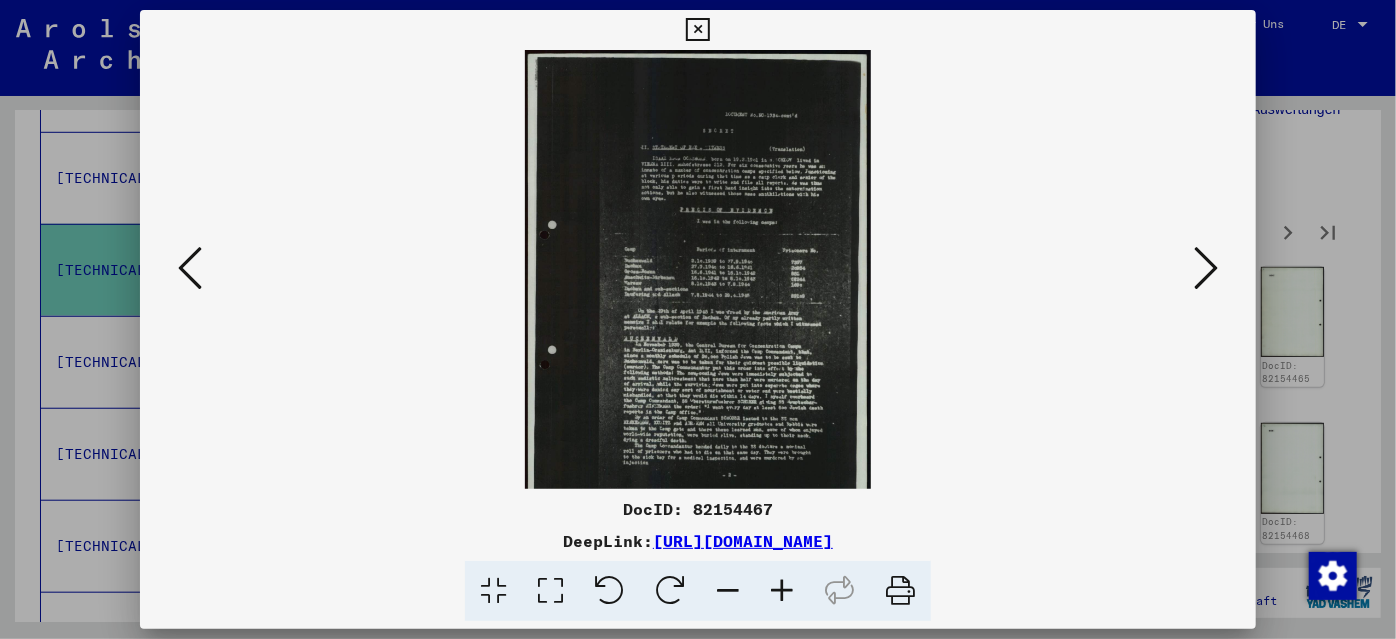 click at bounding box center [782, 591] 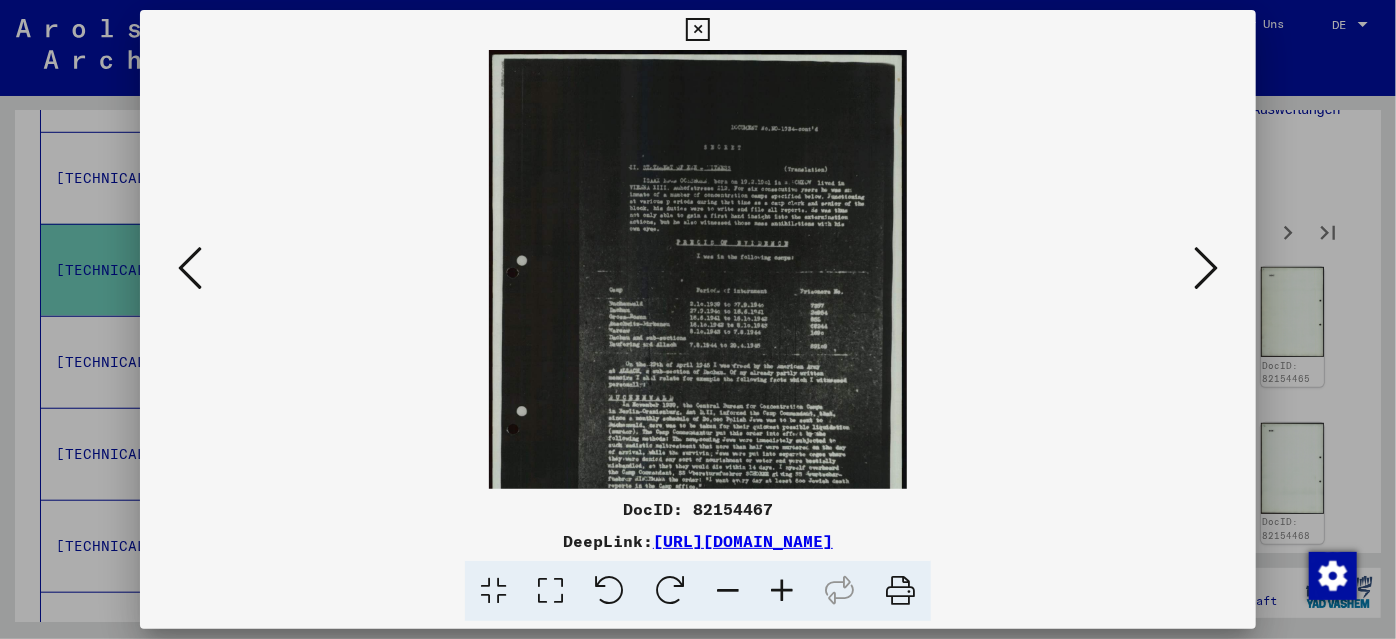 click at bounding box center [782, 591] 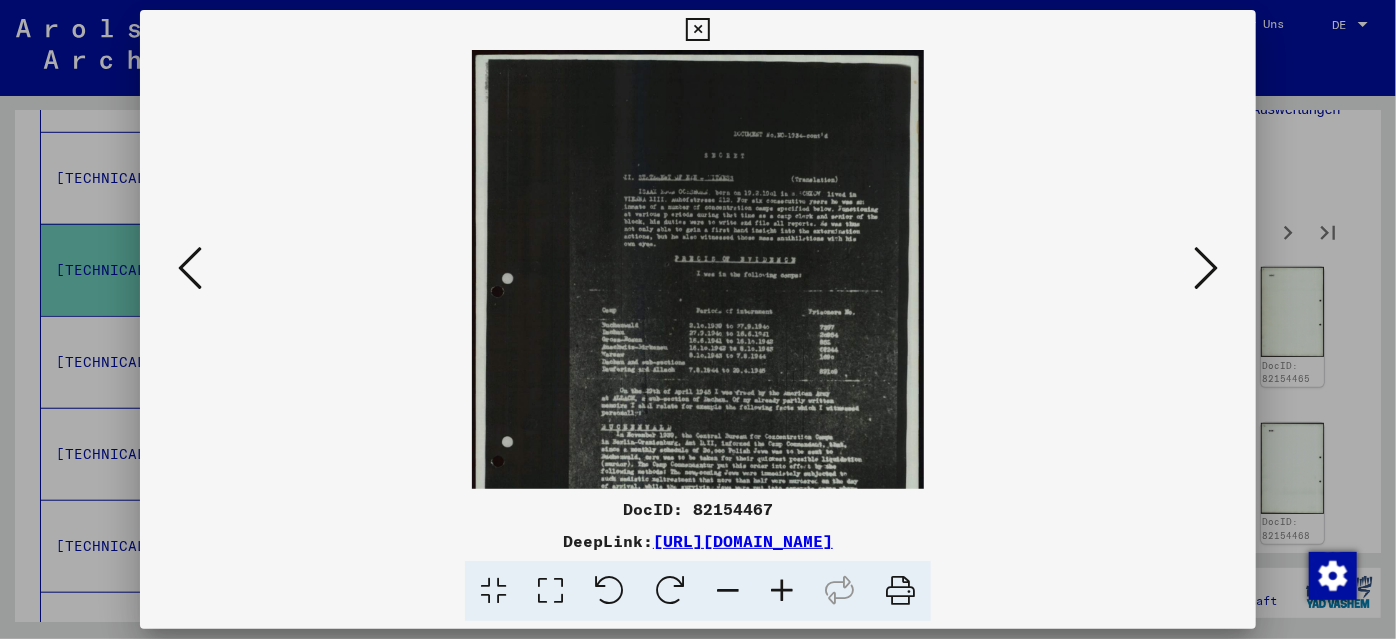 click at bounding box center (782, 591) 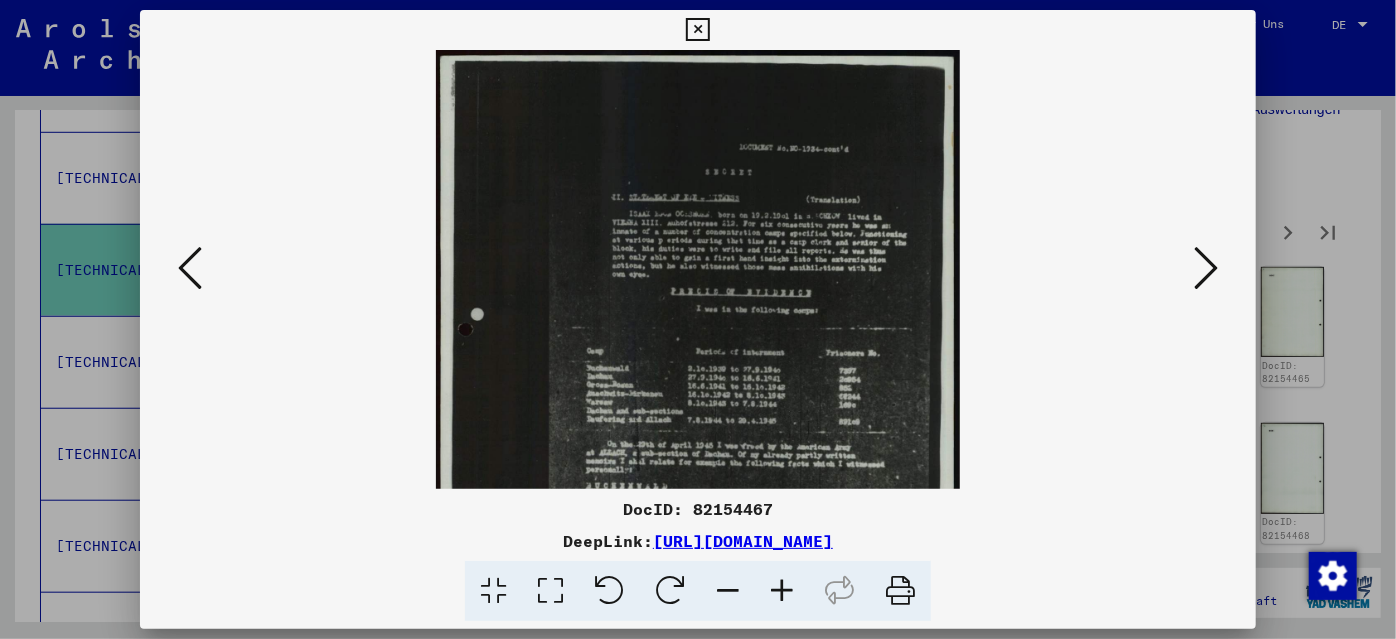 click at bounding box center (782, 591) 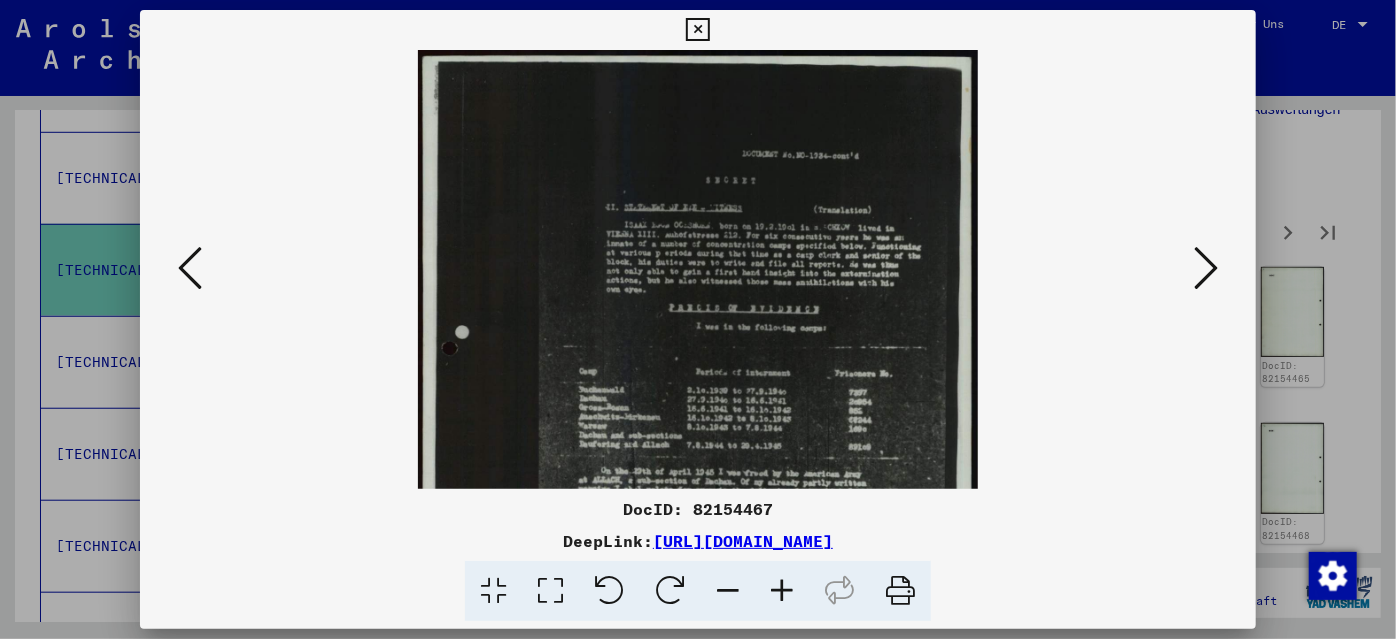 click at bounding box center (782, 591) 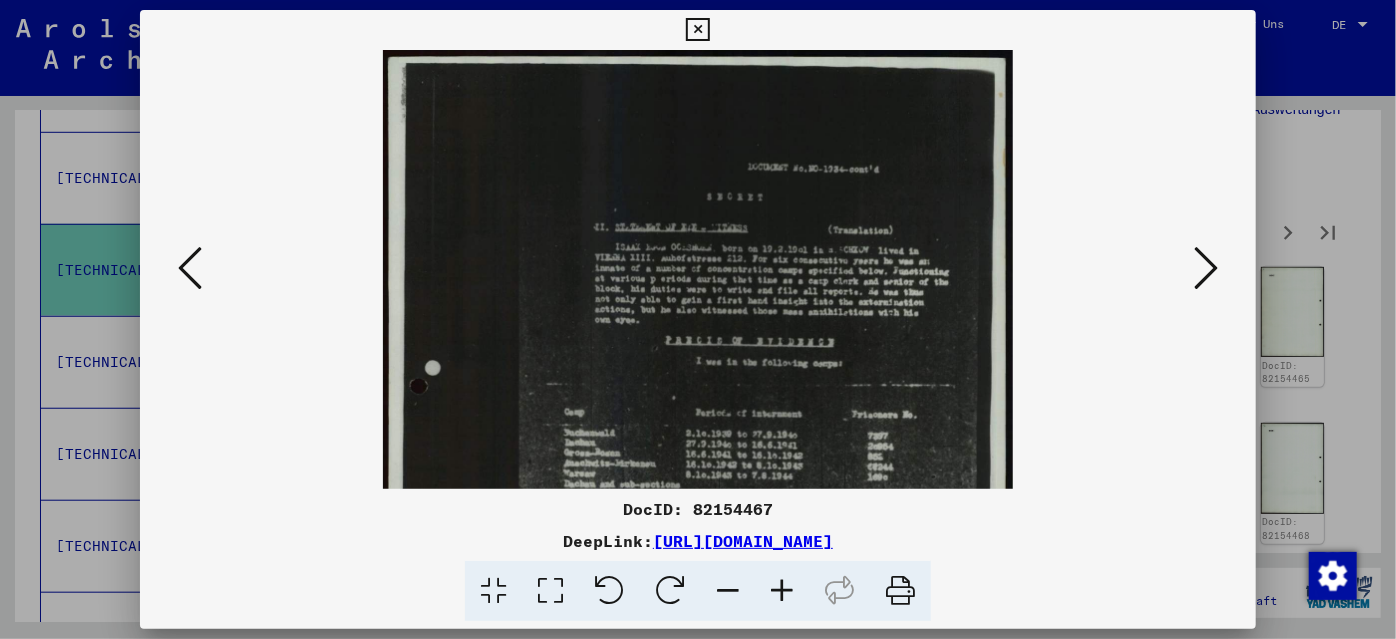 click at bounding box center [782, 591] 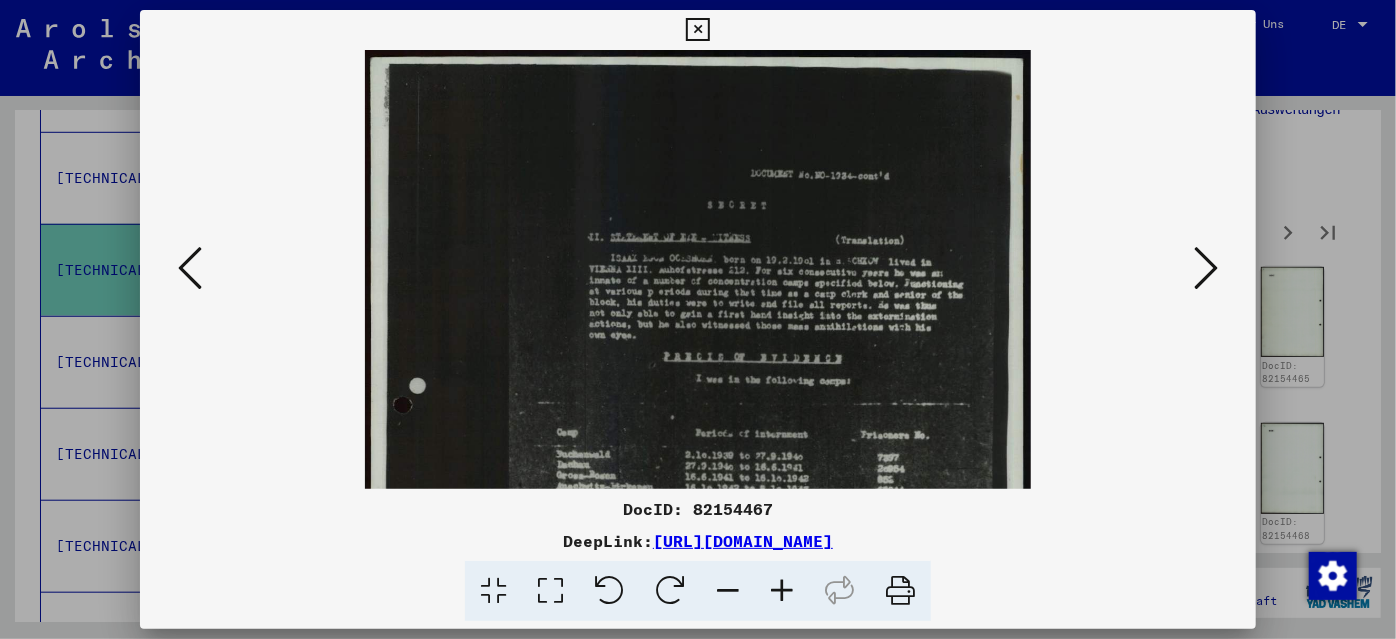 click at bounding box center (782, 591) 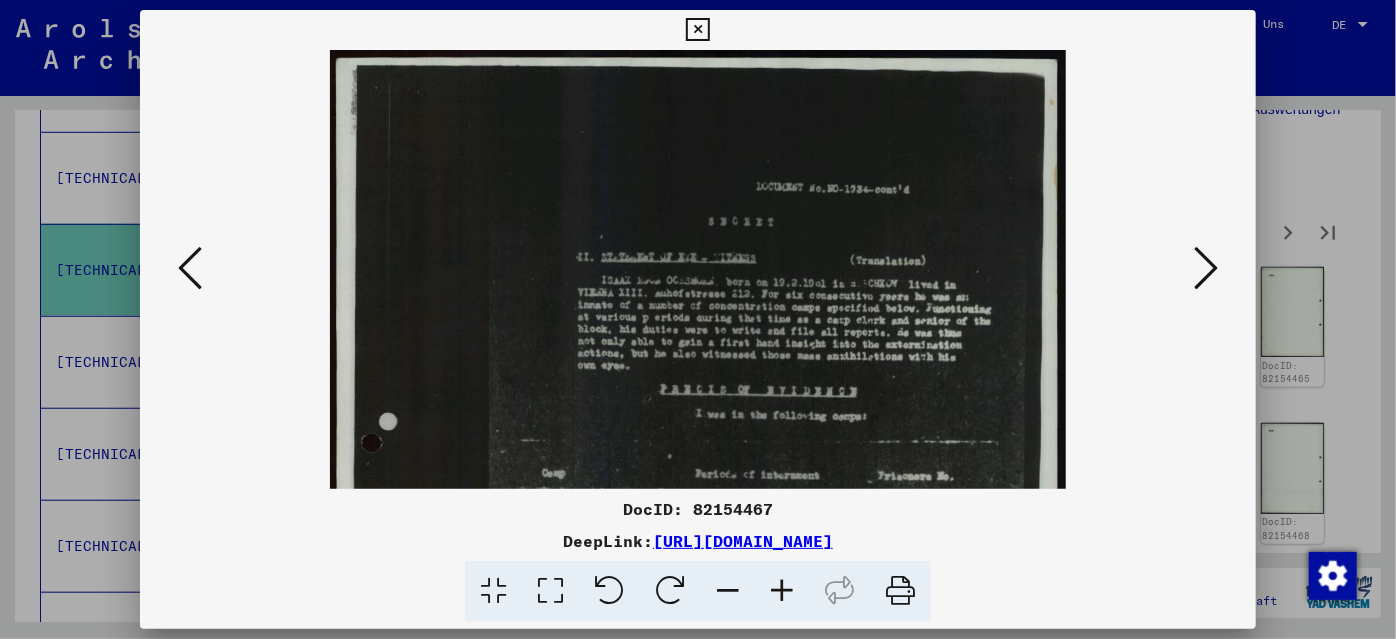 click at bounding box center [782, 591] 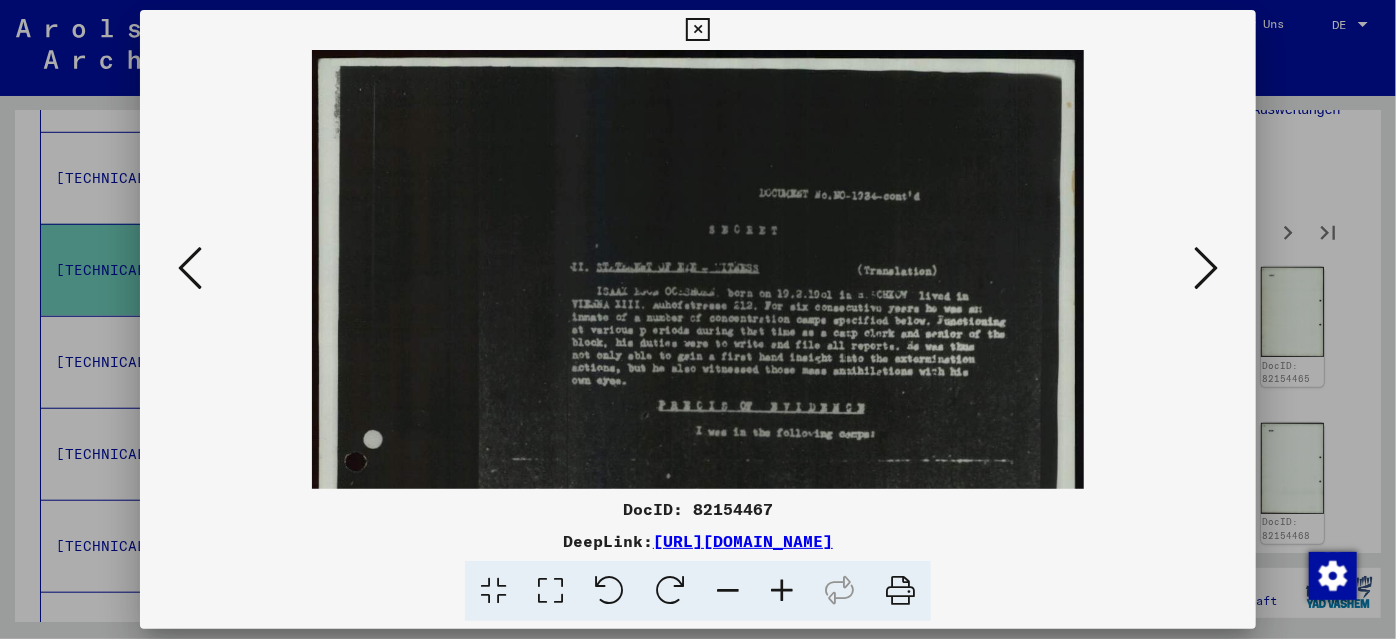 click at bounding box center [782, 591] 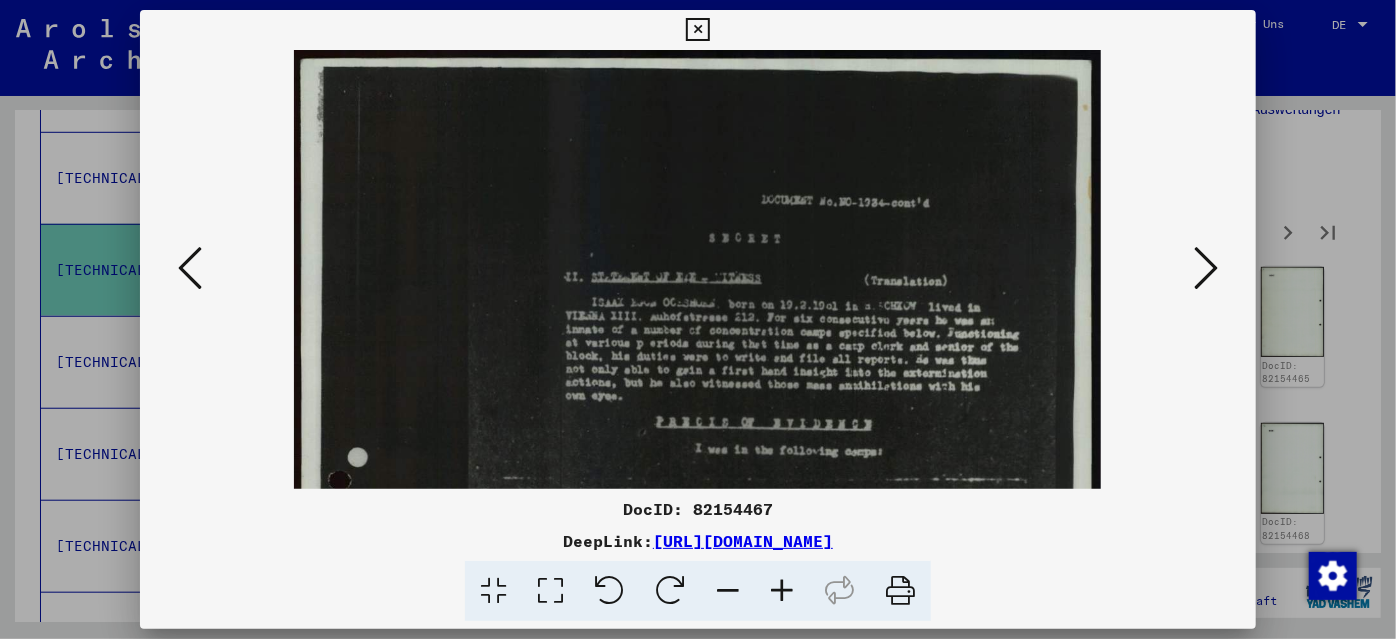 click at bounding box center [782, 591] 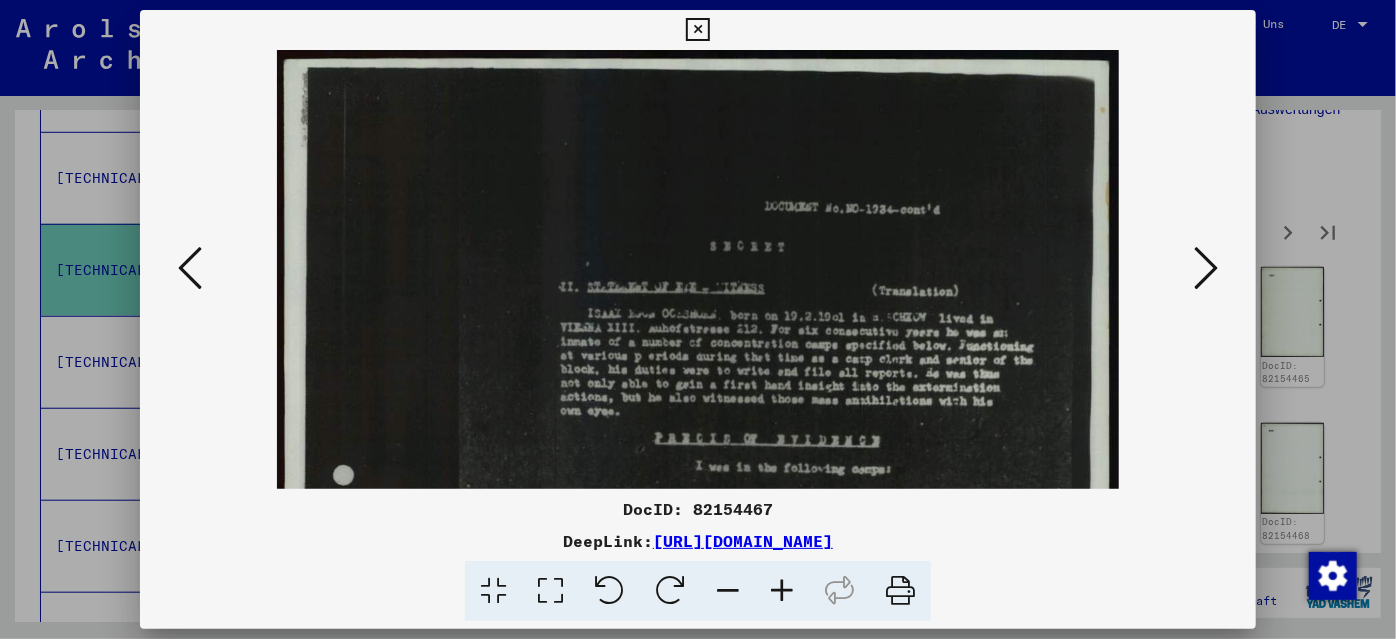 click at bounding box center (782, 591) 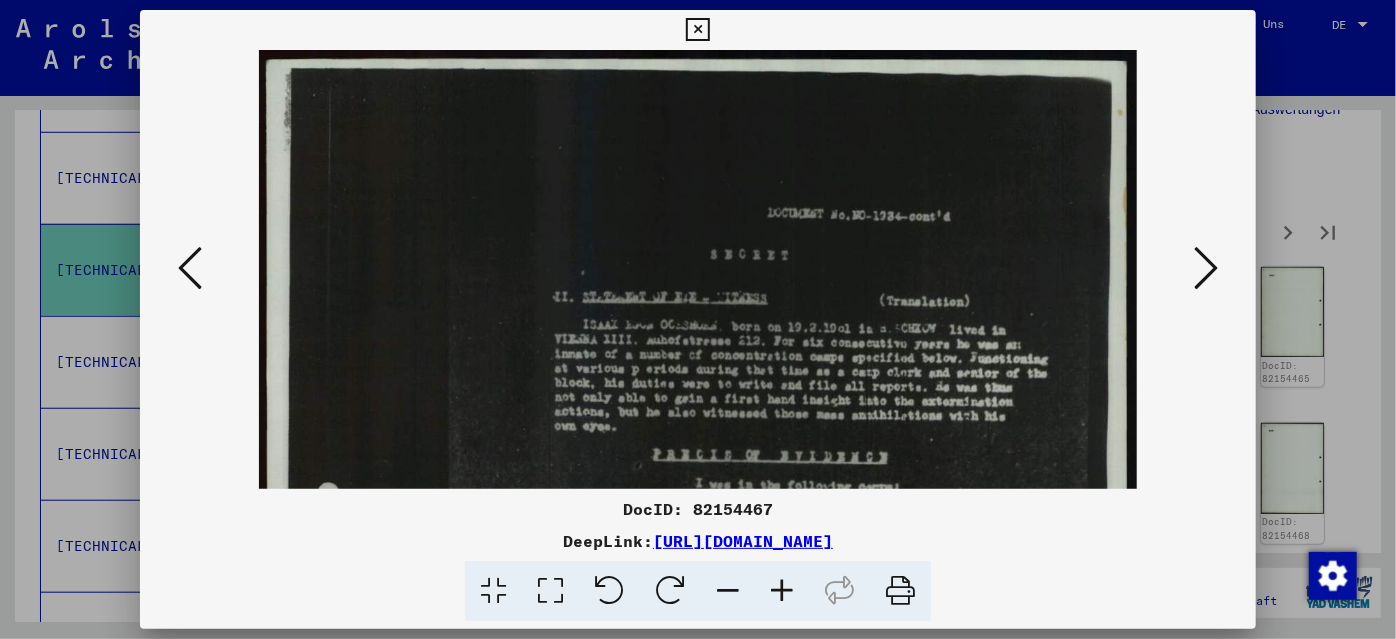 click at bounding box center [782, 591] 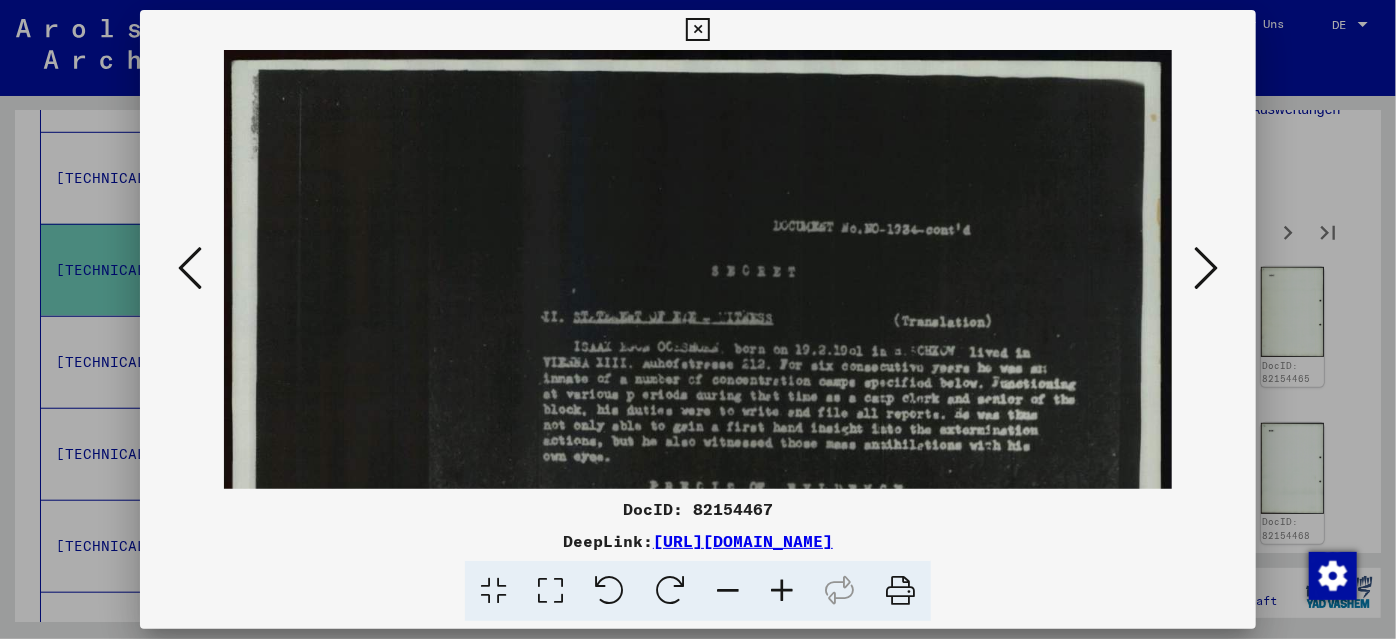 click at bounding box center (782, 591) 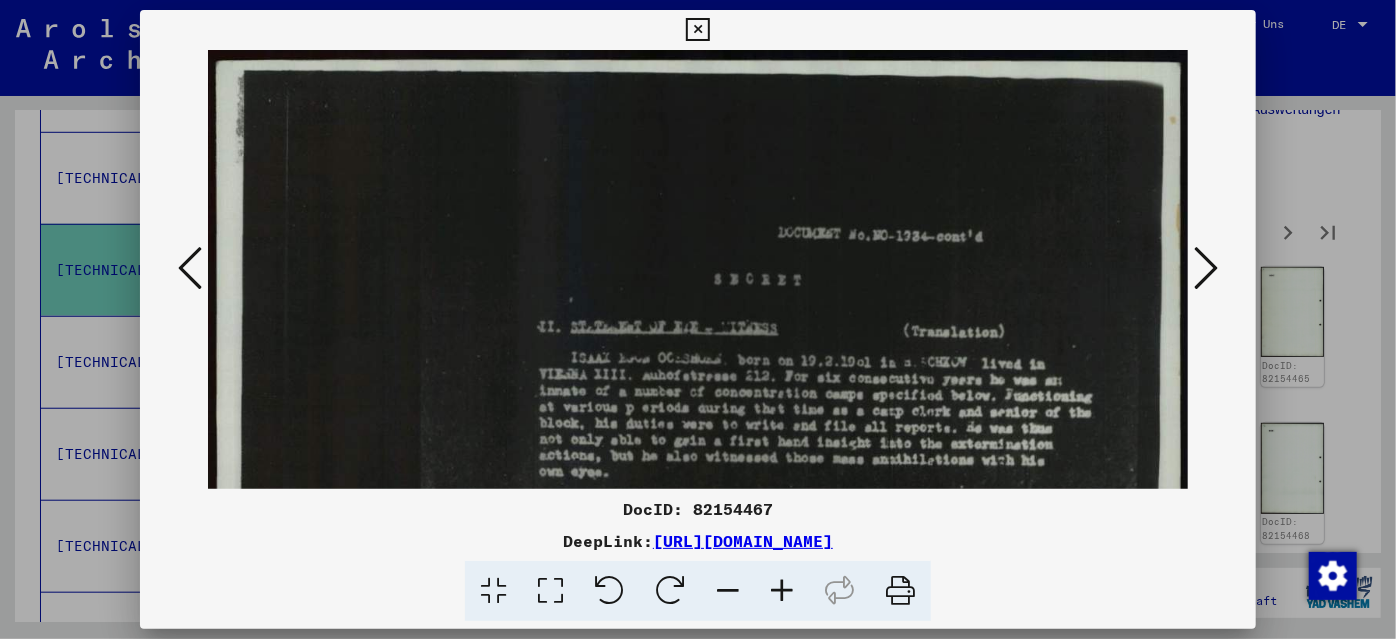 click at bounding box center [782, 591] 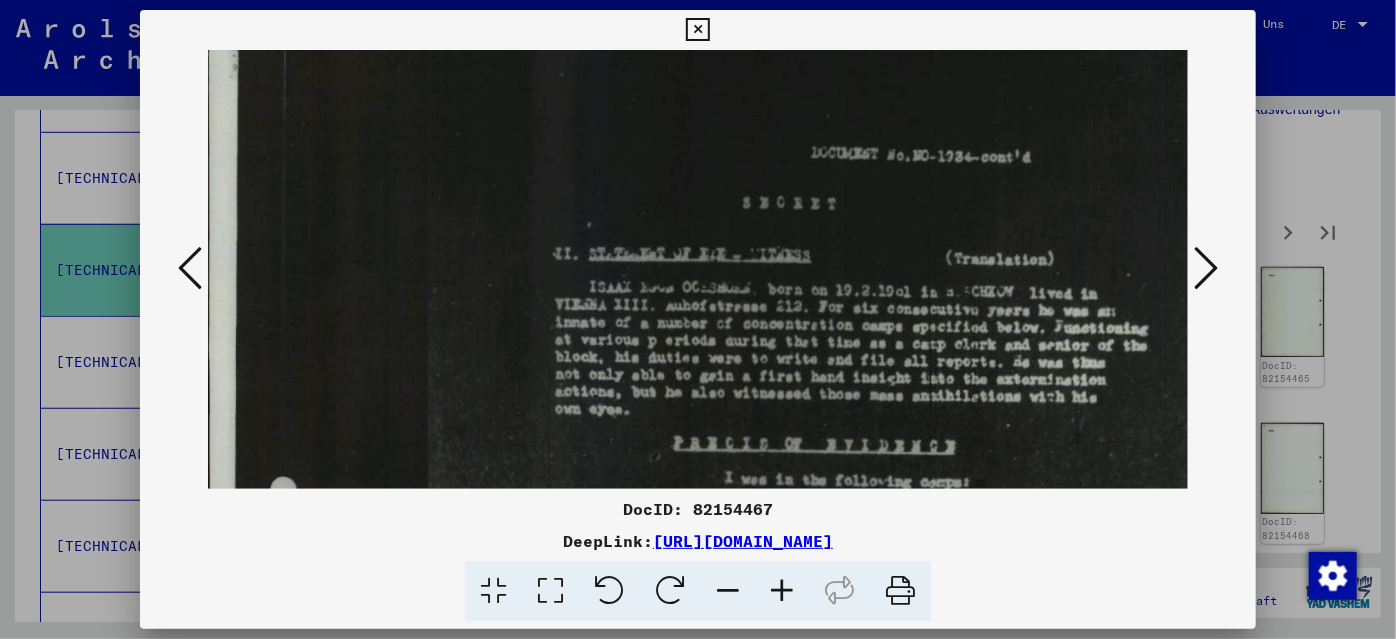 scroll, scrollTop: 168, scrollLeft: 8, axis: both 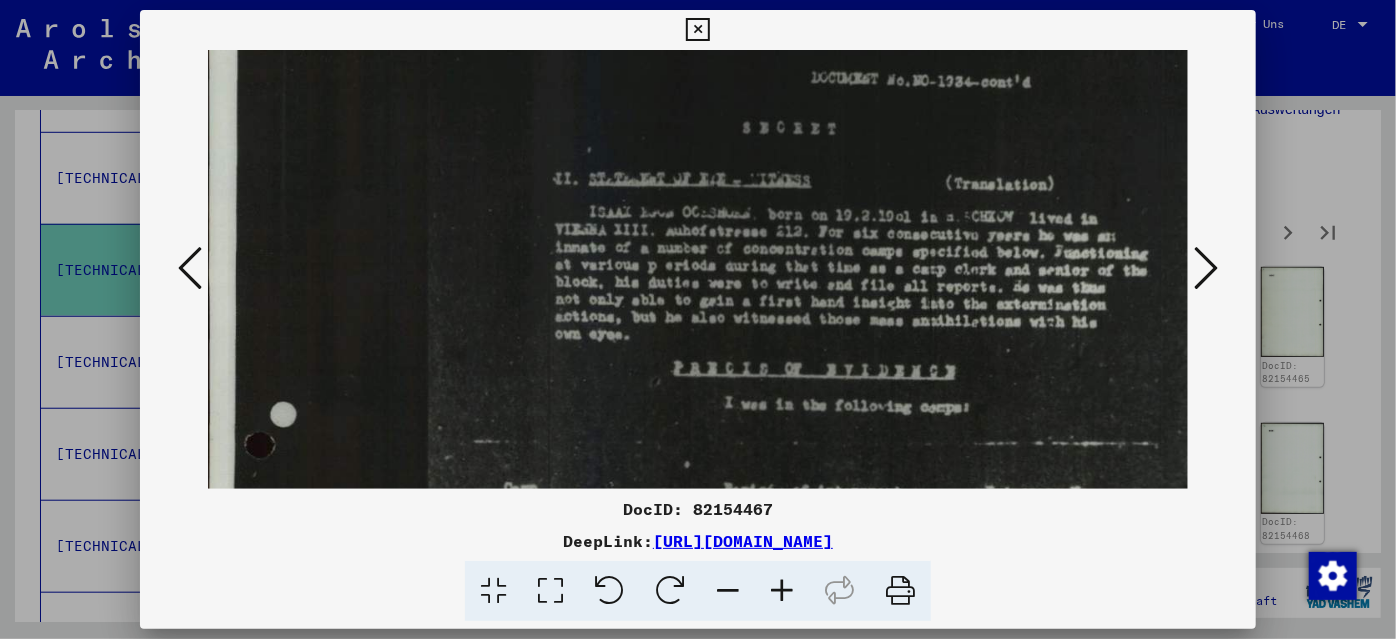 drag, startPoint x: 993, startPoint y: 367, endPoint x: 985, endPoint y: 200, distance: 167.19151 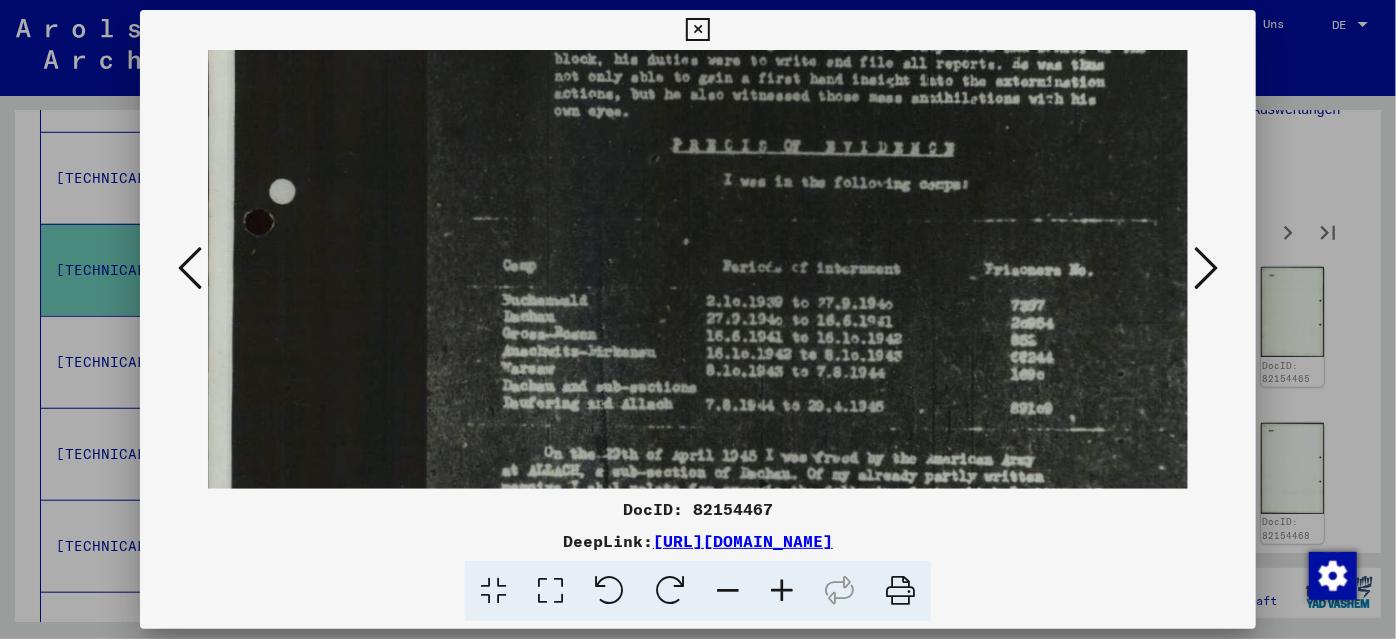 drag, startPoint x: 1021, startPoint y: 424, endPoint x: 1020, endPoint y: 200, distance: 224.00223 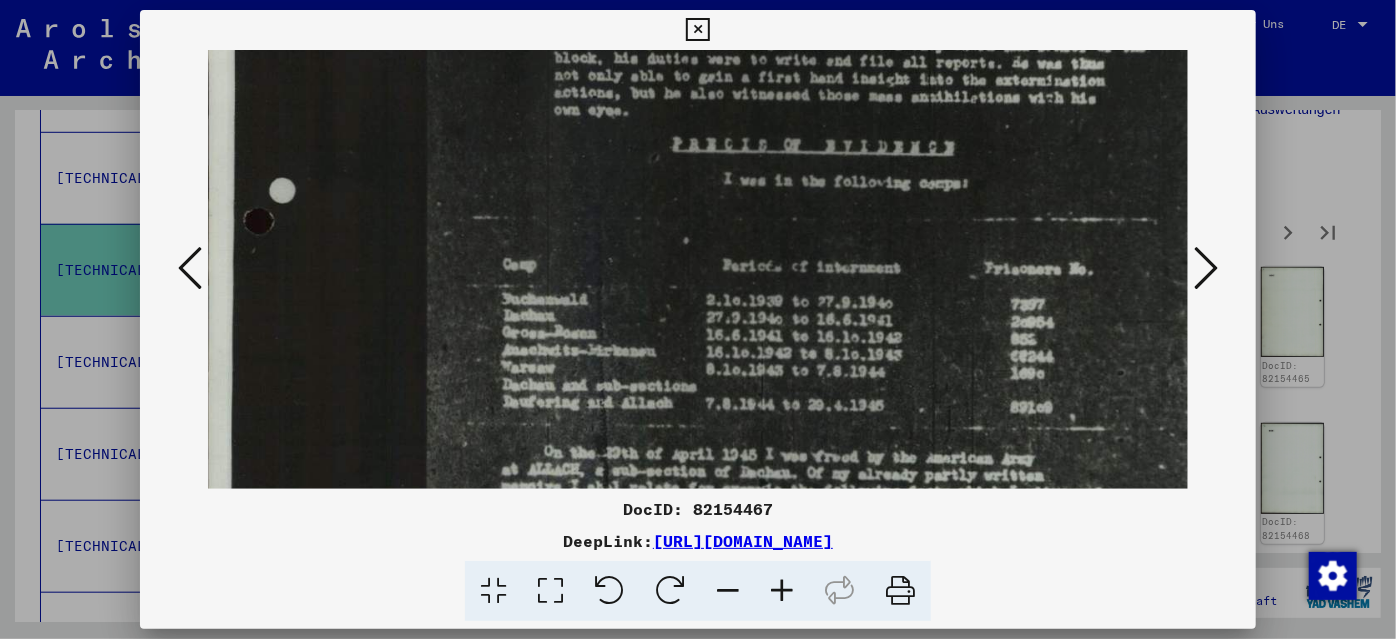 click at bounding box center [1206, 268] 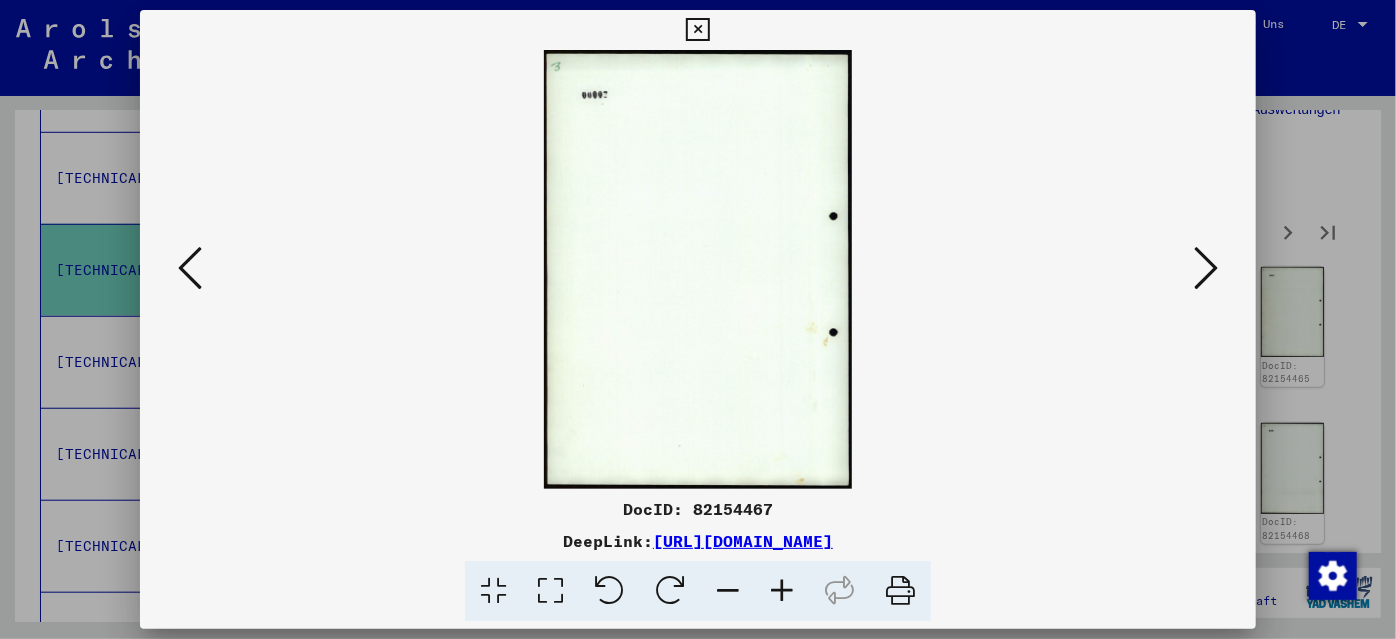 click at bounding box center (1206, 268) 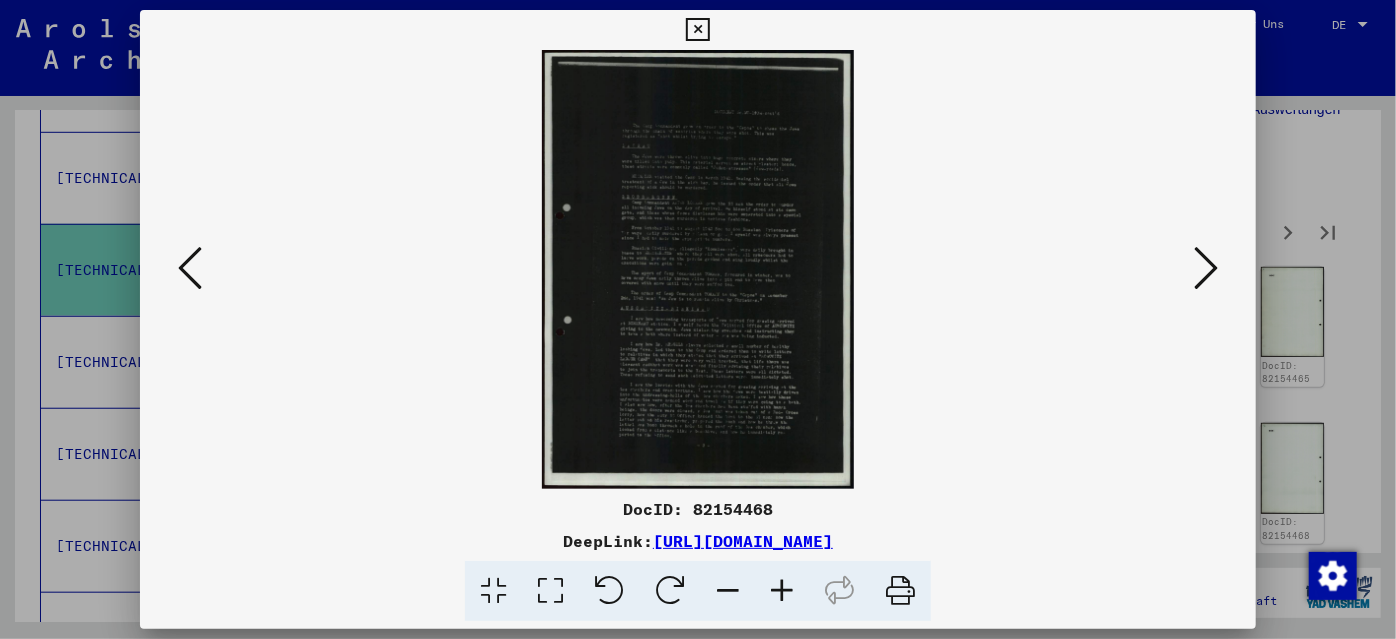 click at bounding box center (1206, 268) 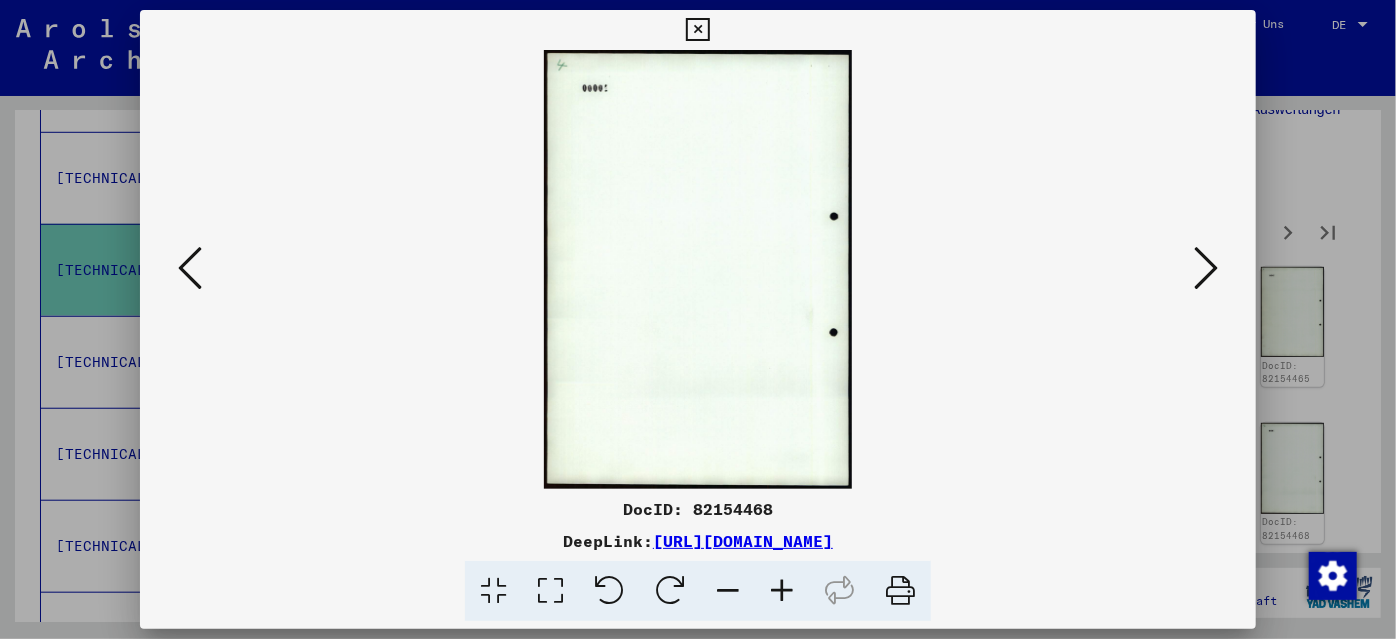 click at bounding box center (1206, 268) 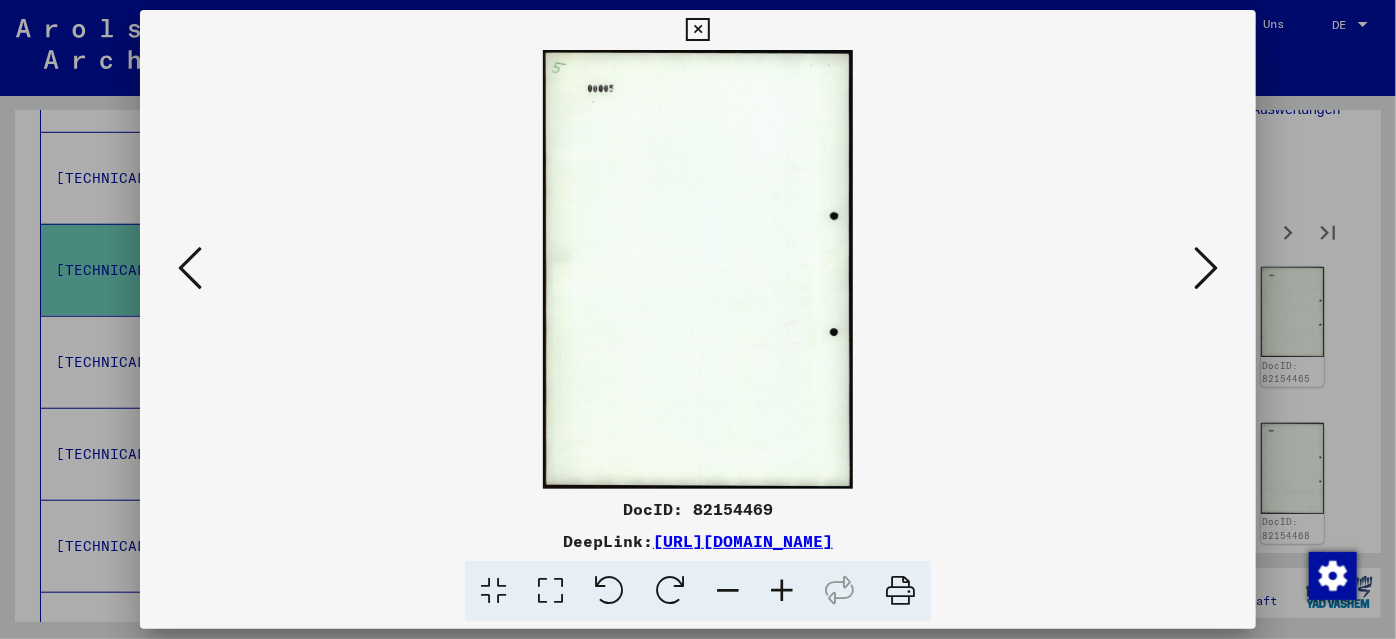 click at bounding box center (1206, 268) 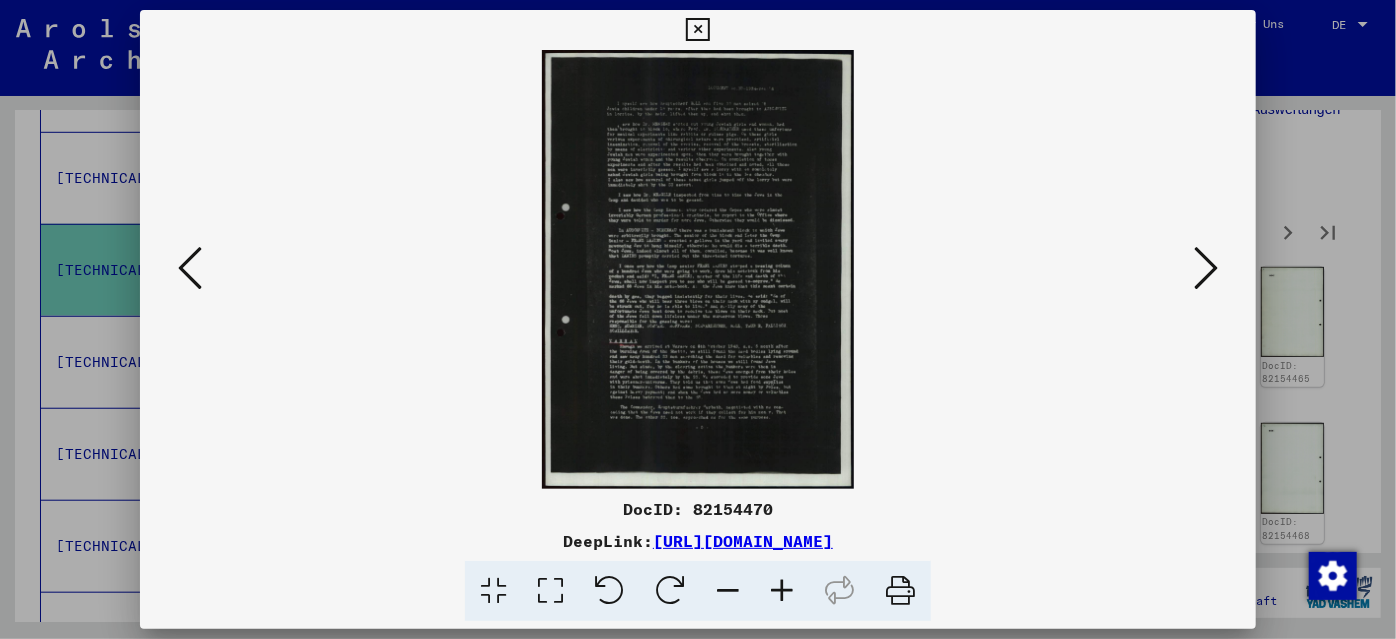 click at bounding box center [1206, 268] 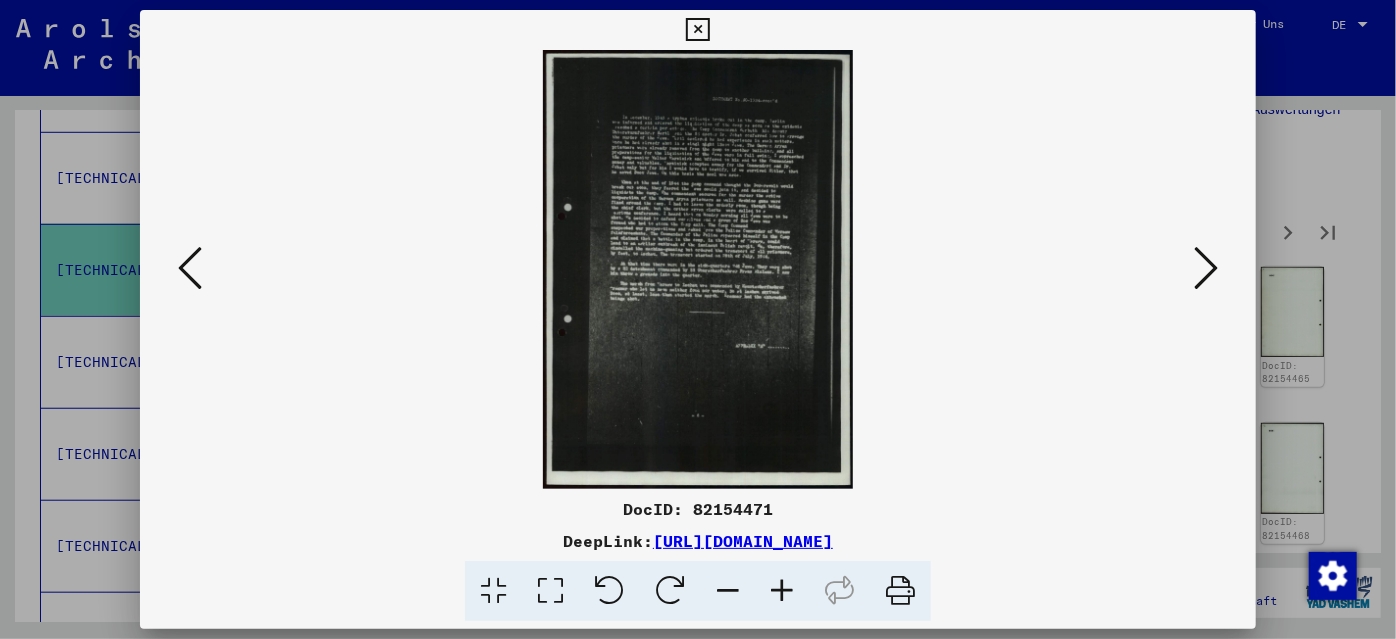 click at bounding box center [1206, 268] 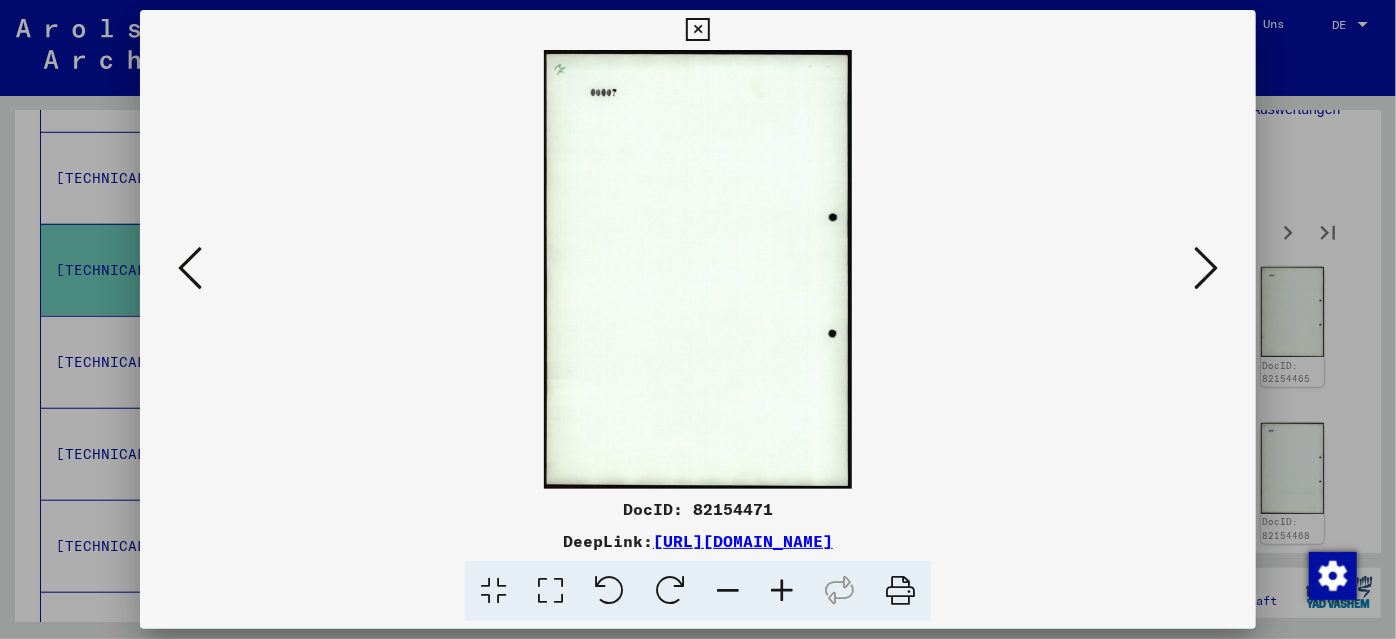 click at bounding box center (1206, 268) 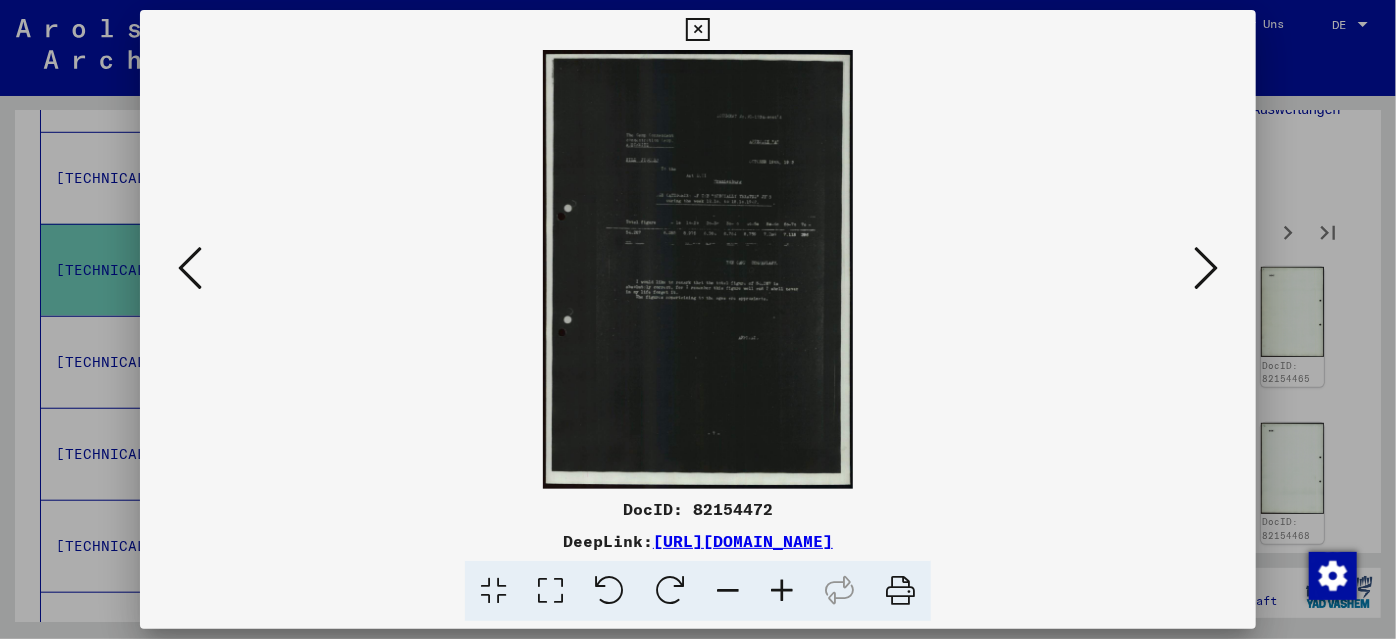 click at bounding box center (1206, 268) 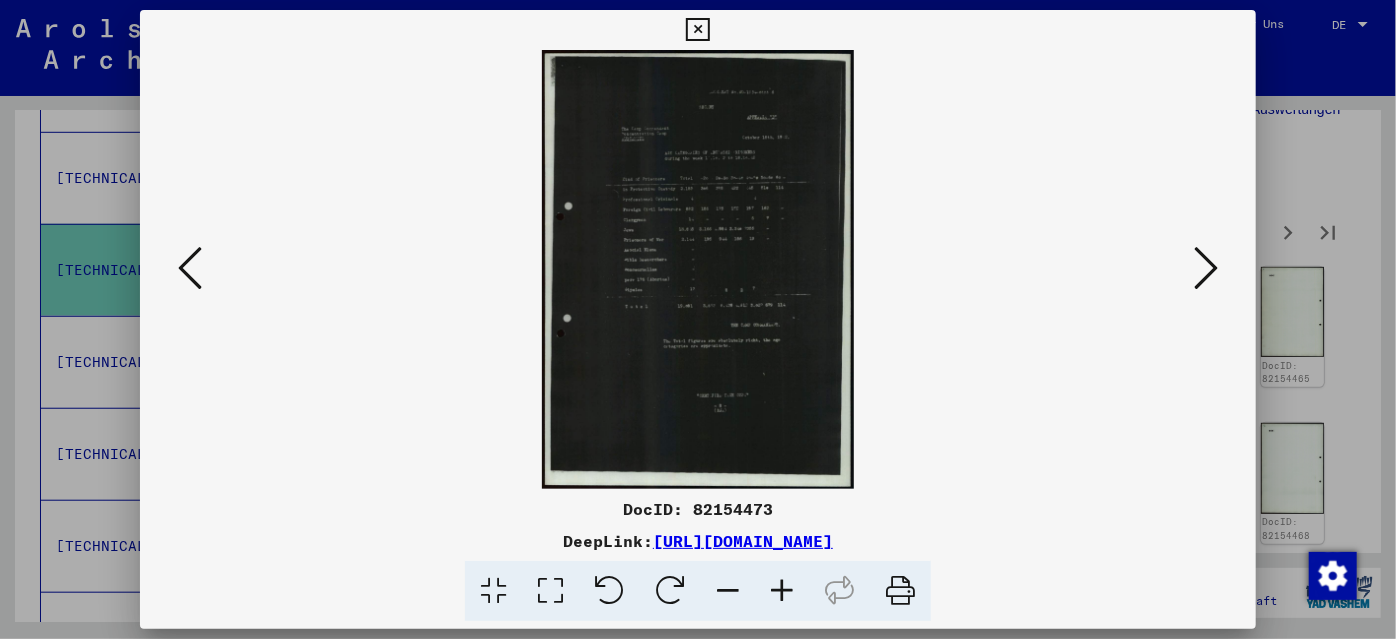 click at bounding box center (1206, 268) 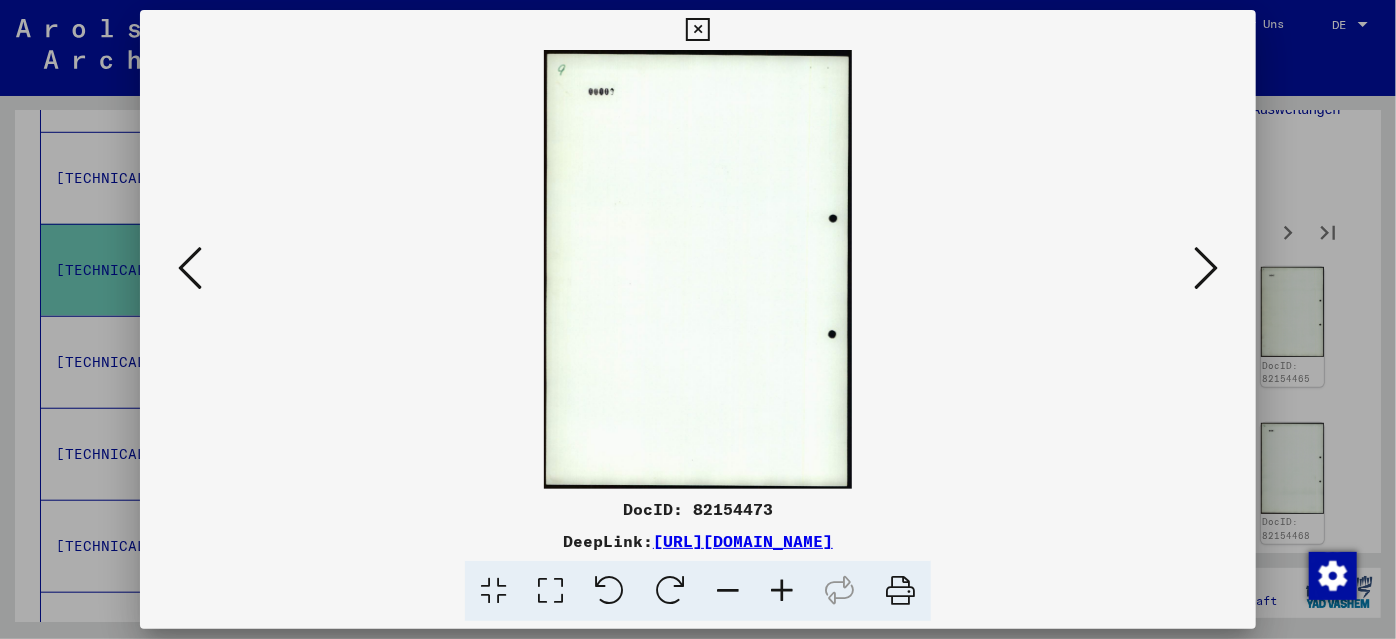 click at bounding box center [1206, 268] 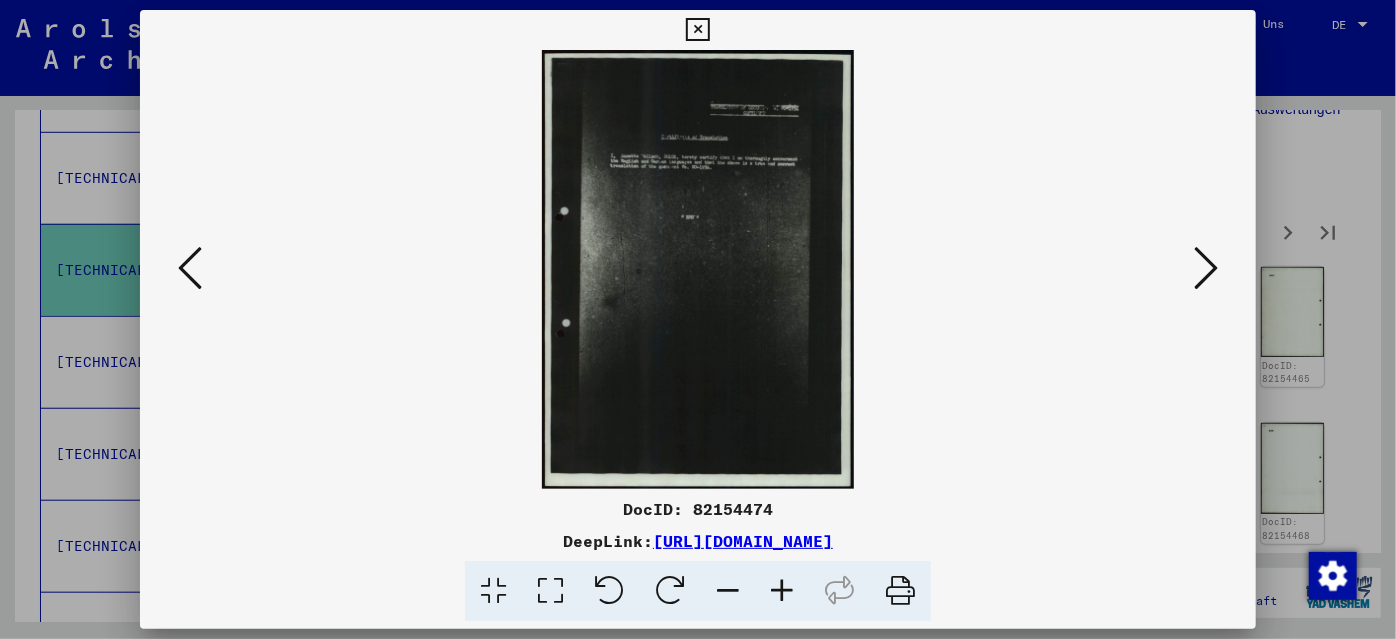 click at bounding box center [697, 30] 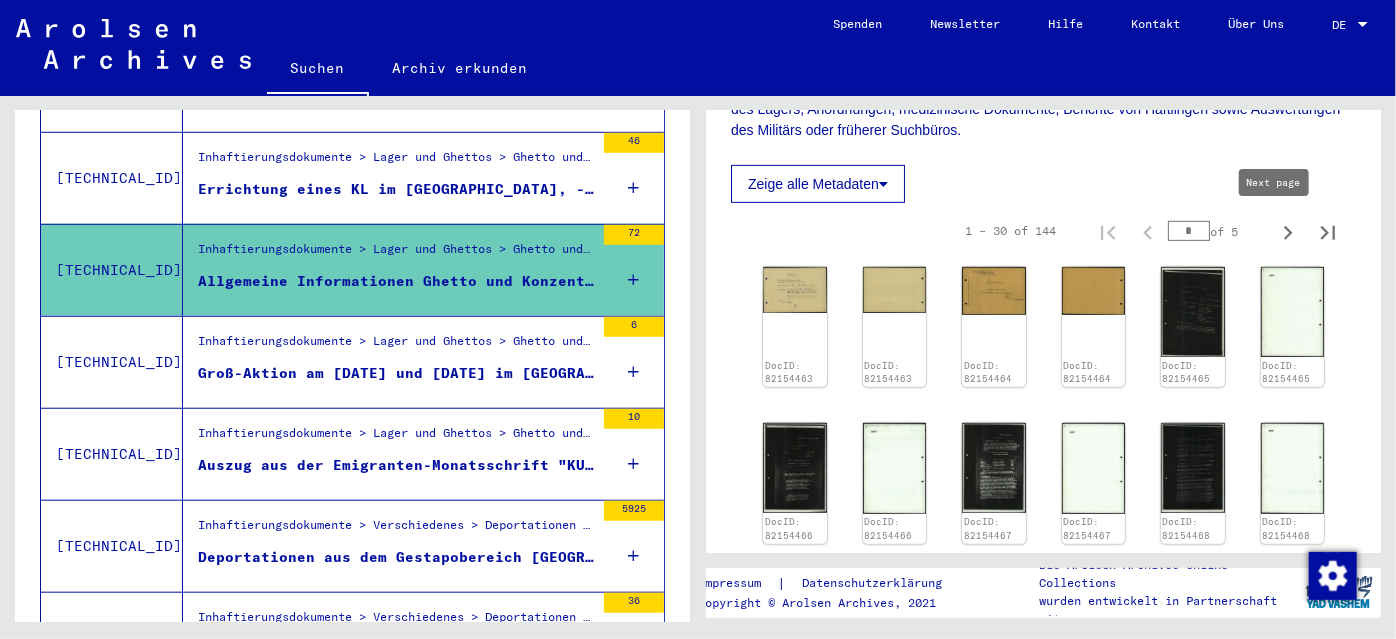click 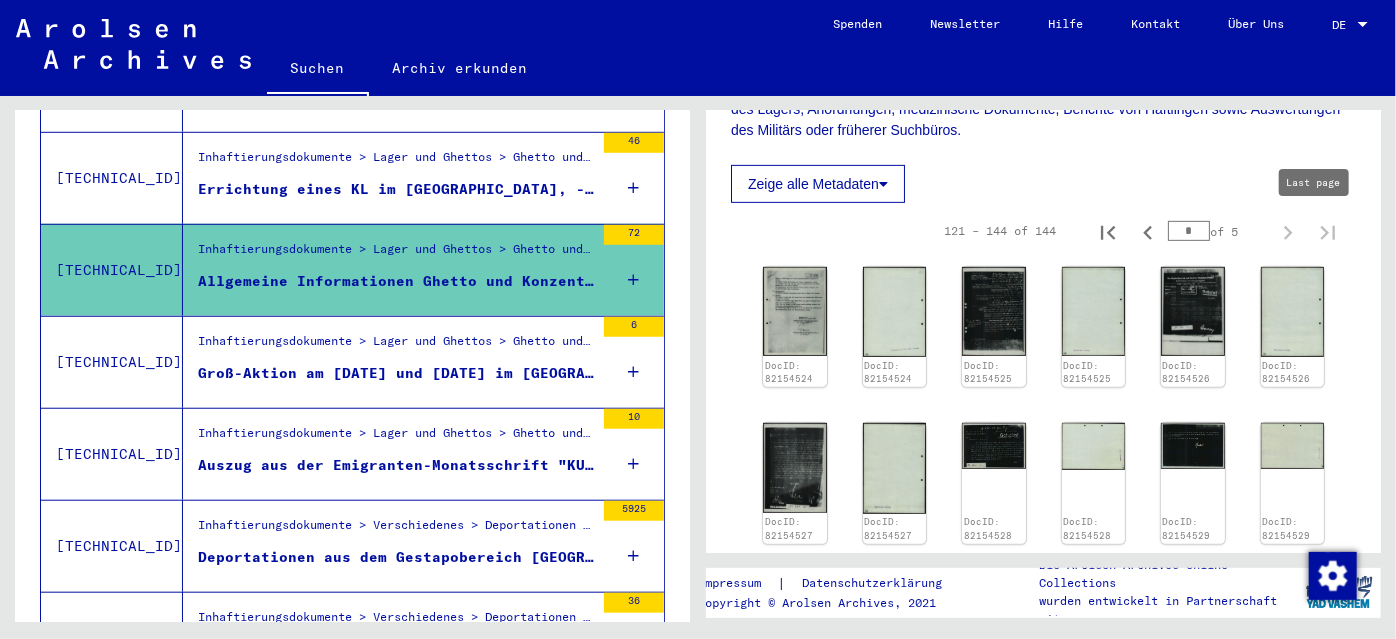 type on "*" 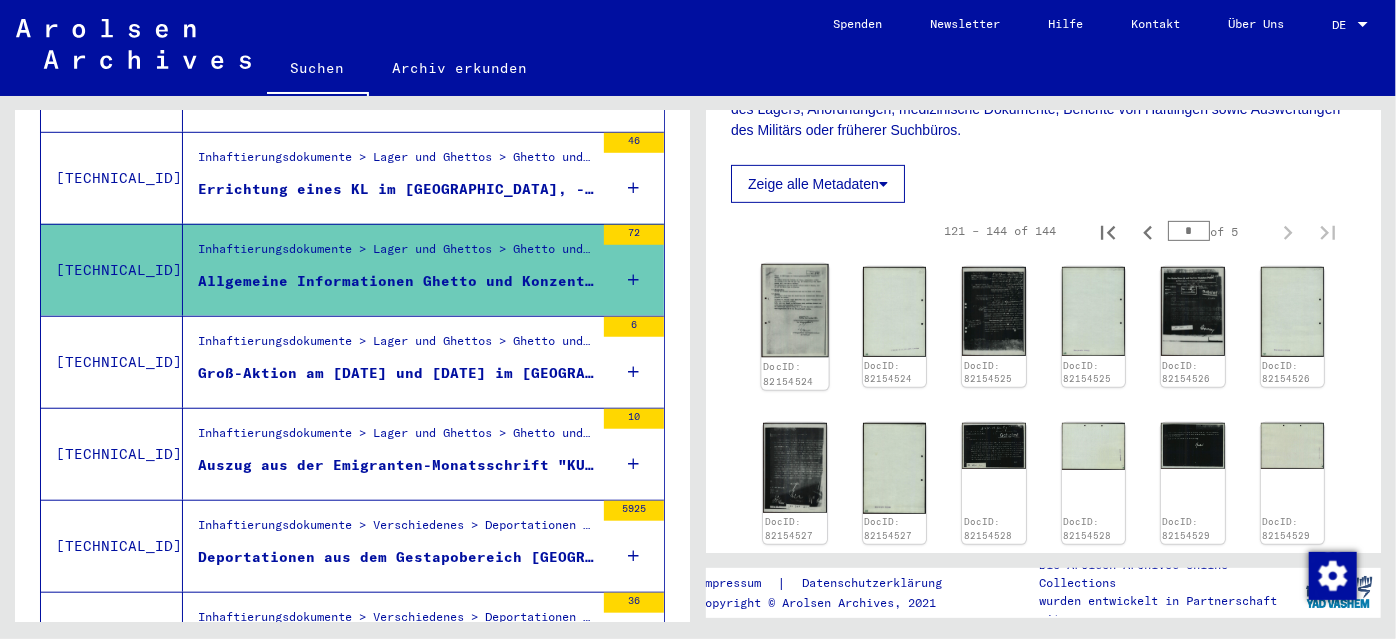 scroll, scrollTop: 545, scrollLeft: 0, axis: vertical 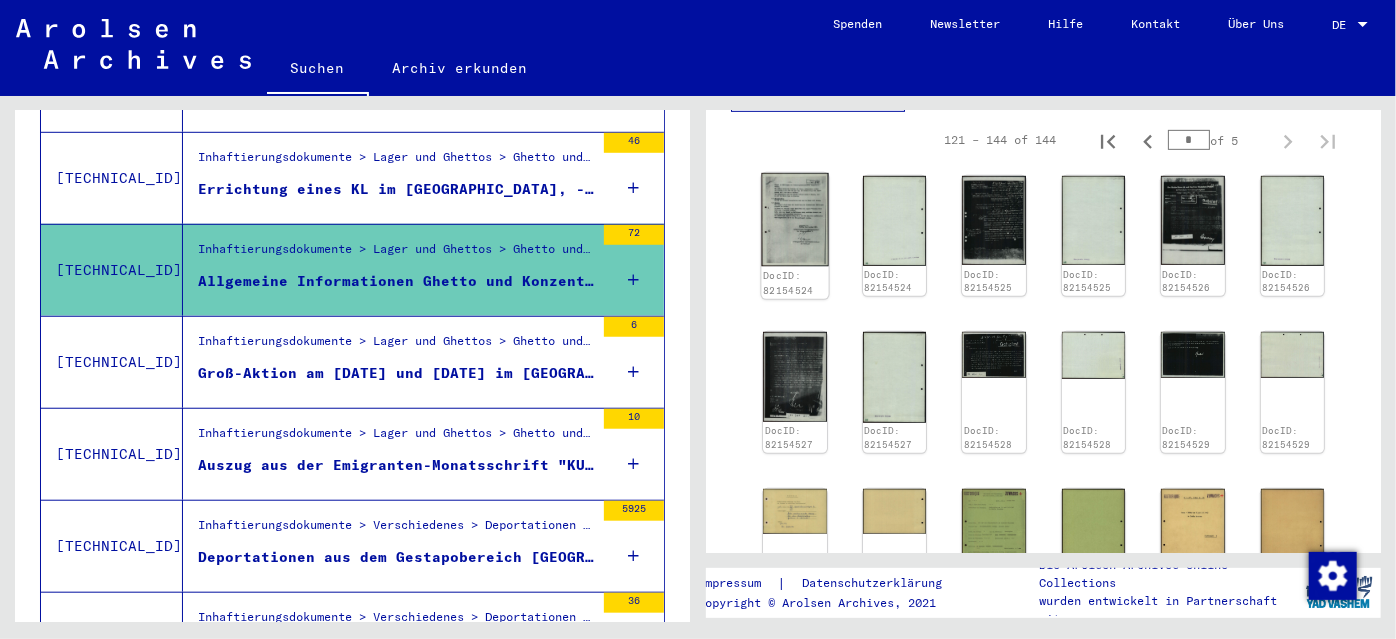 click 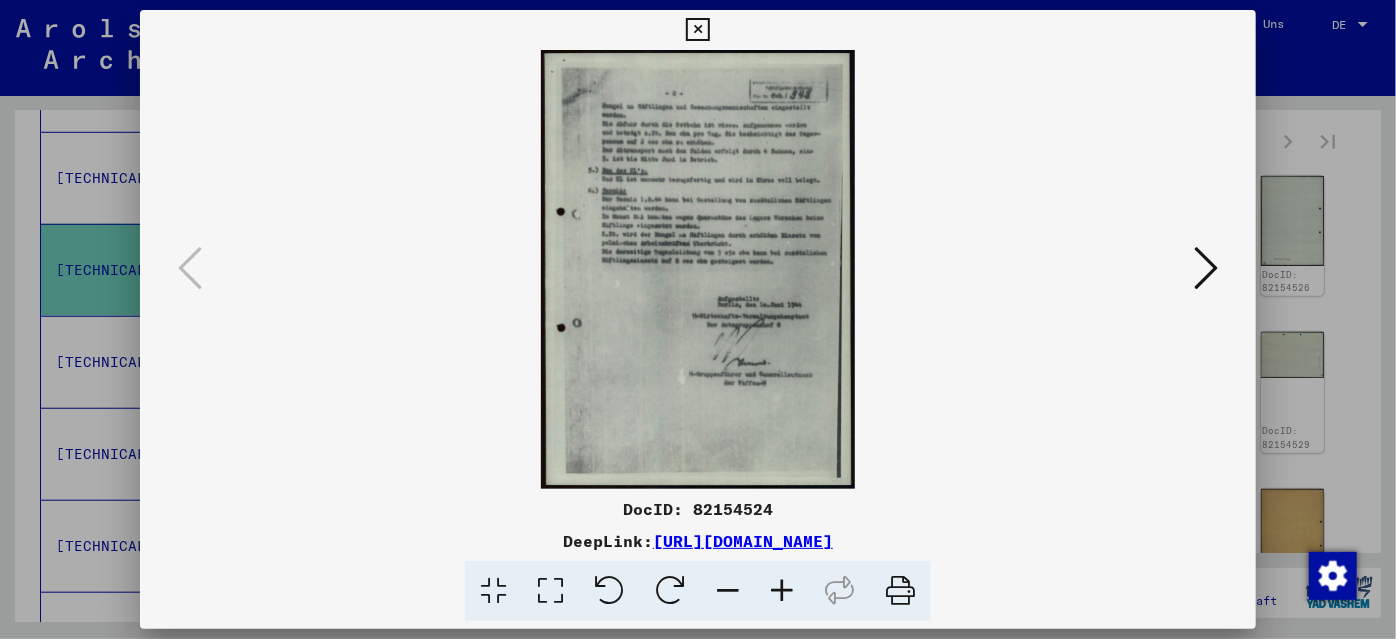 click at bounding box center (782, 591) 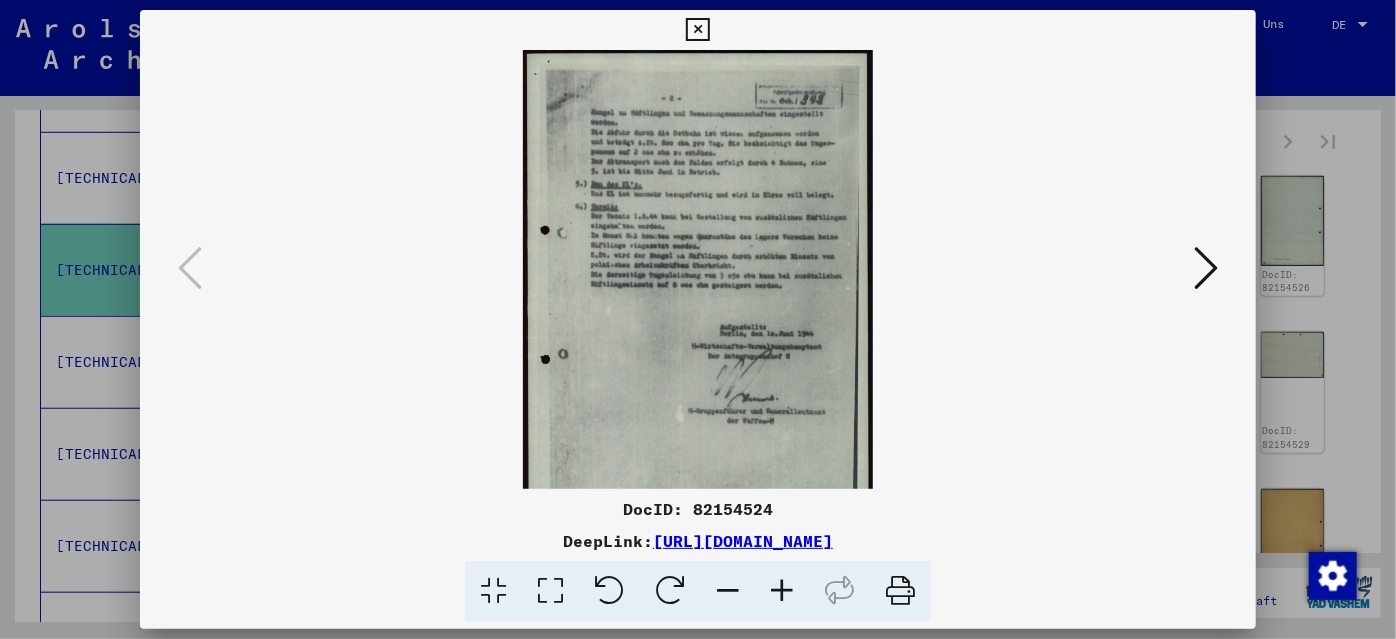 click at bounding box center (782, 591) 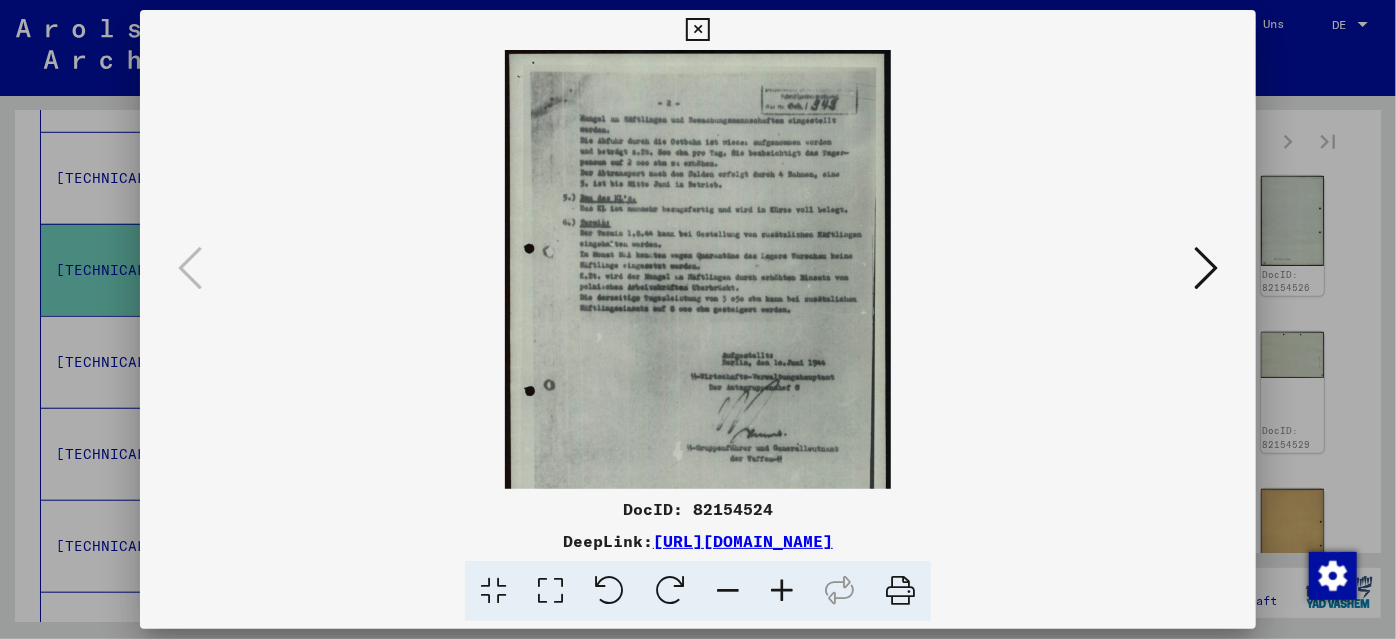 click at bounding box center [782, 591] 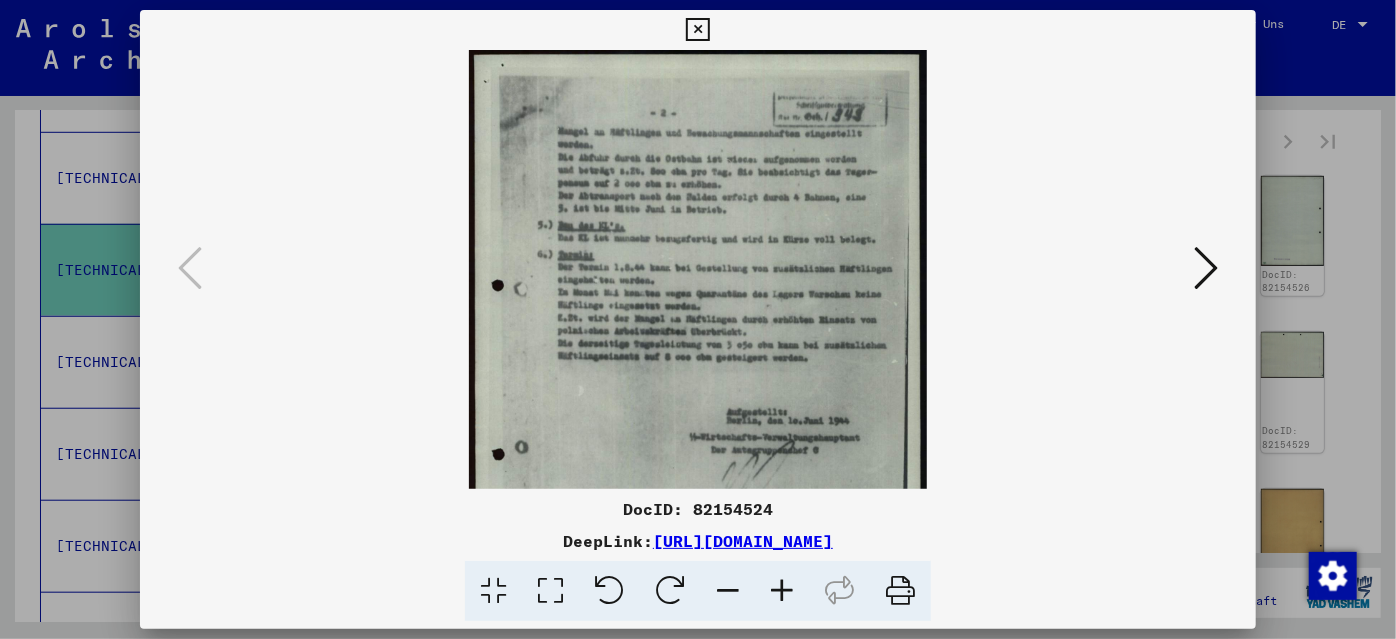 click at bounding box center (782, 591) 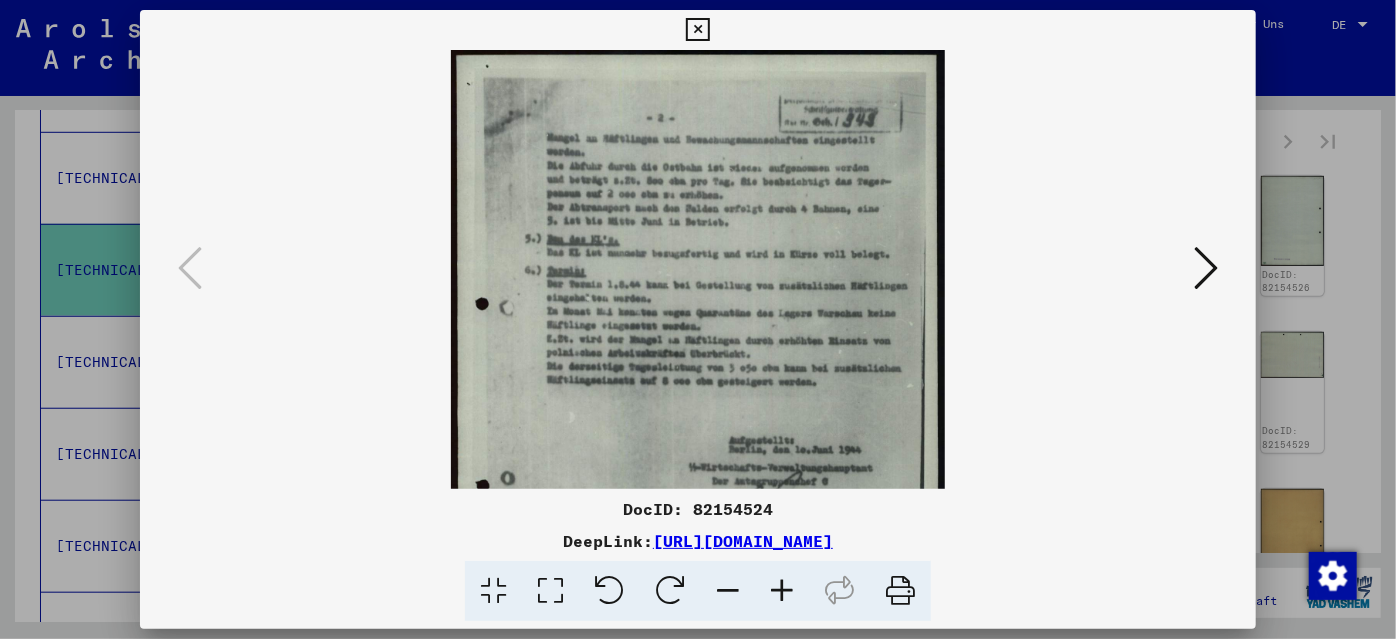 click at bounding box center (782, 591) 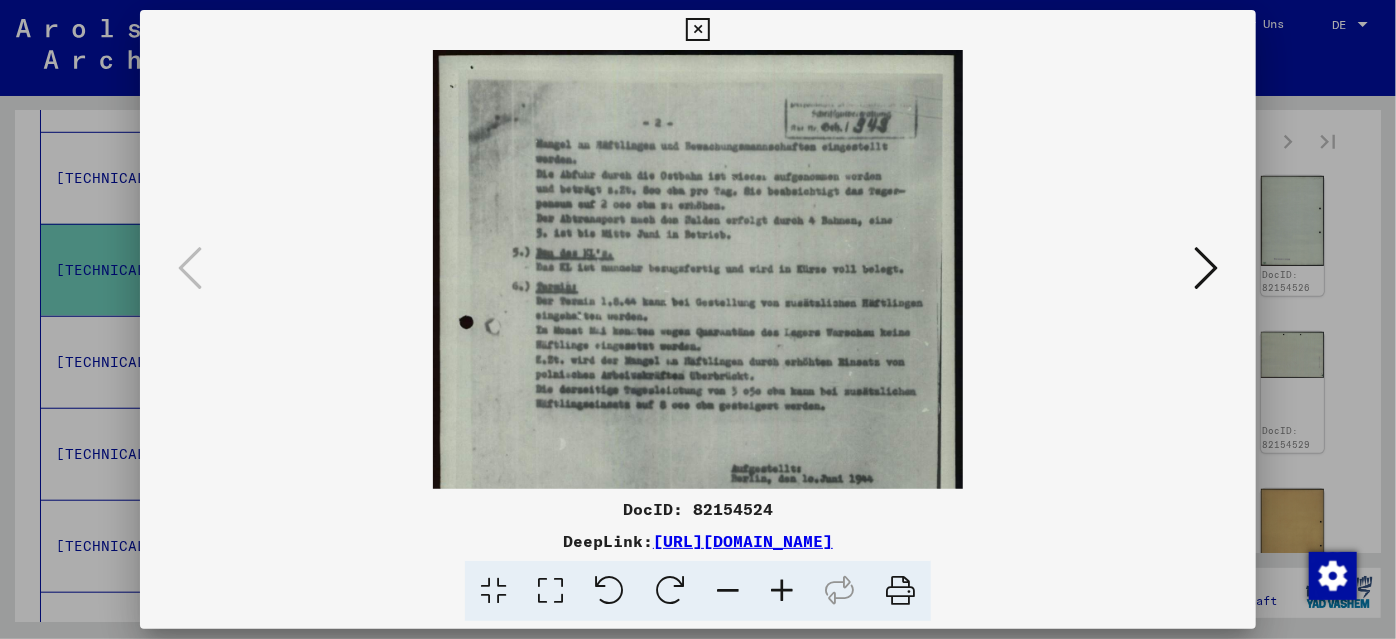 click at bounding box center [782, 591] 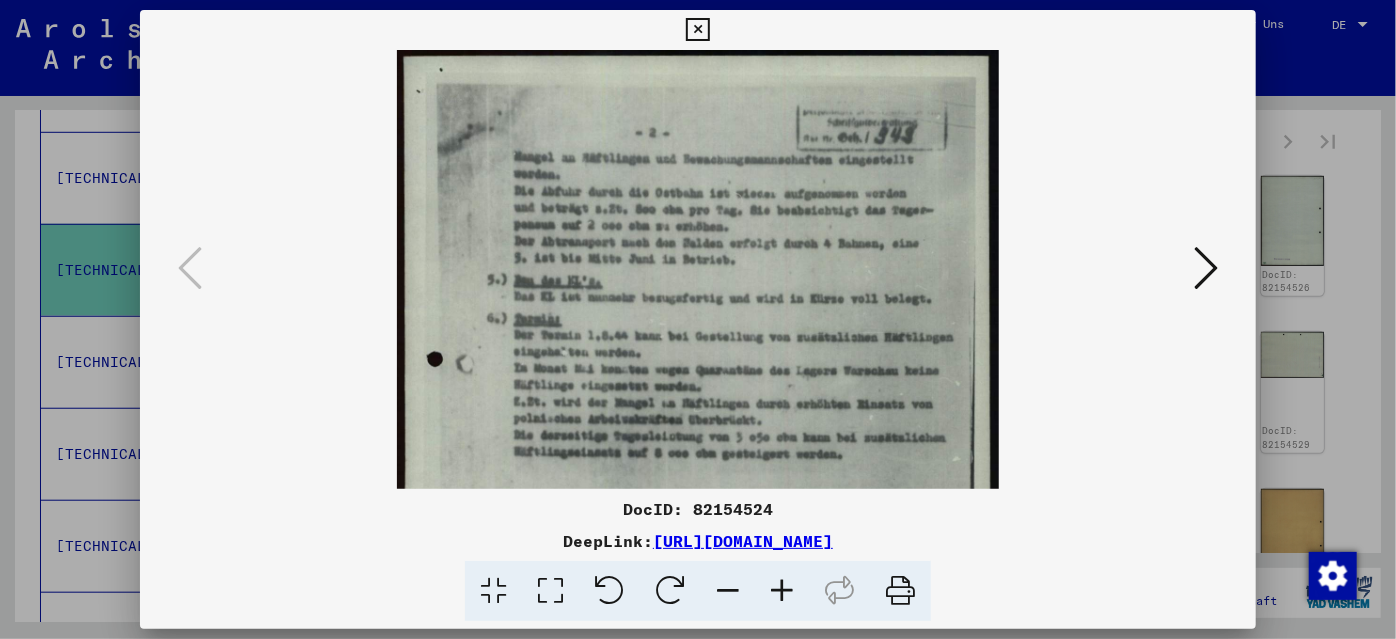 click at bounding box center [782, 591] 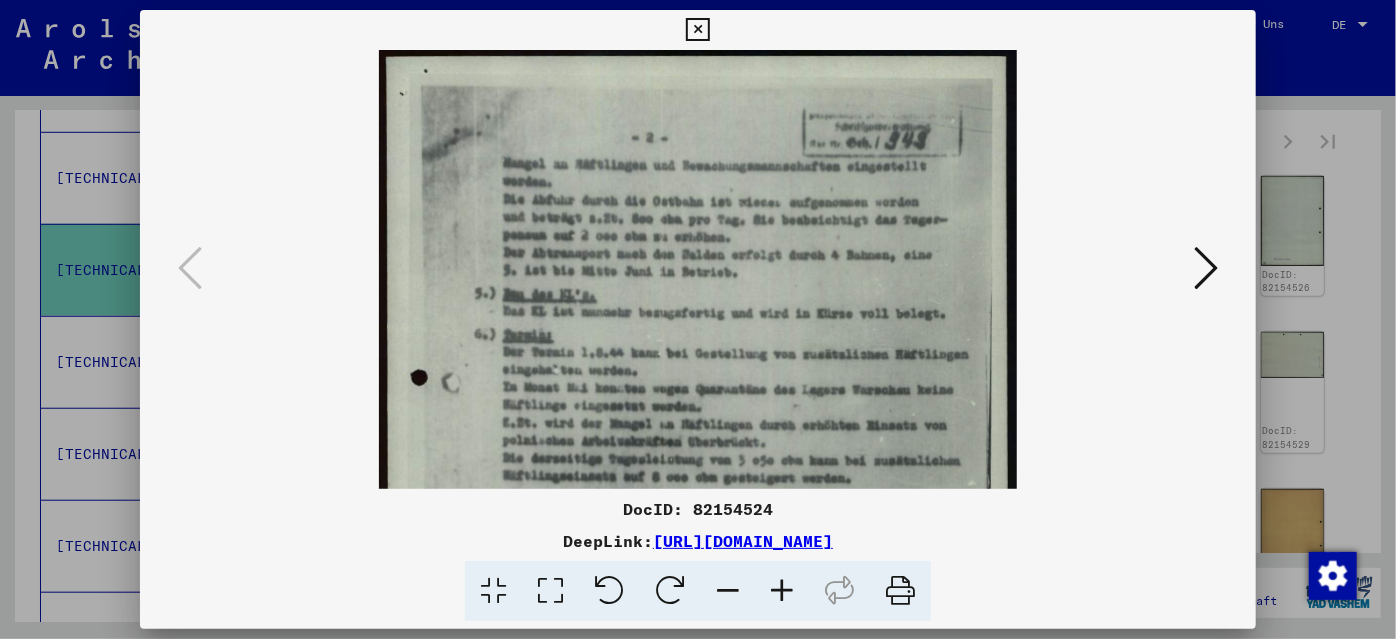 click at bounding box center [782, 591] 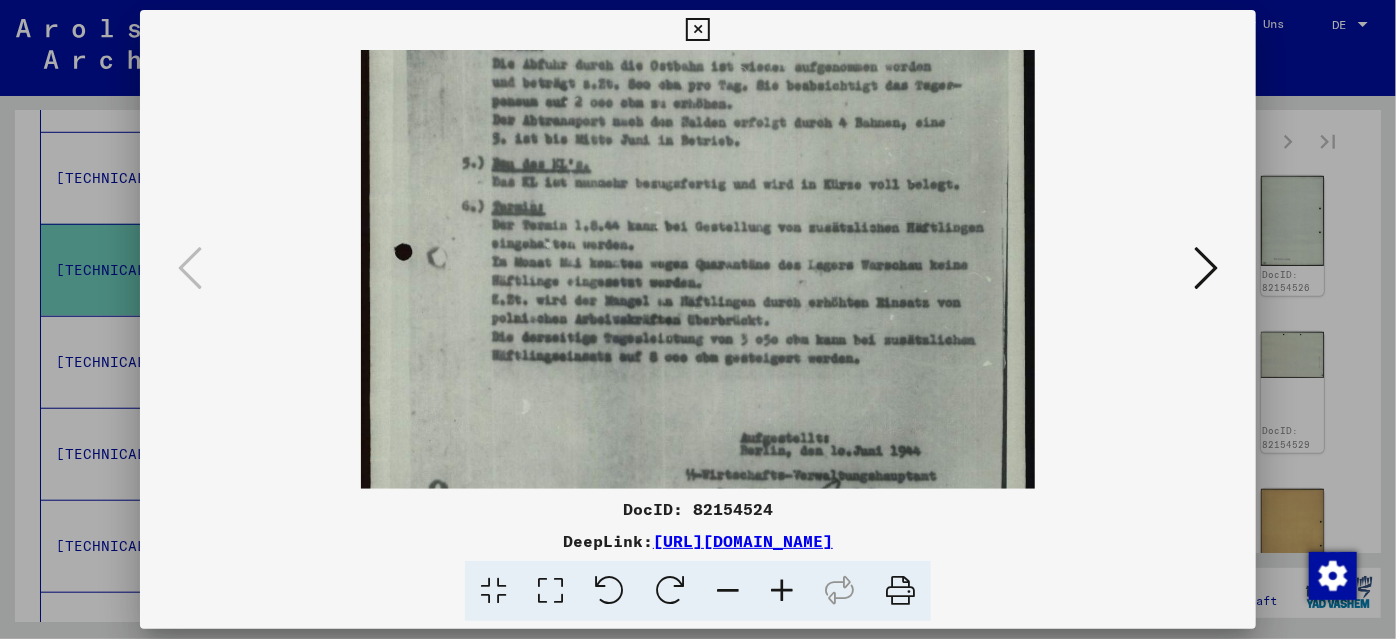 scroll, scrollTop: 202, scrollLeft: 0, axis: vertical 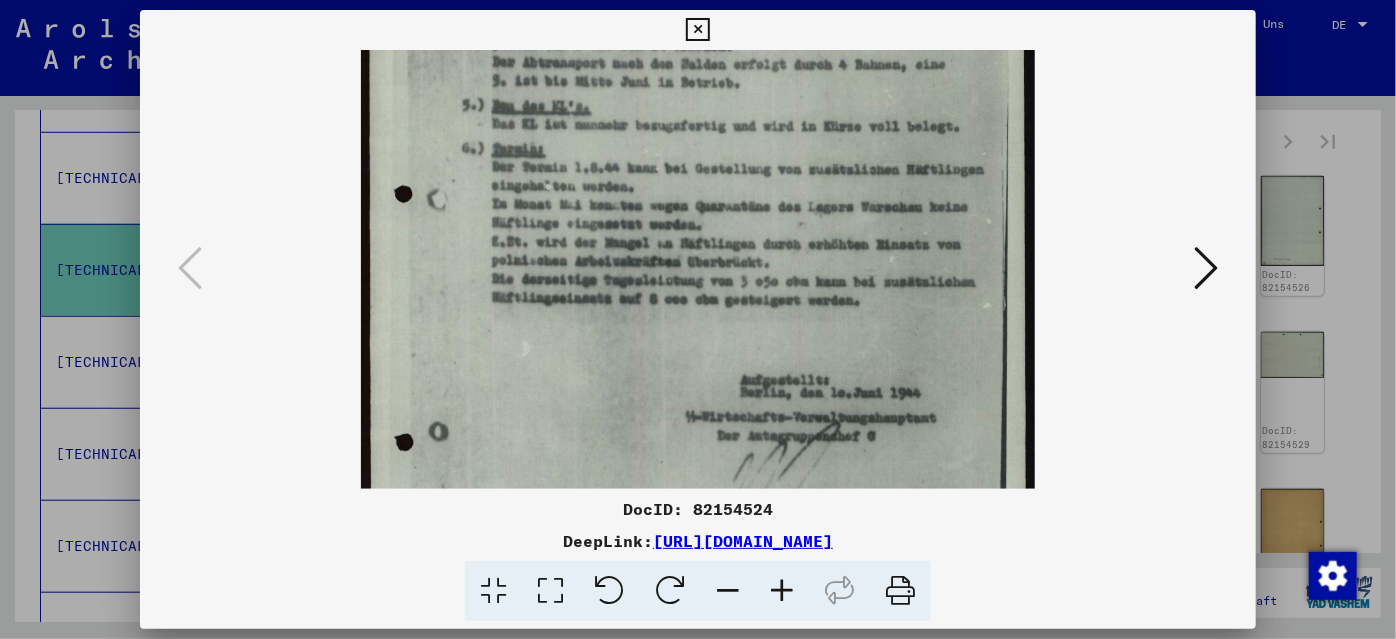 drag, startPoint x: 788, startPoint y: 294, endPoint x: 799, endPoint y: 143, distance: 151.40013 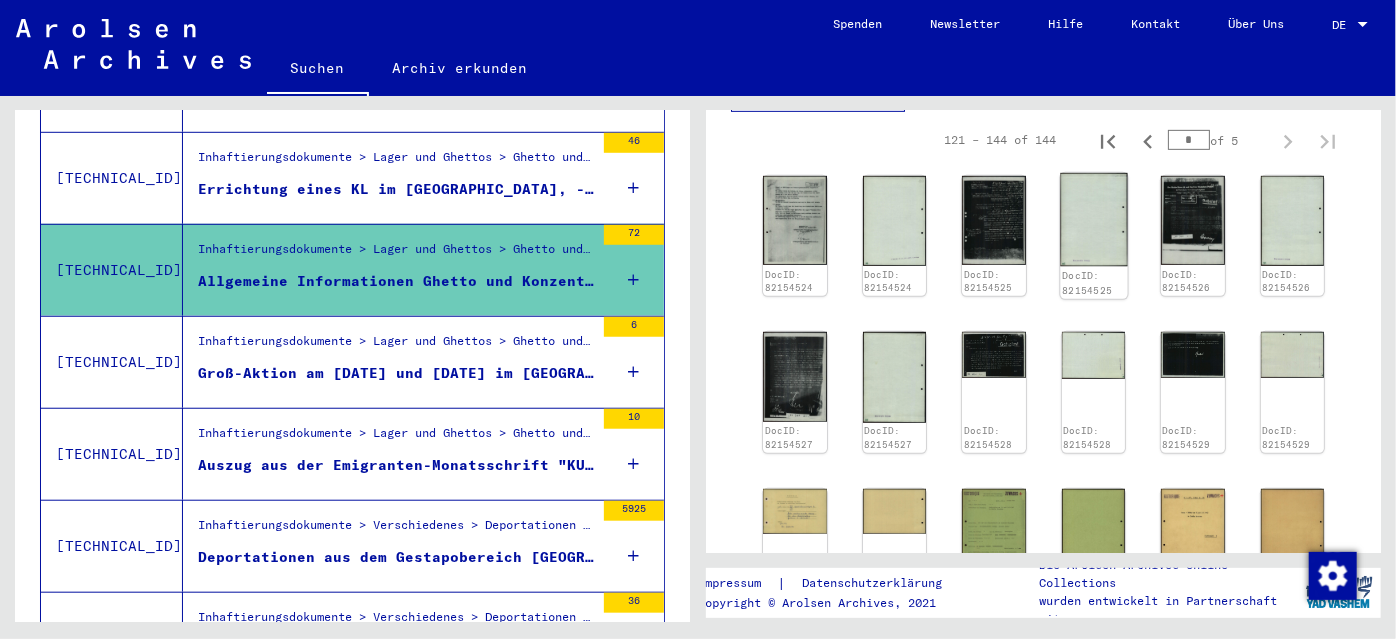 scroll, scrollTop: 818, scrollLeft: 0, axis: vertical 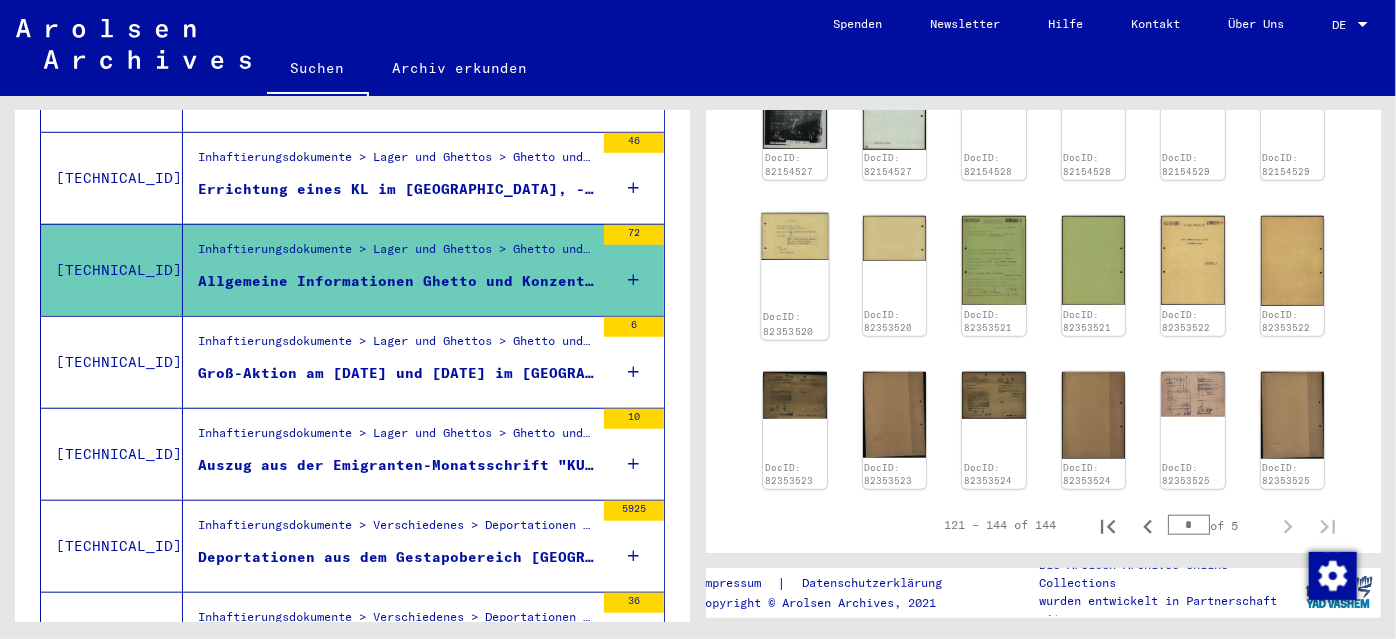 click 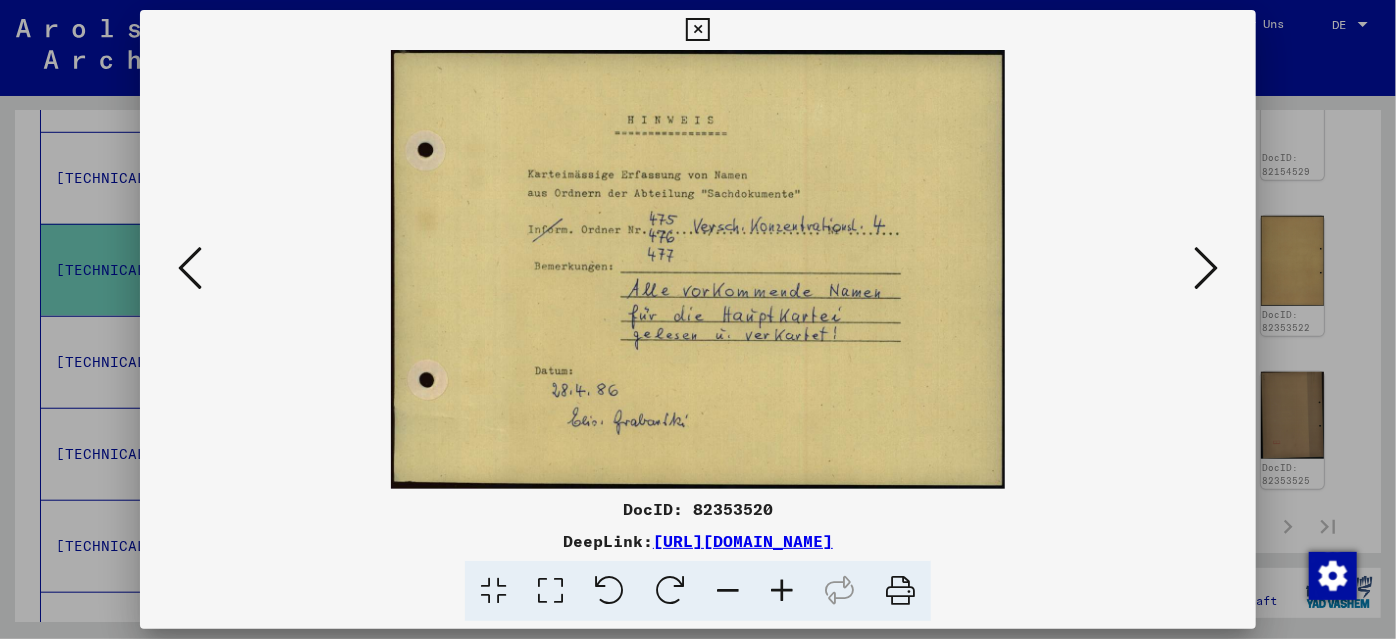 click at bounding box center [697, 30] 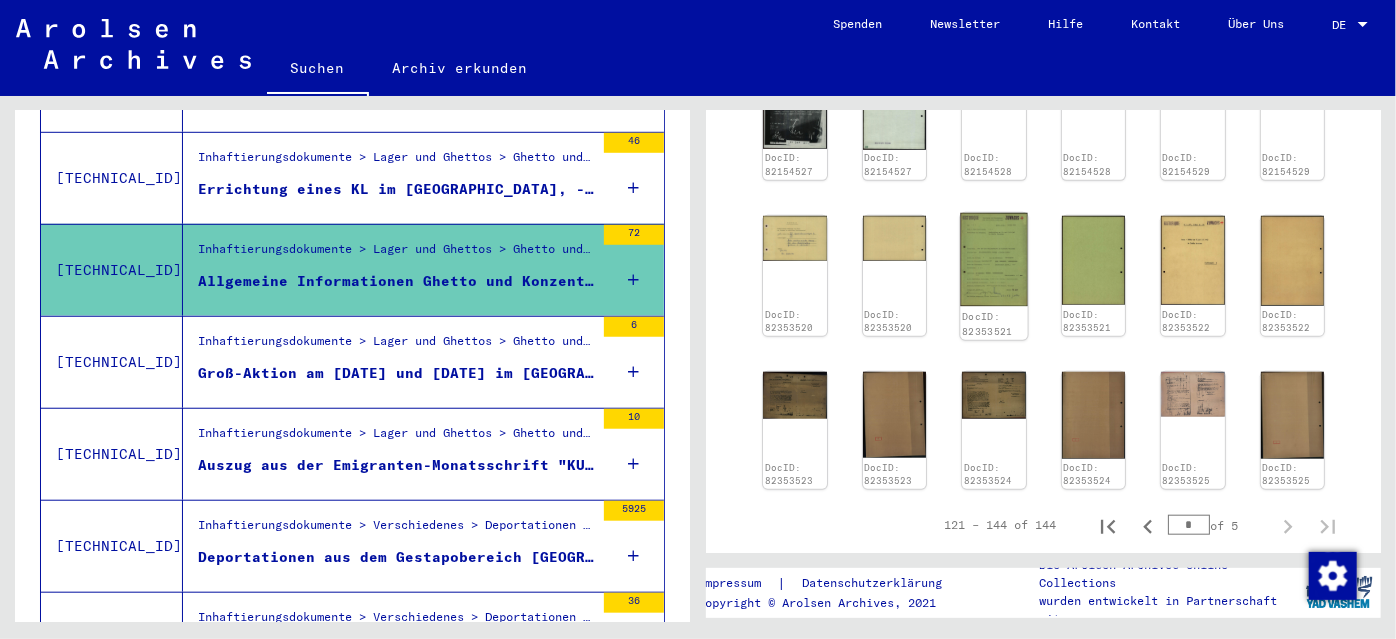 click 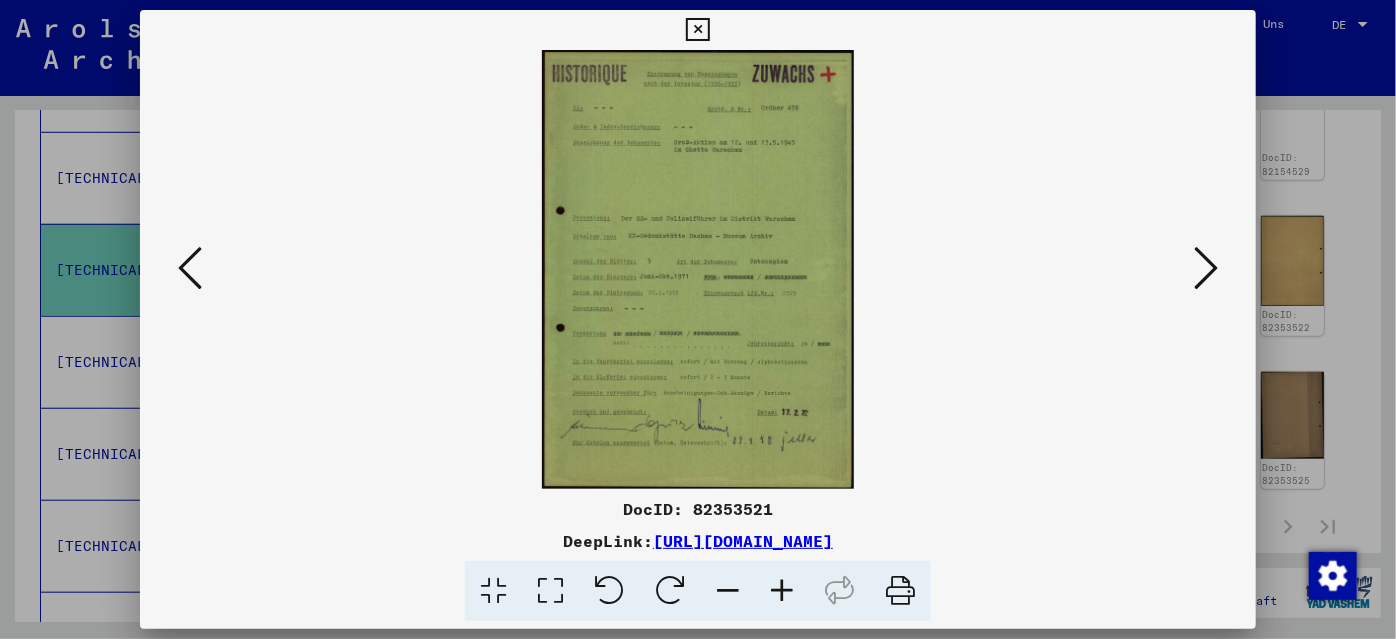 click at bounding box center (782, 591) 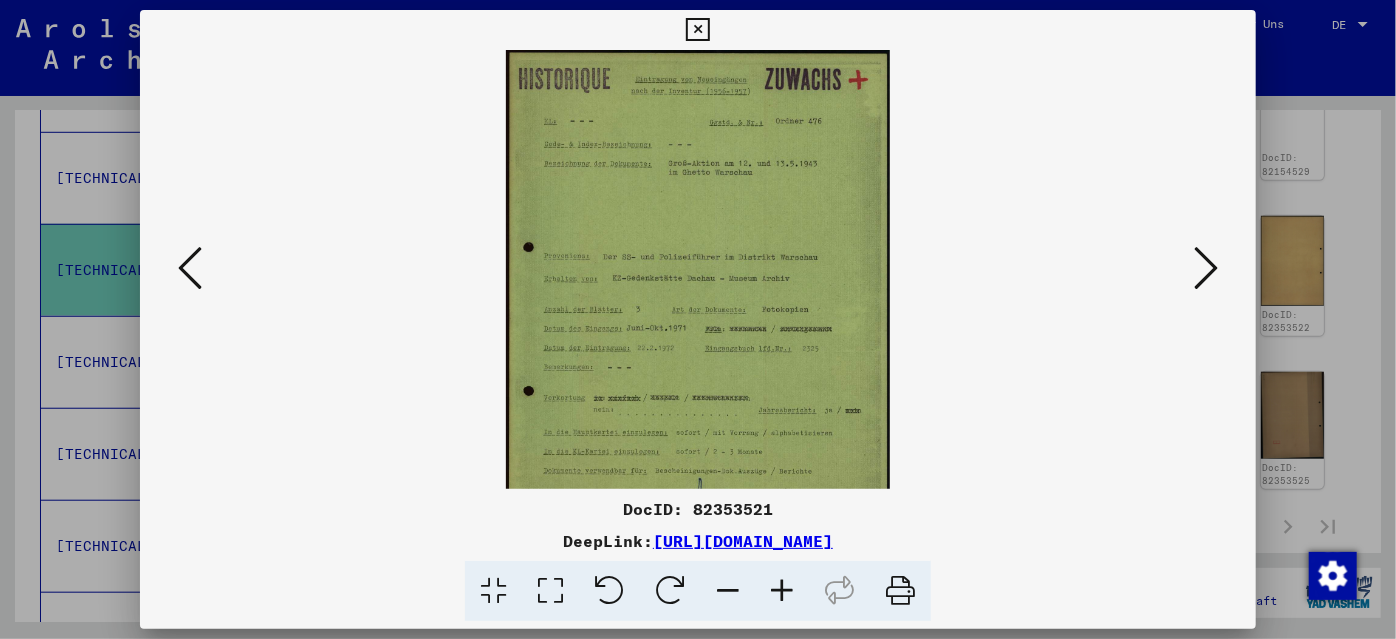 click at bounding box center [782, 591] 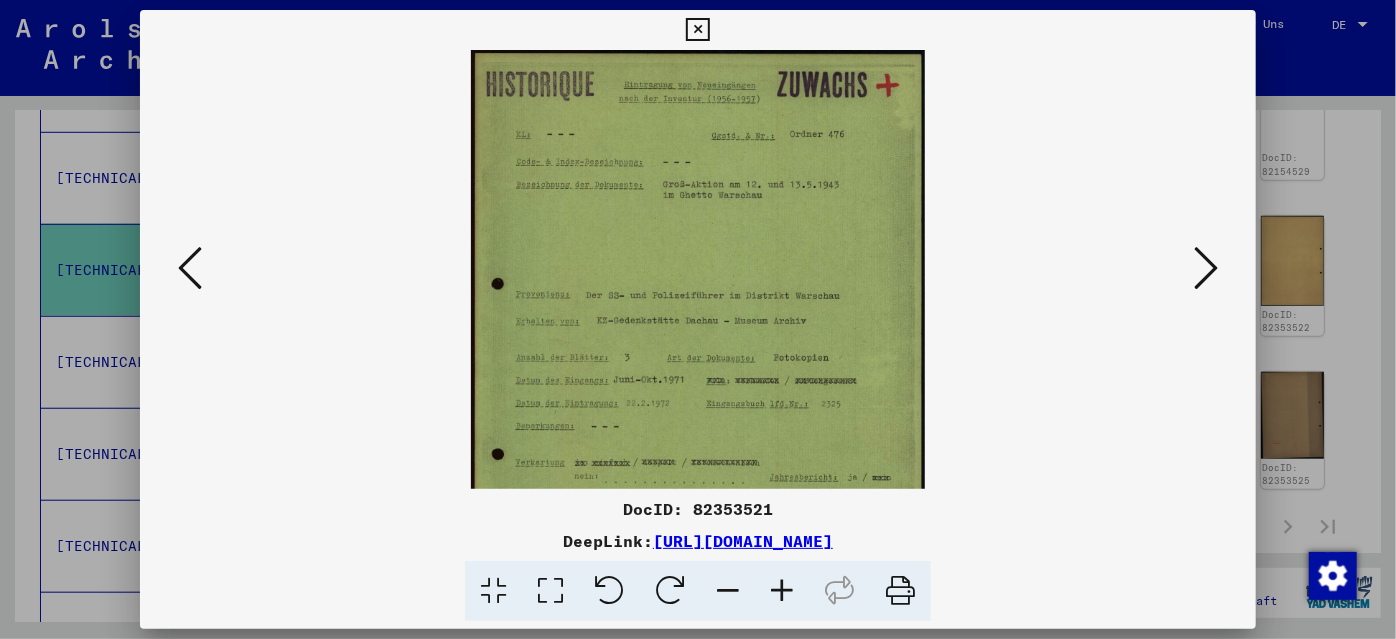 click at bounding box center [782, 591] 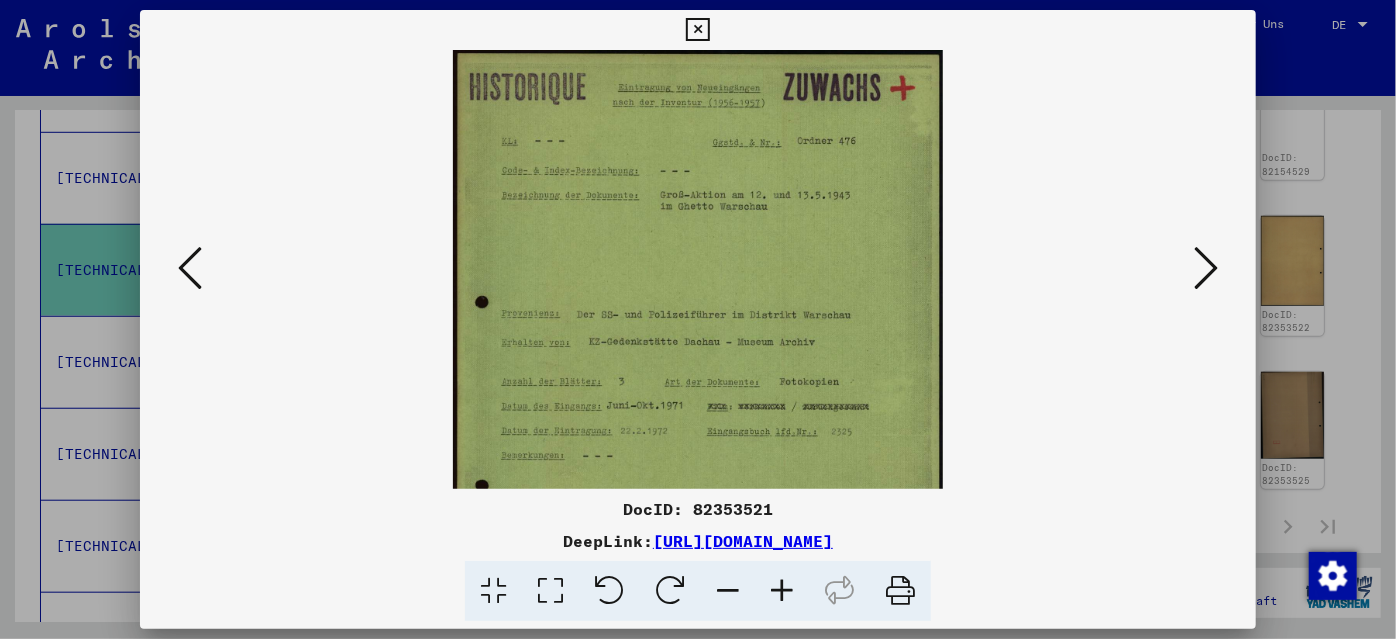 click at bounding box center [782, 591] 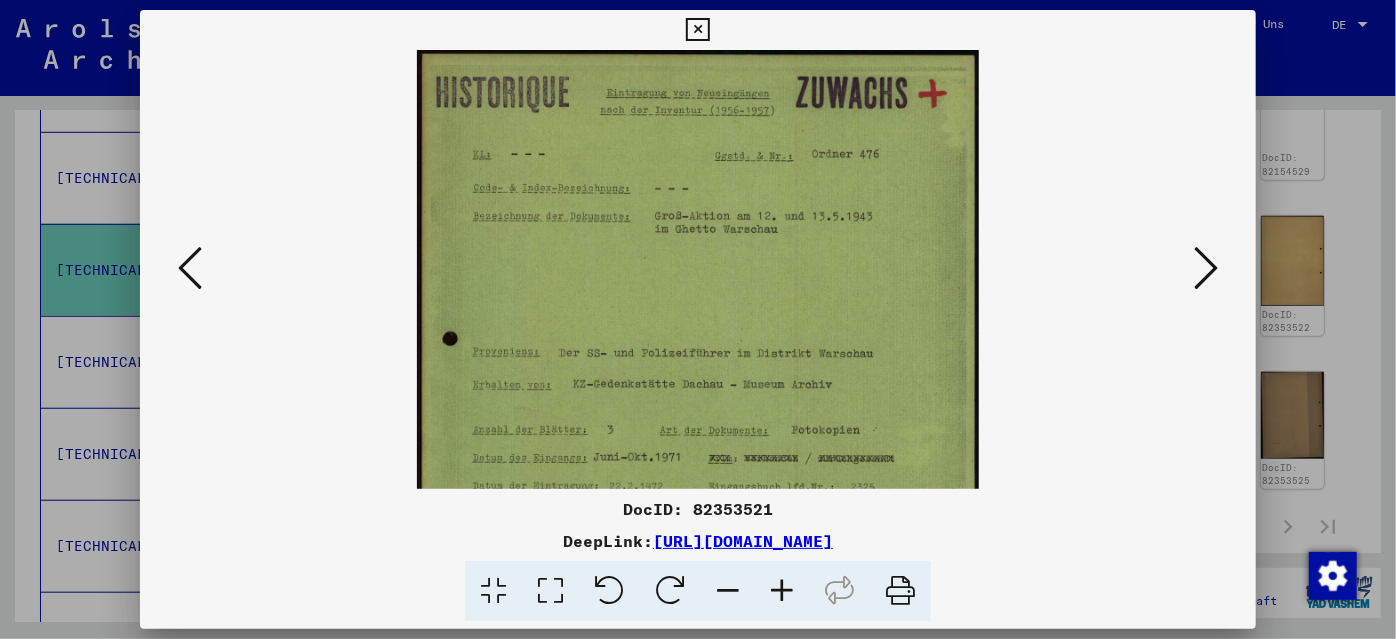 click at bounding box center [782, 591] 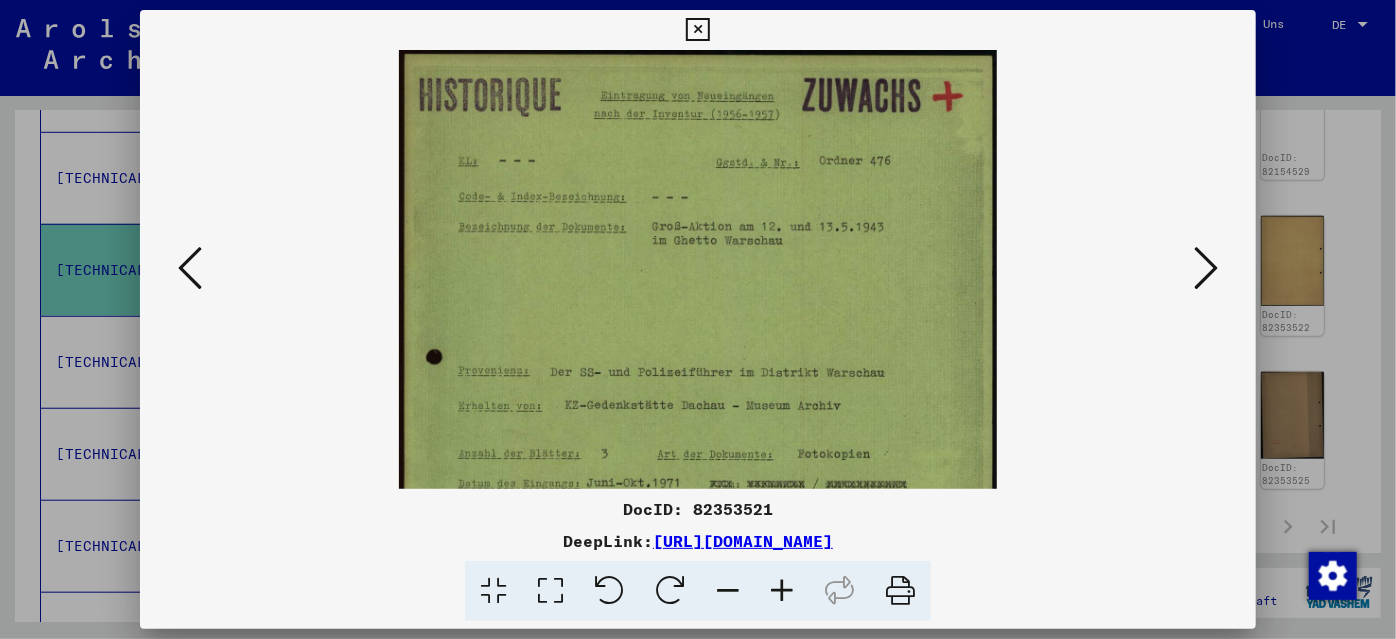 click at bounding box center [782, 591] 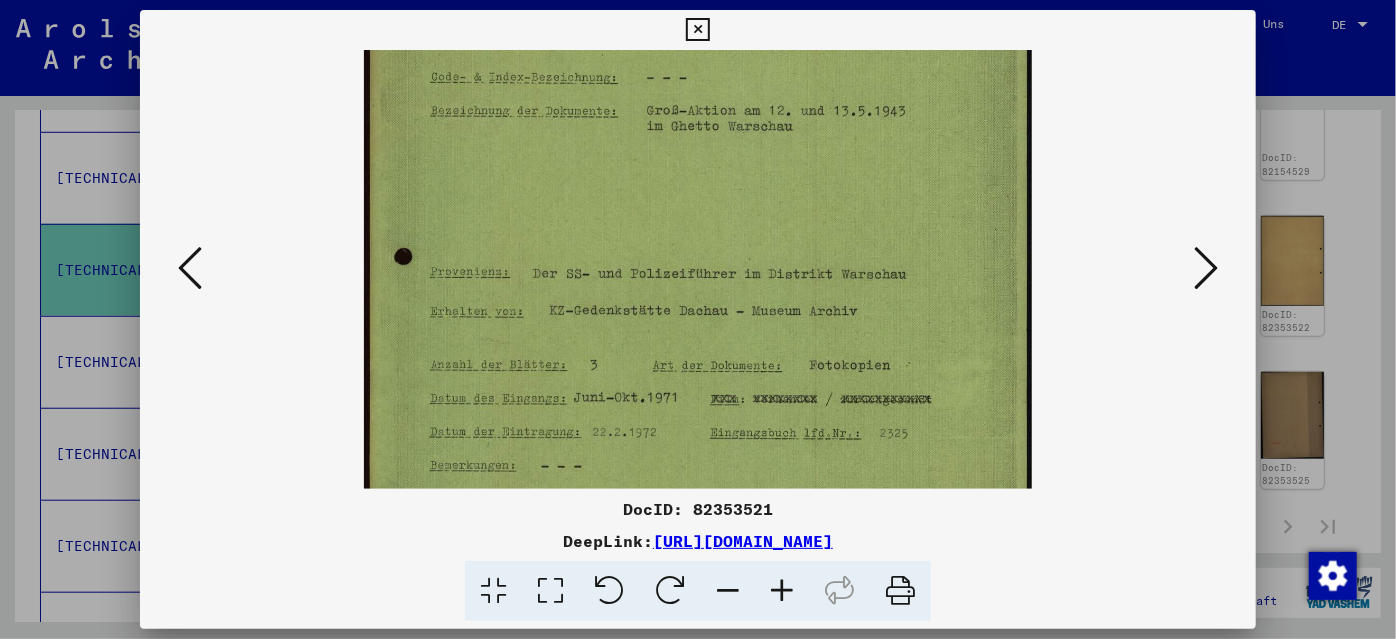 scroll, scrollTop: 157, scrollLeft: 0, axis: vertical 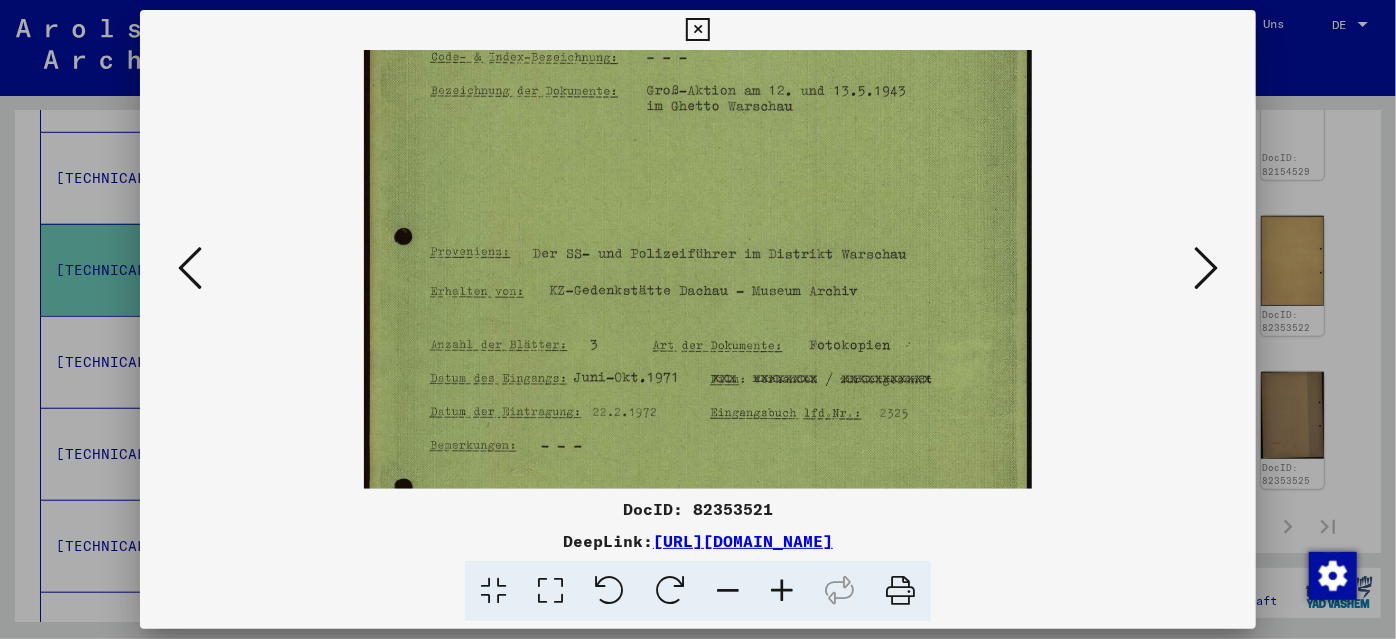 drag, startPoint x: 882, startPoint y: 343, endPoint x: 887, endPoint y: 186, distance: 157.0796 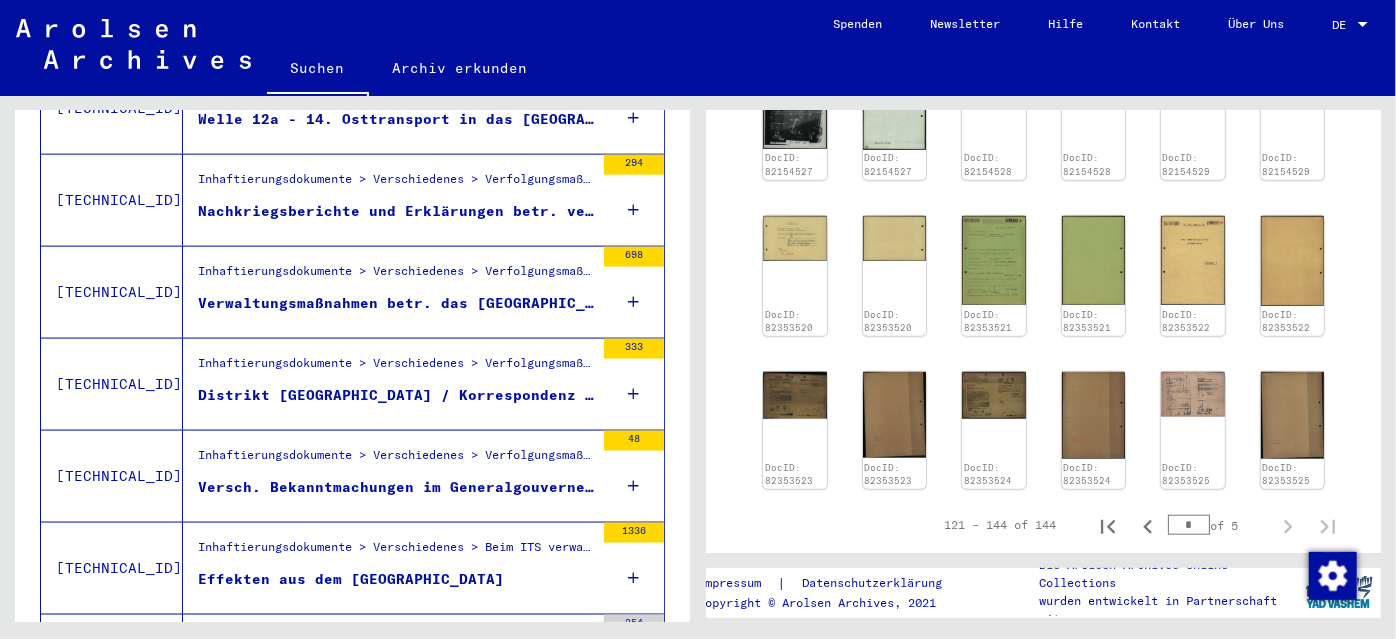 scroll, scrollTop: 1485, scrollLeft: 0, axis: vertical 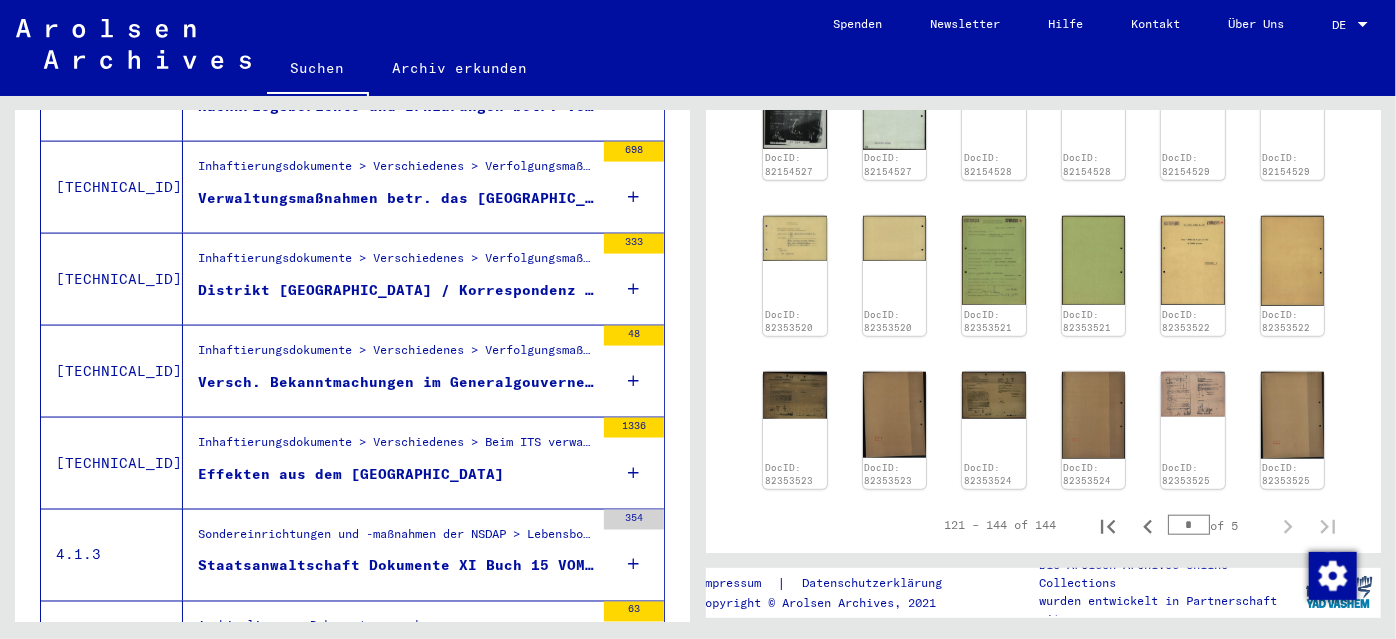 click on "Verwaltungsmaßnahmen betr. das [GEOGRAPHIC_DATA], u.a. Arbeitseinsatz innerhalb u. außerhalb des Ghettos; Strafverfolgung, Ansiedlung versch. Firmen, Monatsberichte des Obmannes des [DEMOGRAPHIC_DATA] in [GEOGRAPHIC_DATA] ..." at bounding box center [396, 198] 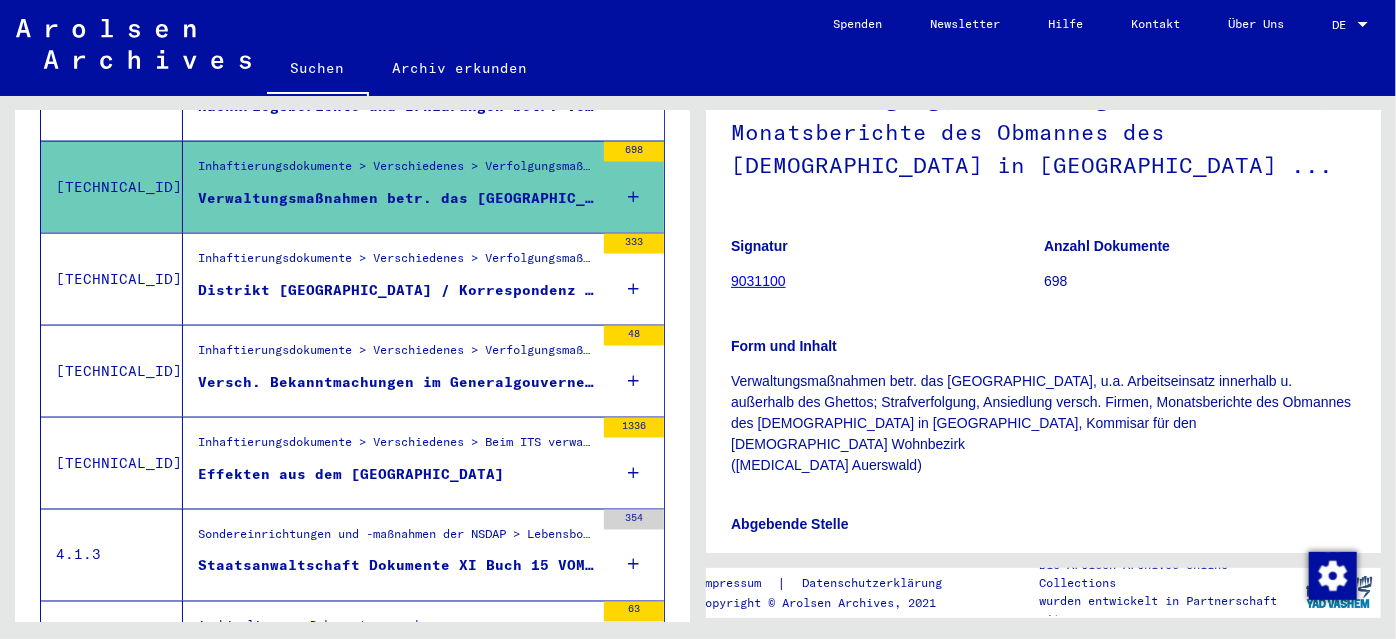 scroll, scrollTop: 636, scrollLeft: 0, axis: vertical 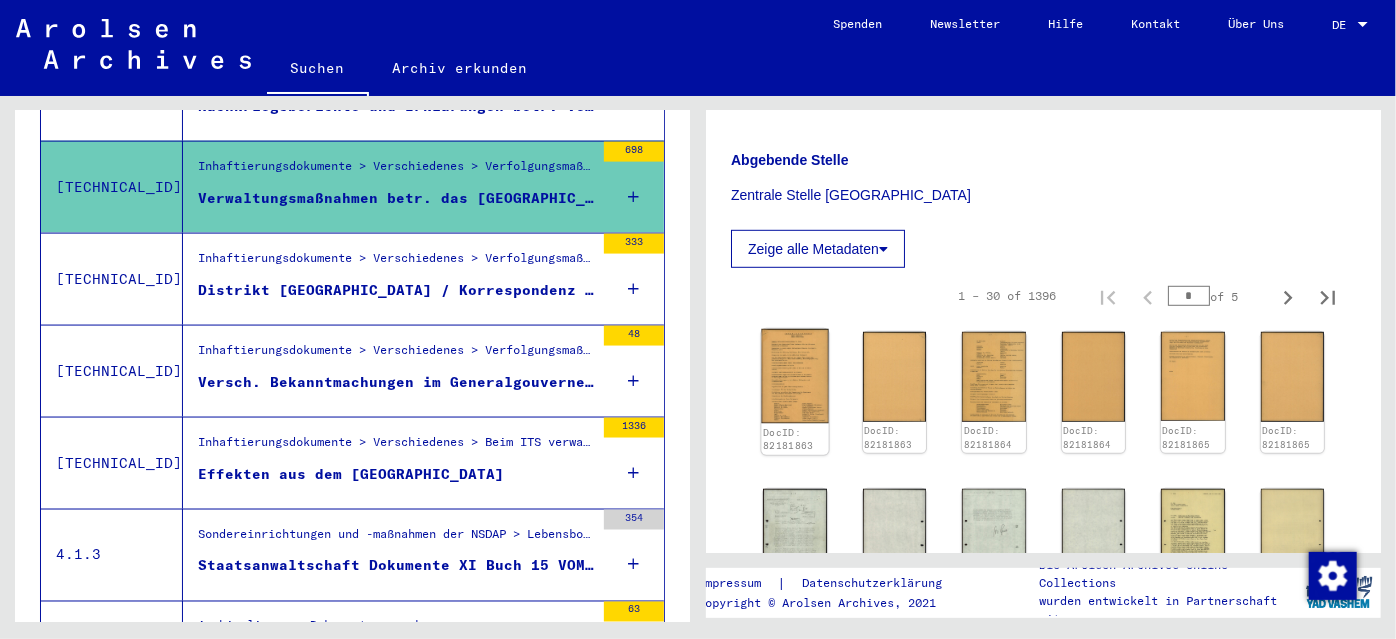 click 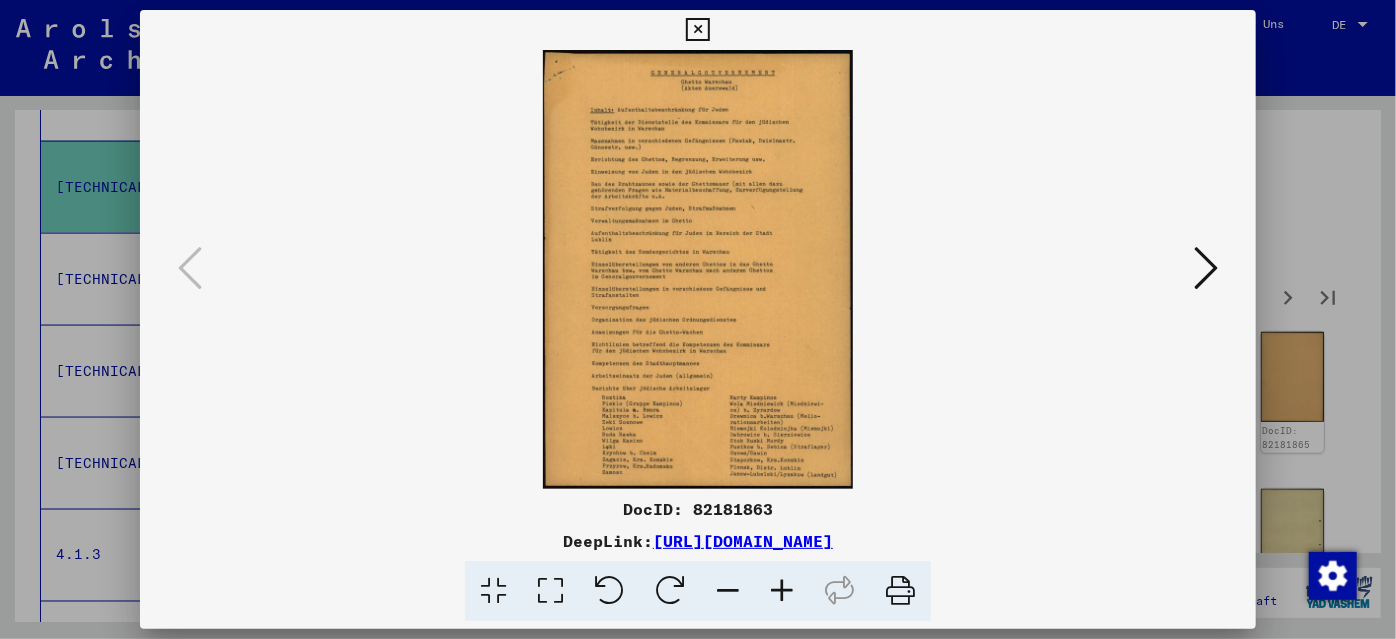 click at bounding box center (1206, 268) 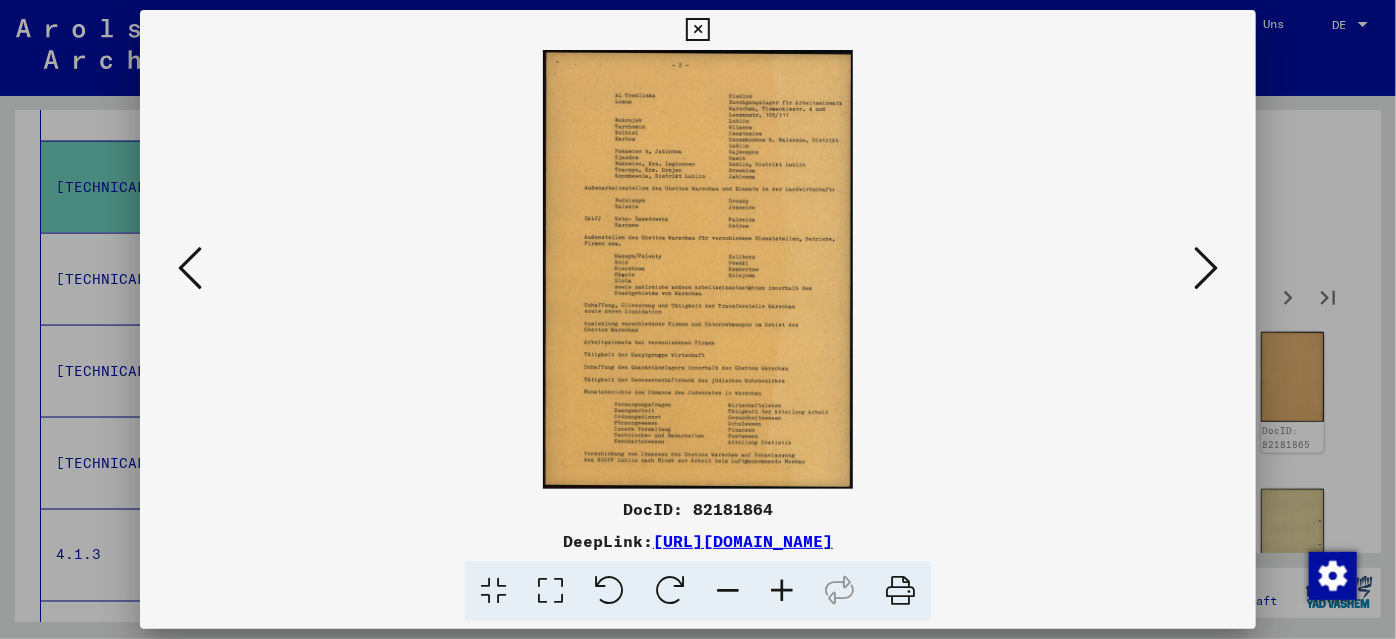click at bounding box center (1206, 268) 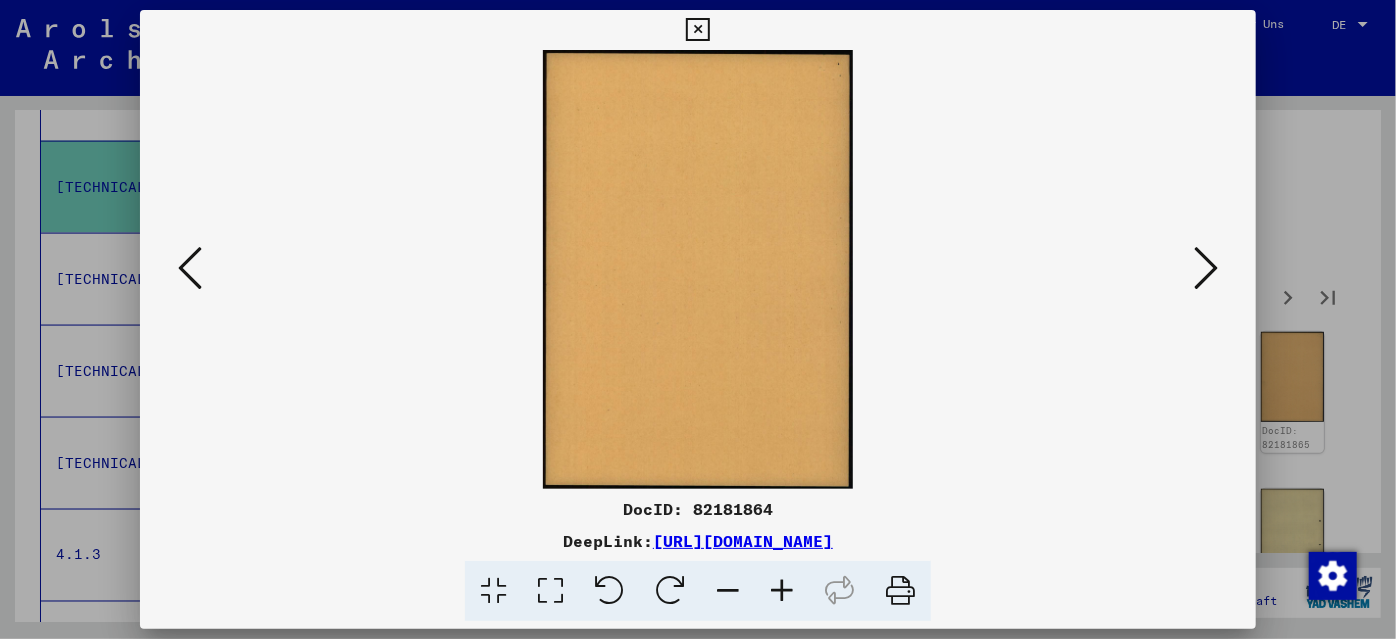 click at bounding box center [1206, 268] 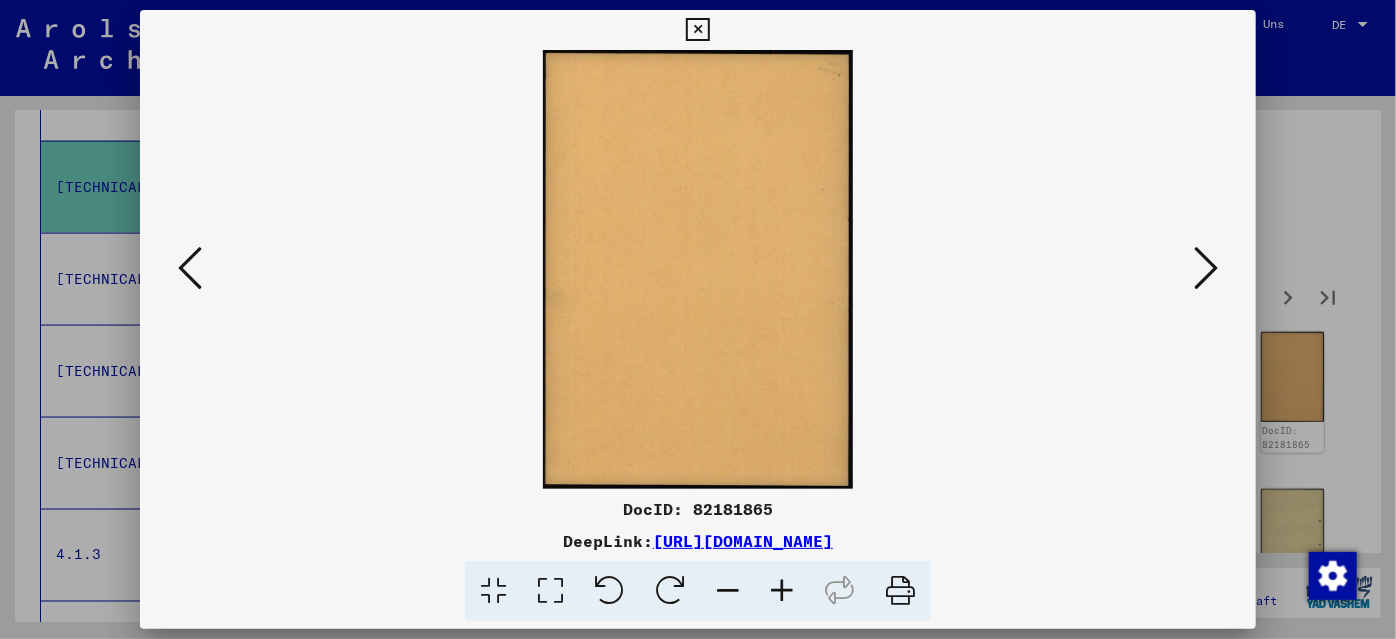click at bounding box center (1206, 268) 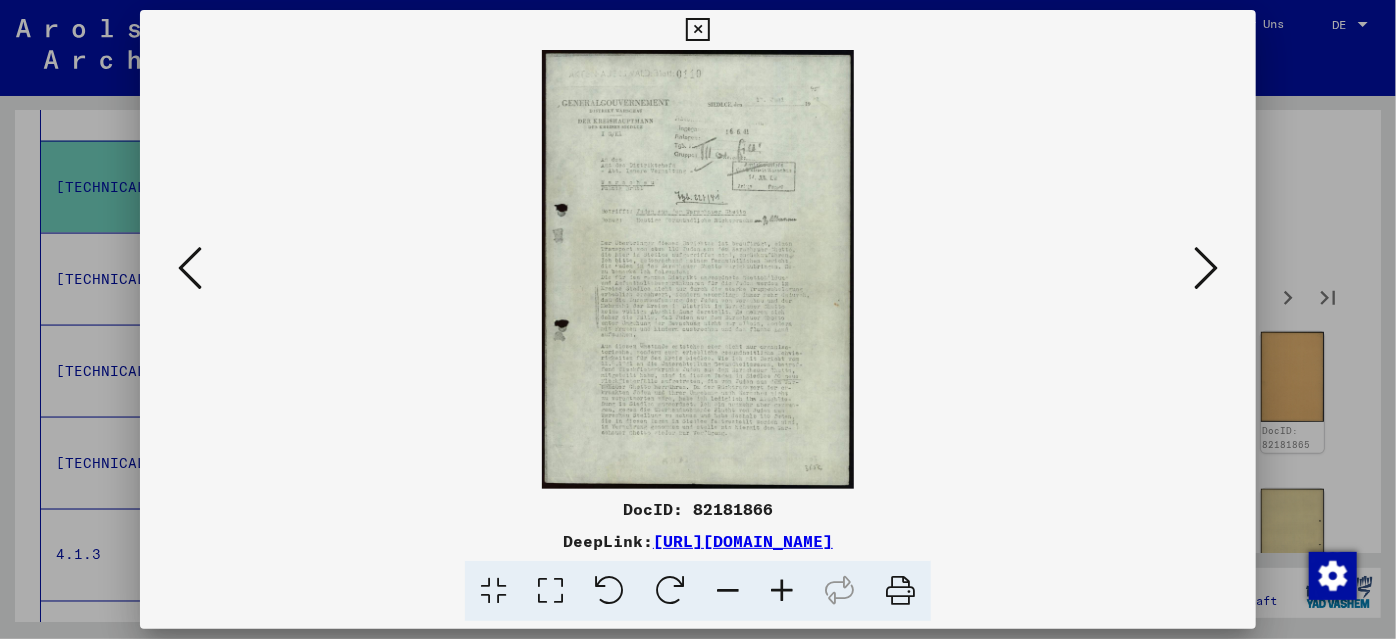 click at bounding box center (782, 591) 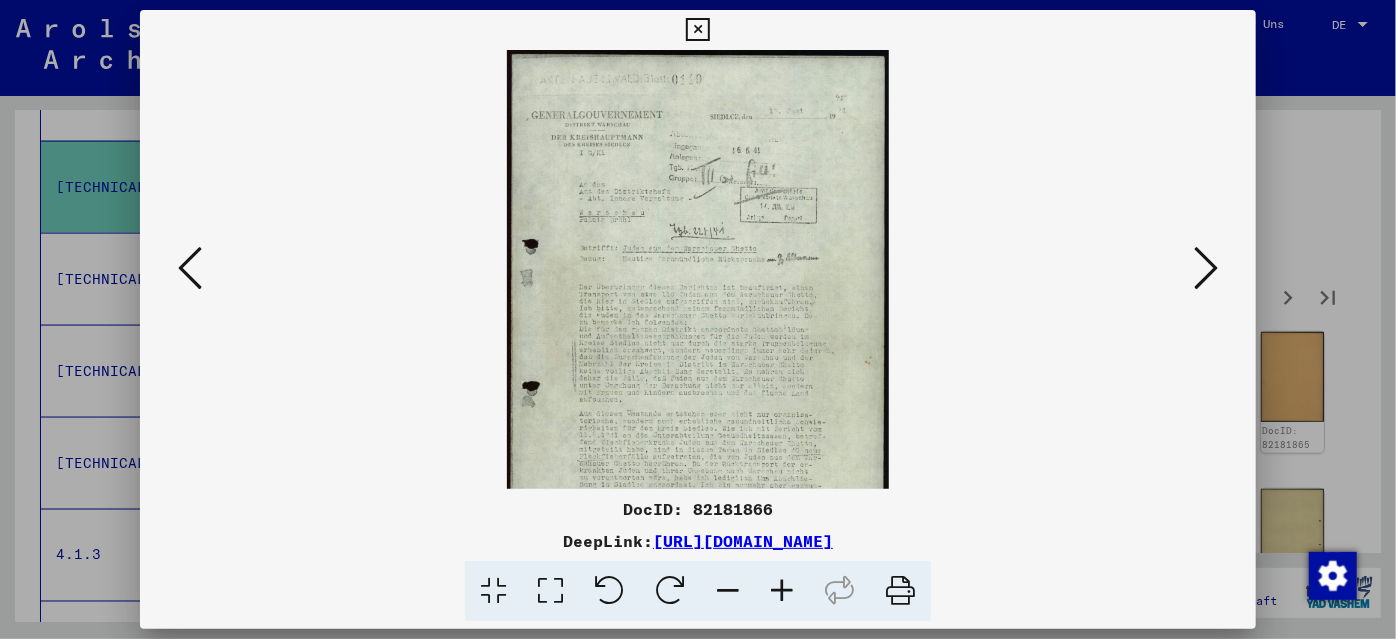 click at bounding box center [782, 591] 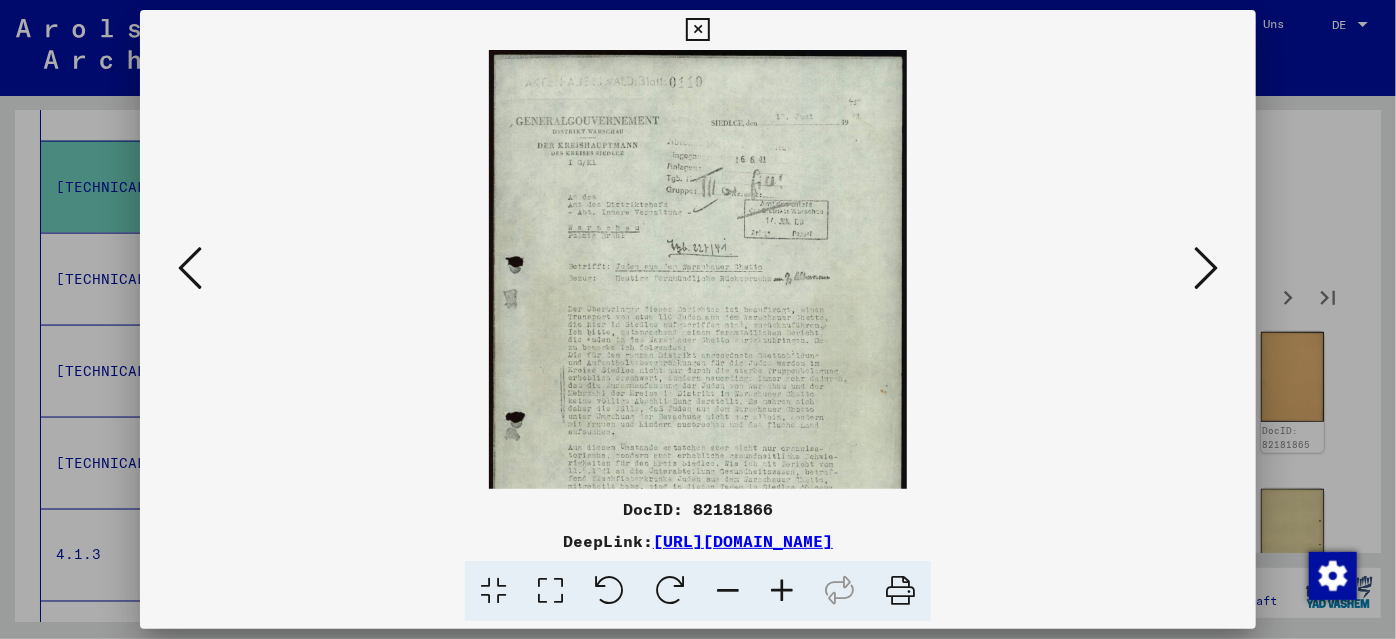 click at bounding box center (782, 591) 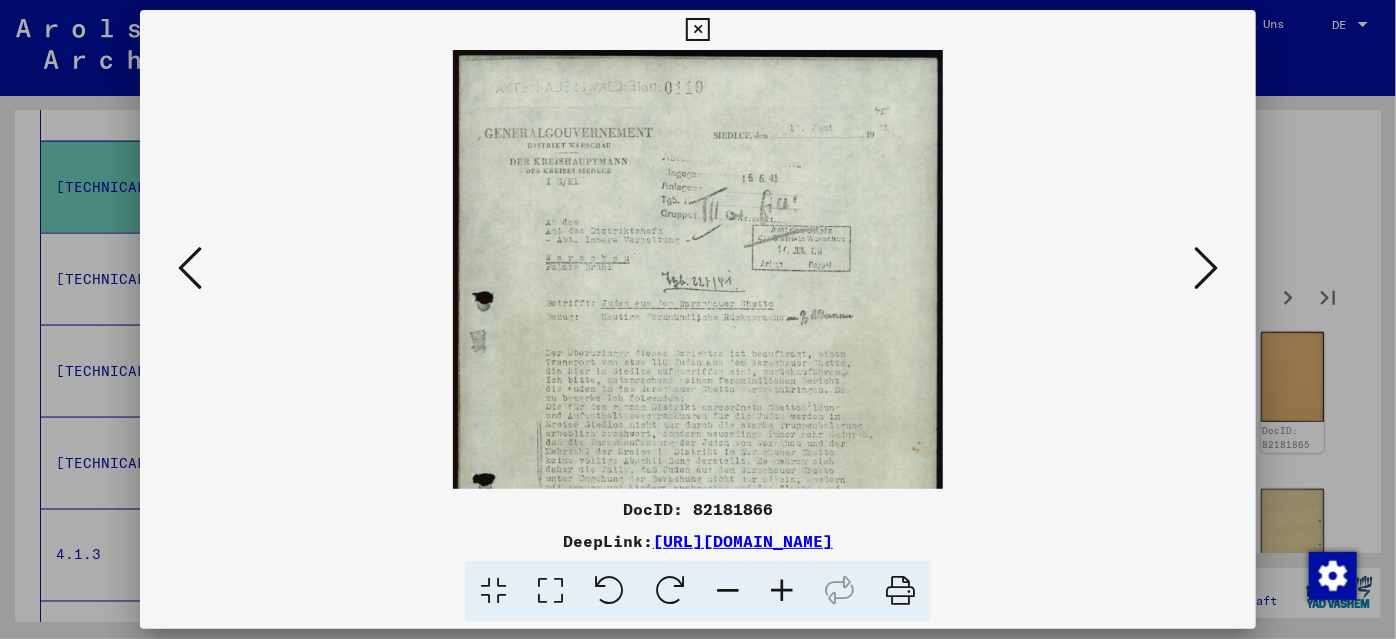 click at bounding box center [782, 591] 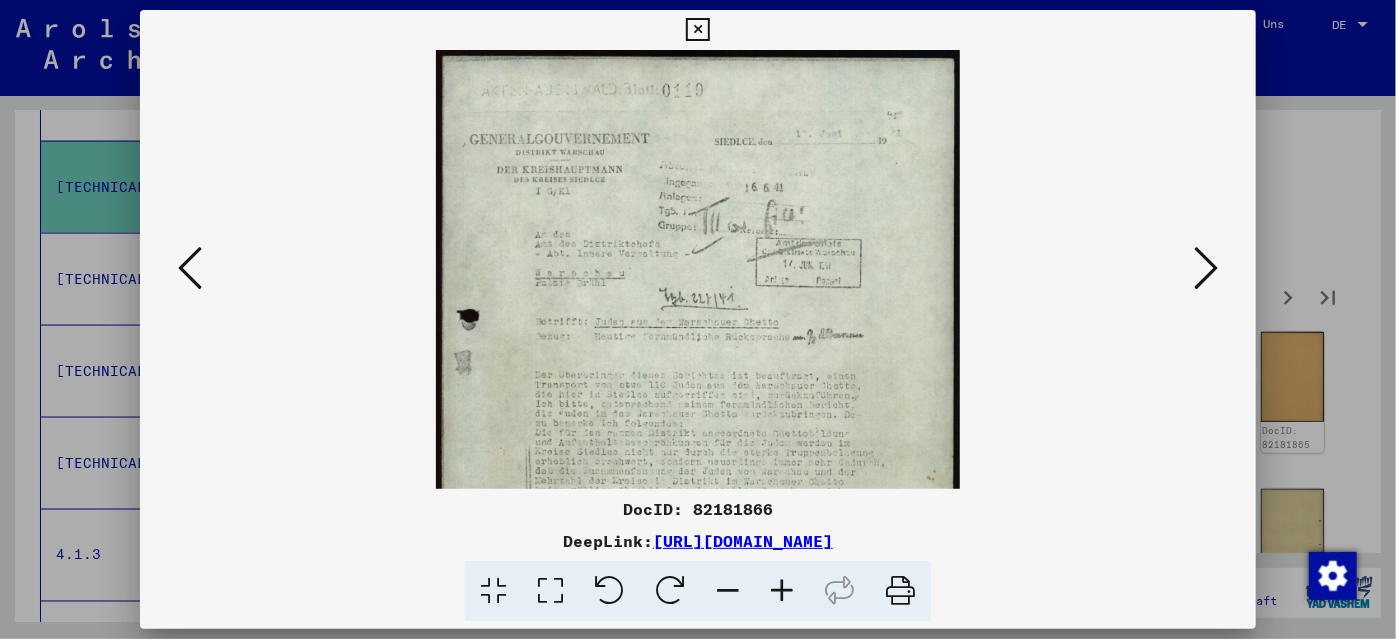 click at bounding box center [782, 591] 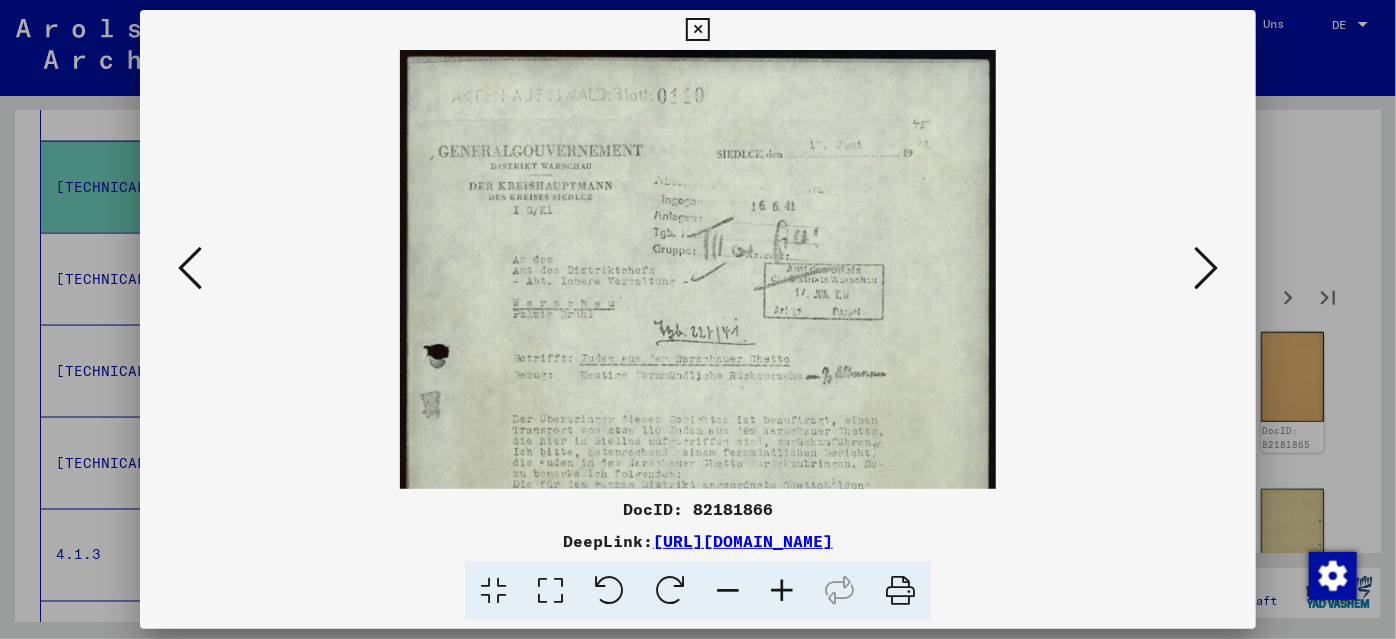 click at bounding box center (782, 591) 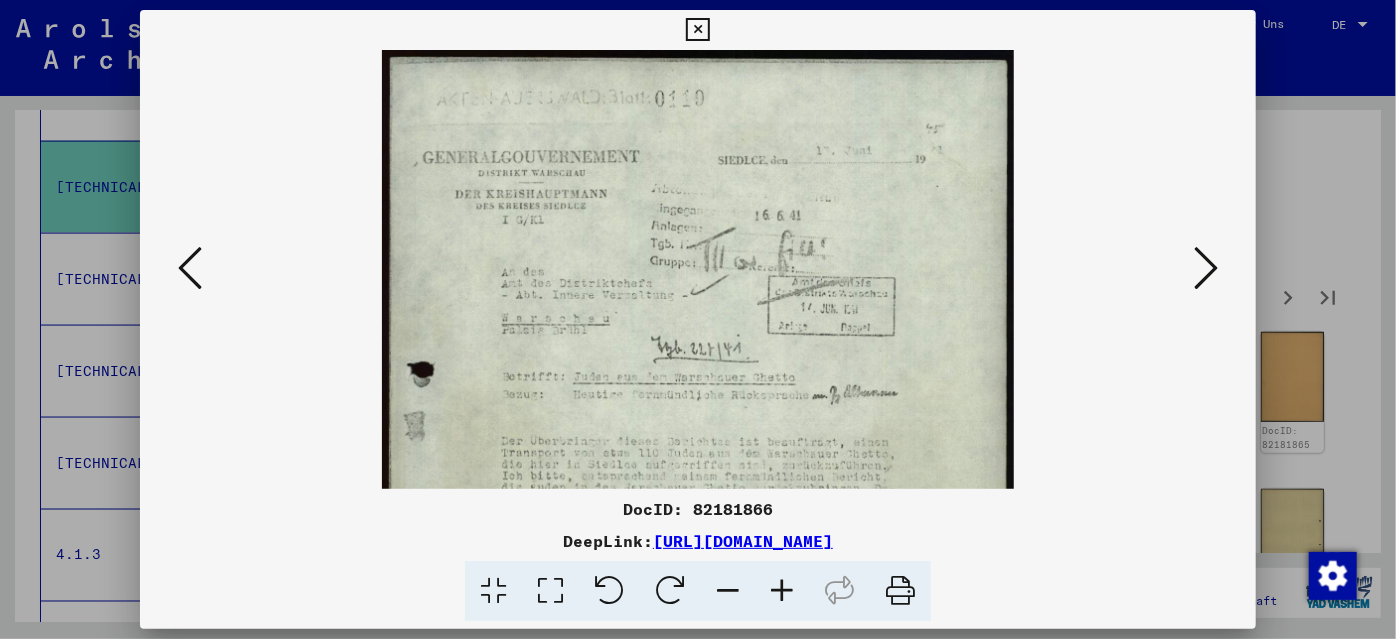 click at bounding box center [782, 591] 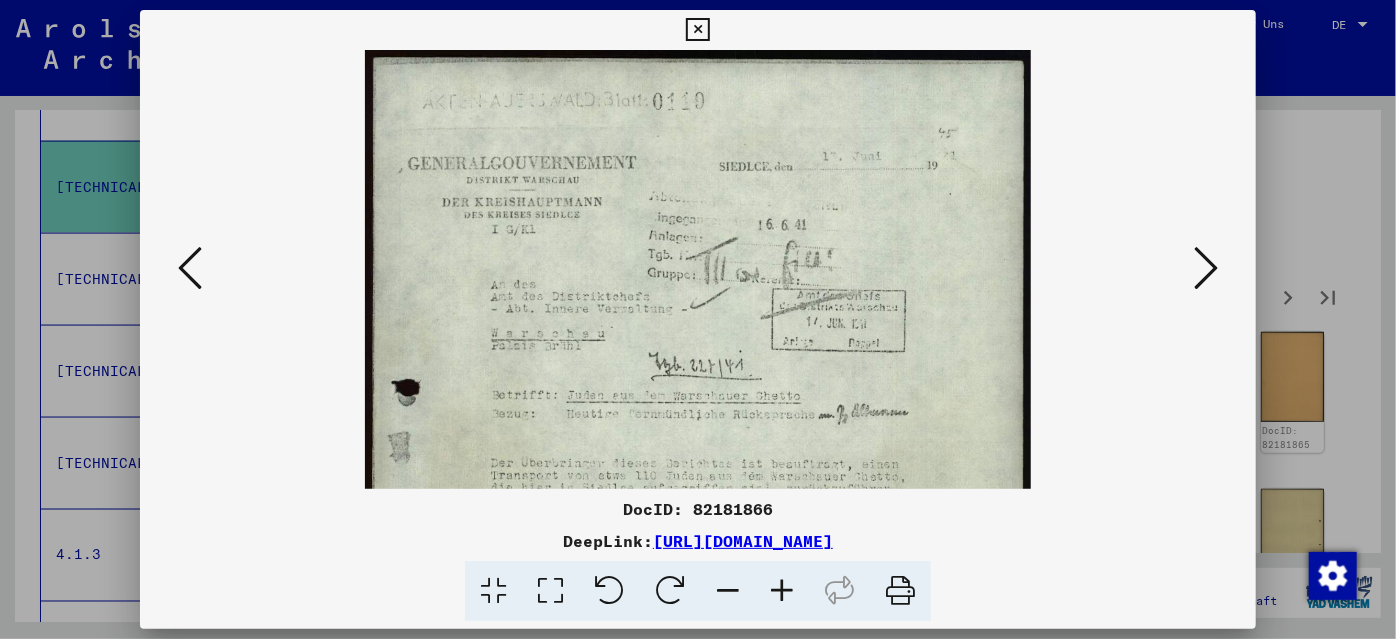 click at bounding box center (782, 591) 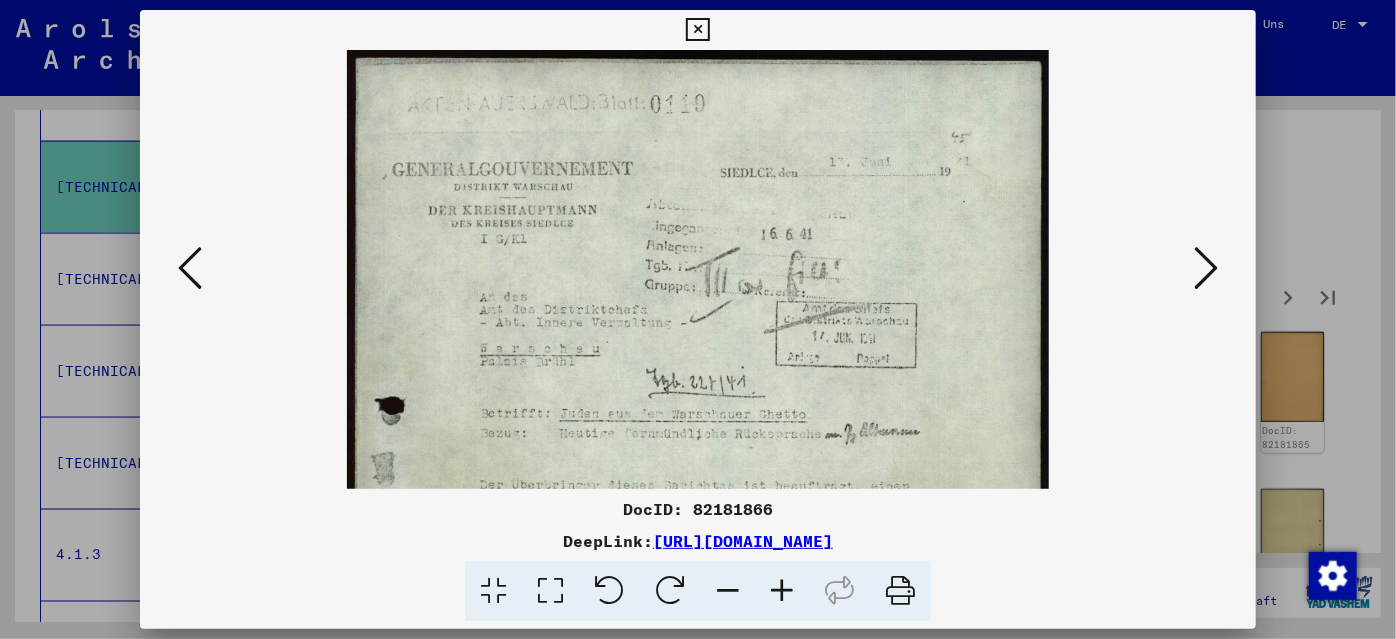 click at bounding box center (782, 591) 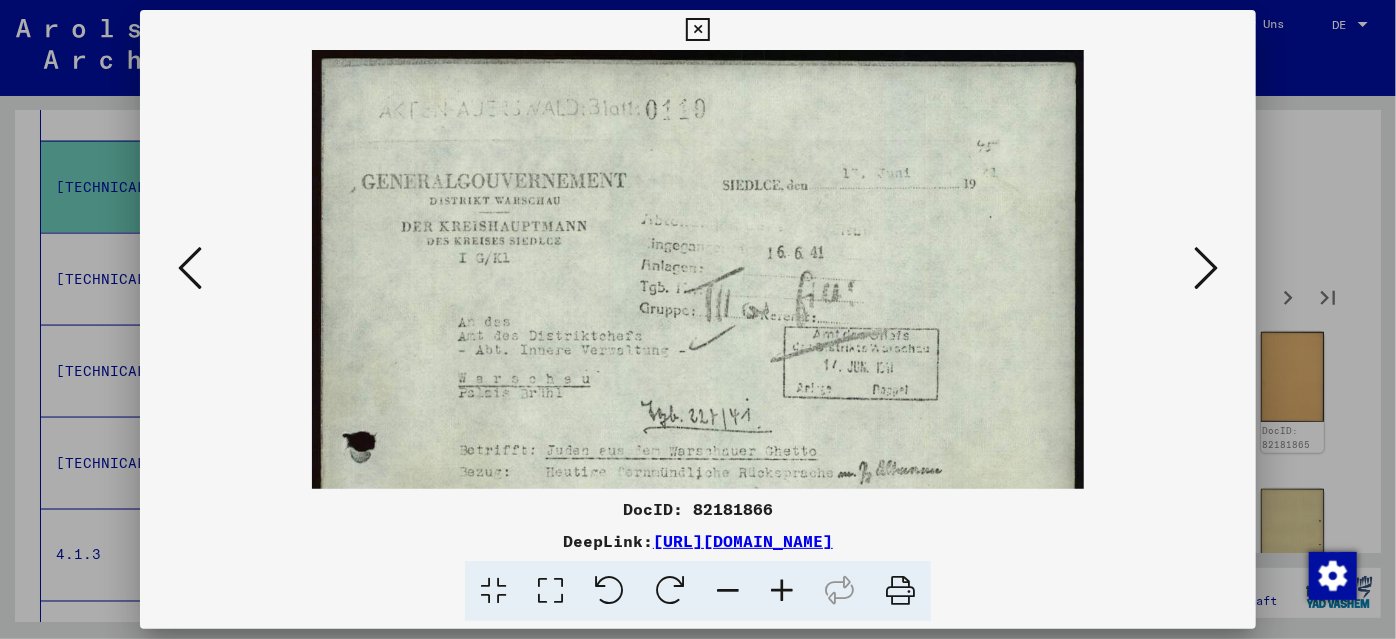 click at bounding box center (782, 591) 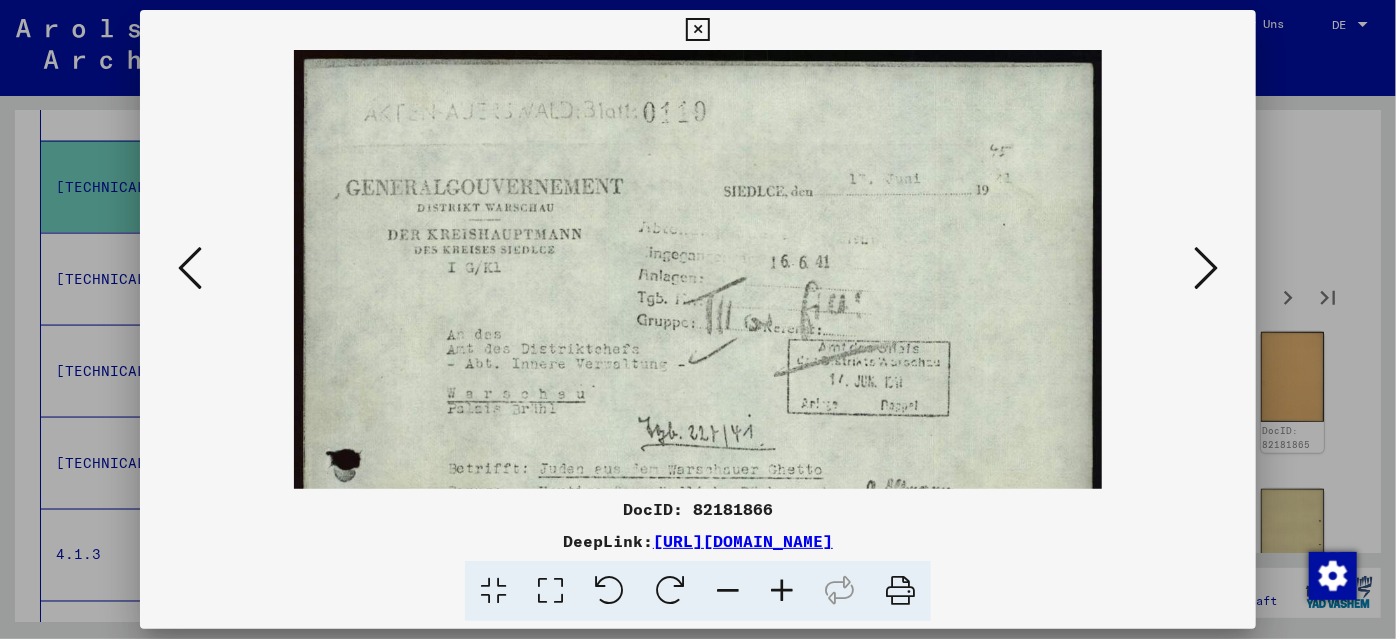 click at bounding box center (782, 591) 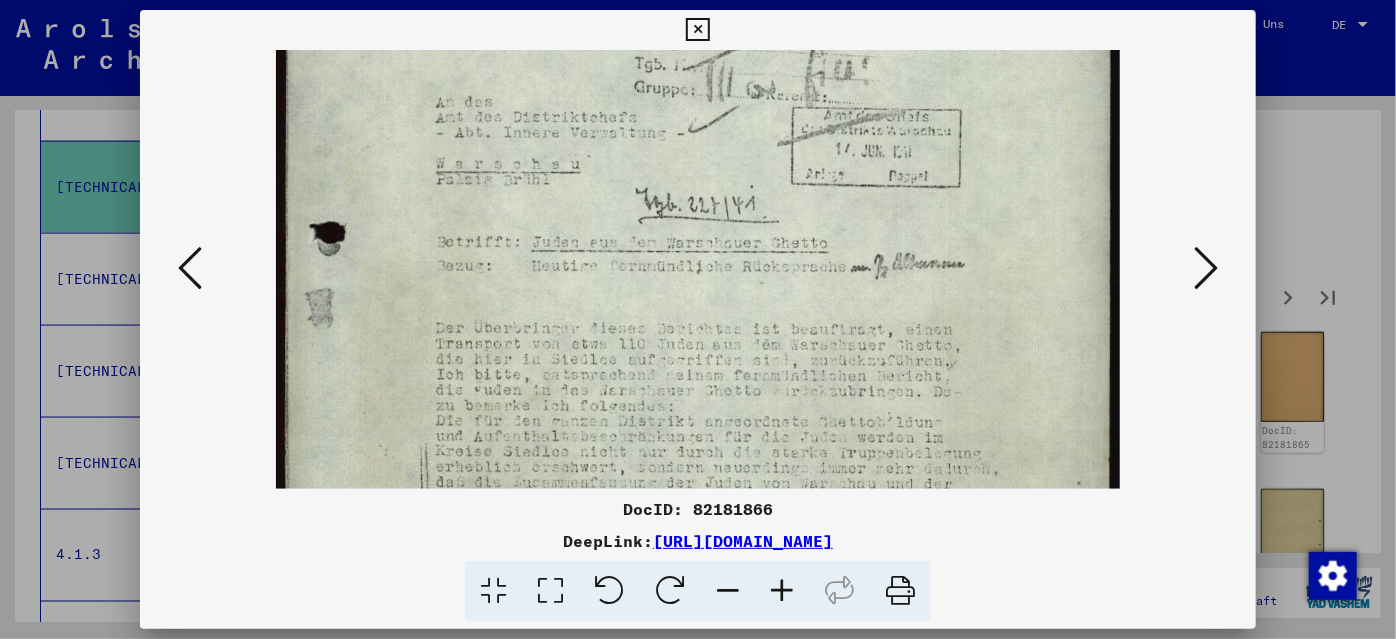 drag, startPoint x: 843, startPoint y: 375, endPoint x: 848, endPoint y: 130, distance: 245.05101 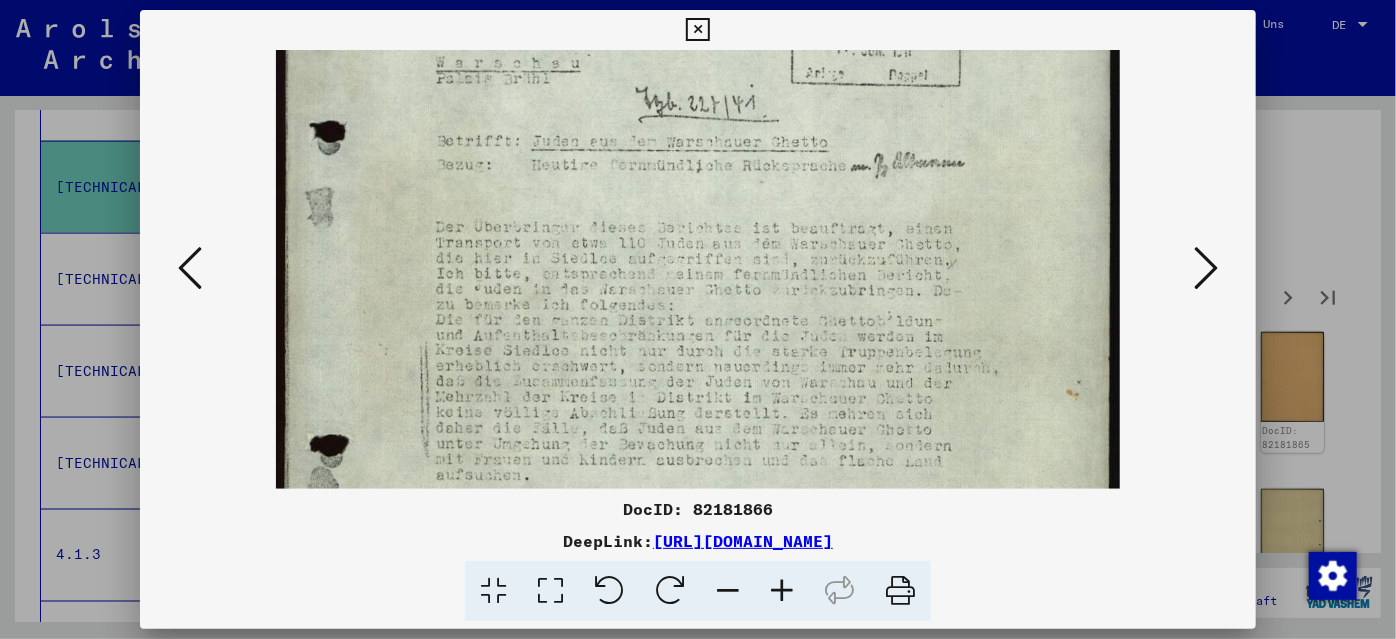 scroll, scrollTop: 370, scrollLeft: 0, axis: vertical 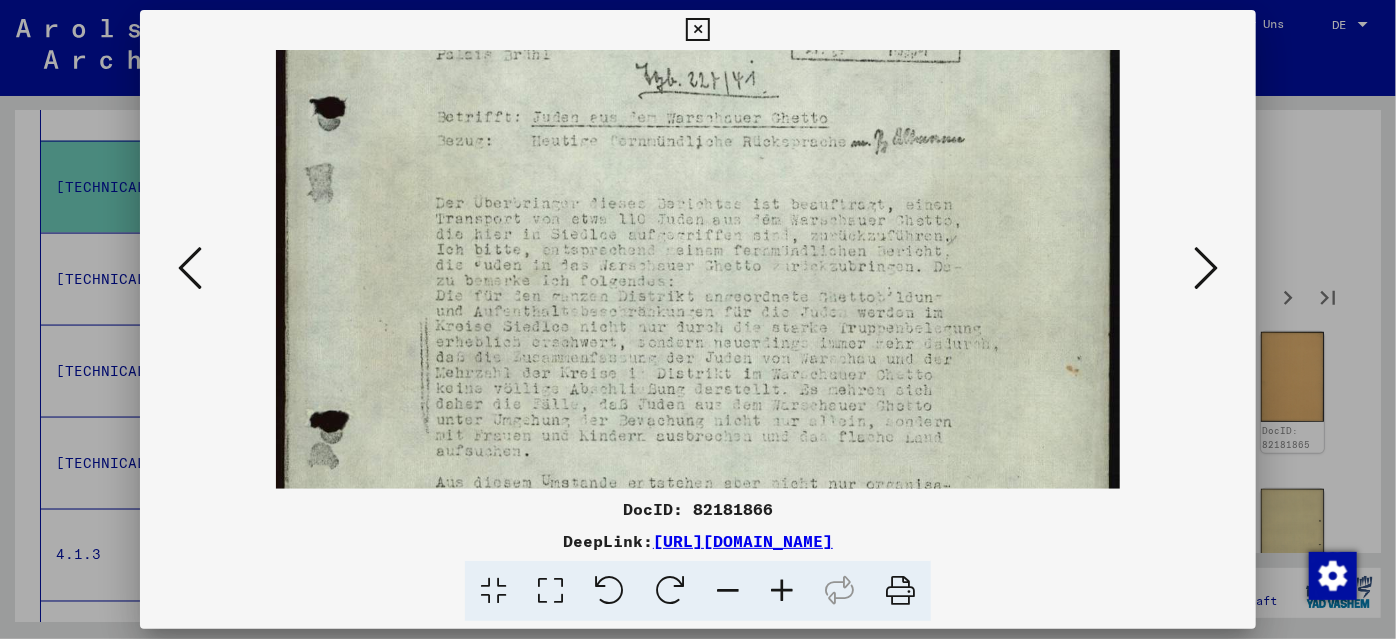 drag, startPoint x: 907, startPoint y: 307, endPoint x: 931, endPoint y: 182, distance: 127.28315 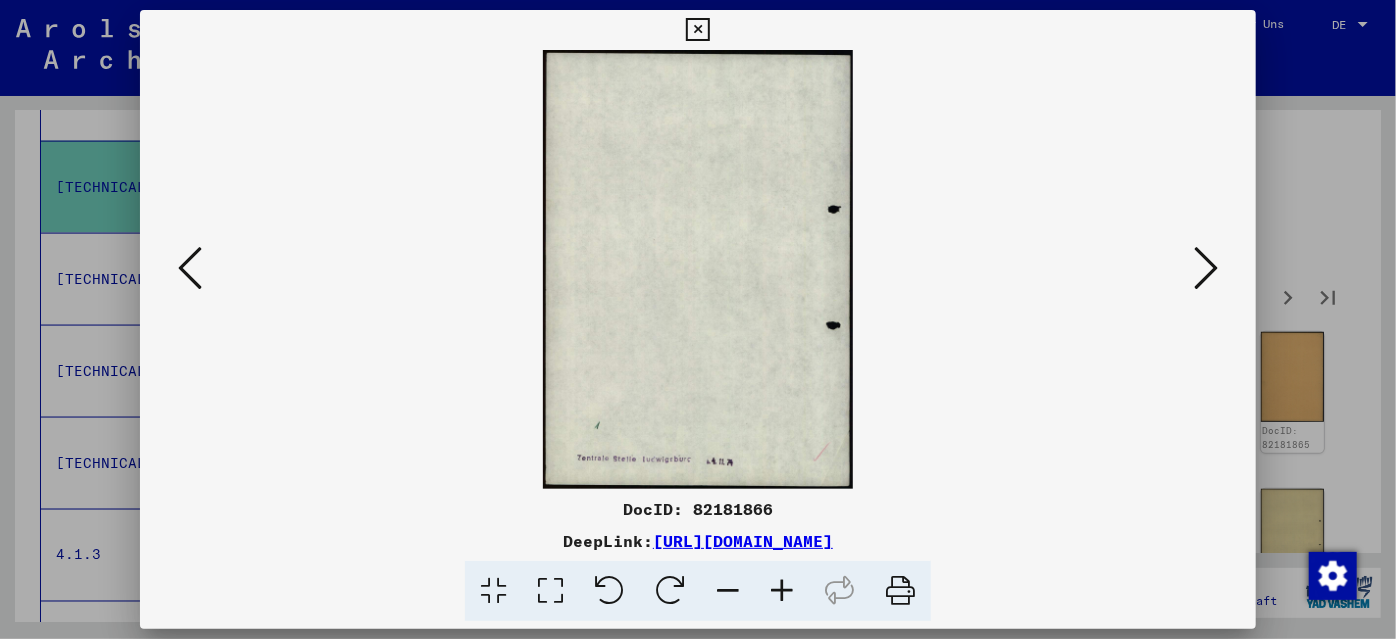 scroll, scrollTop: 0, scrollLeft: 0, axis: both 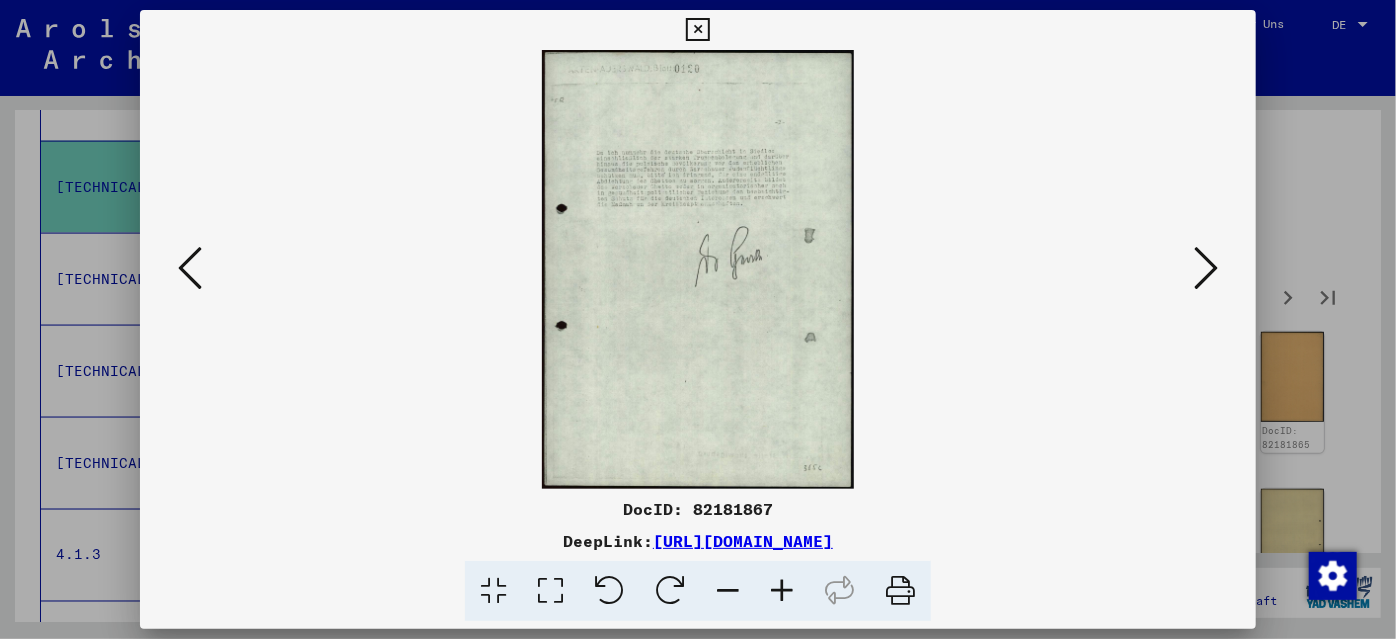 click at bounding box center (1206, 268) 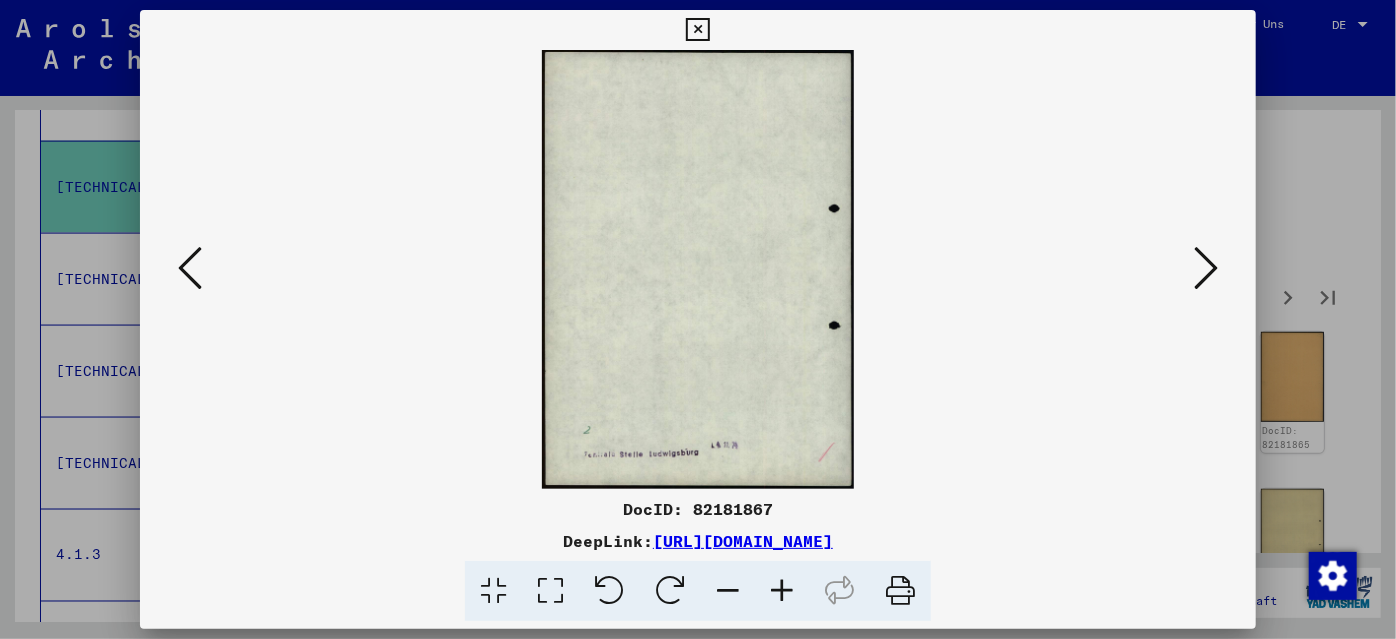 click at bounding box center [1206, 268] 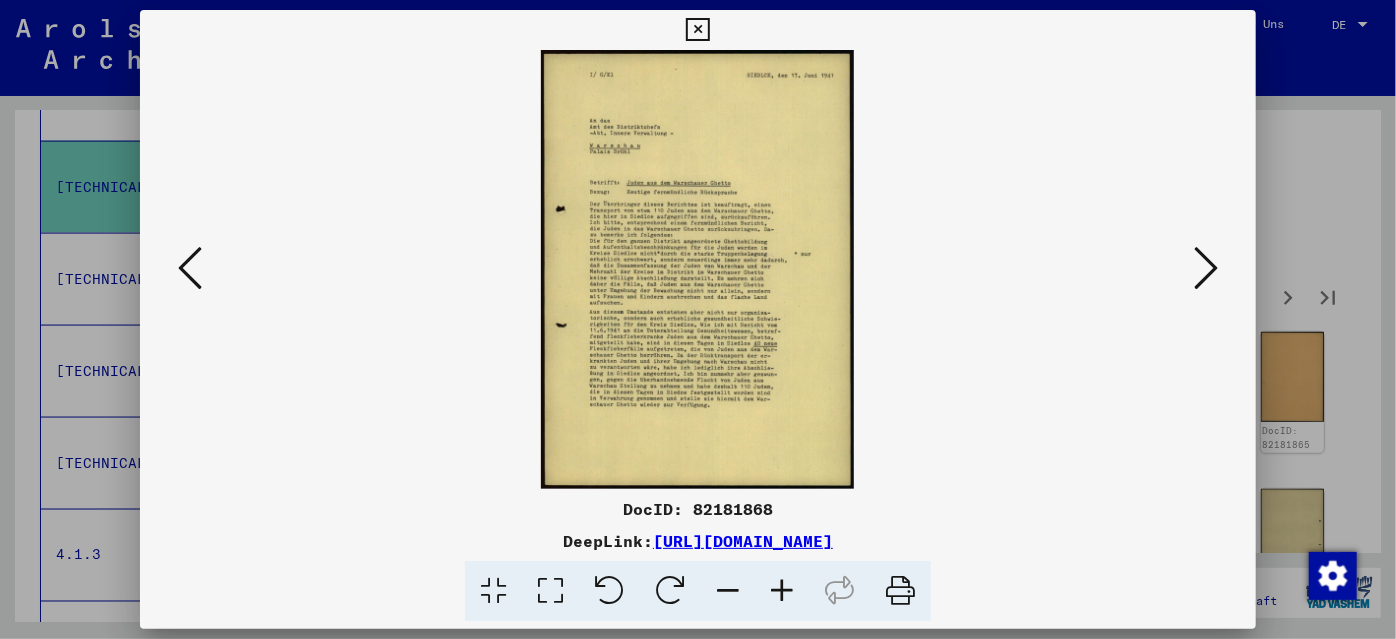 click at bounding box center [782, 591] 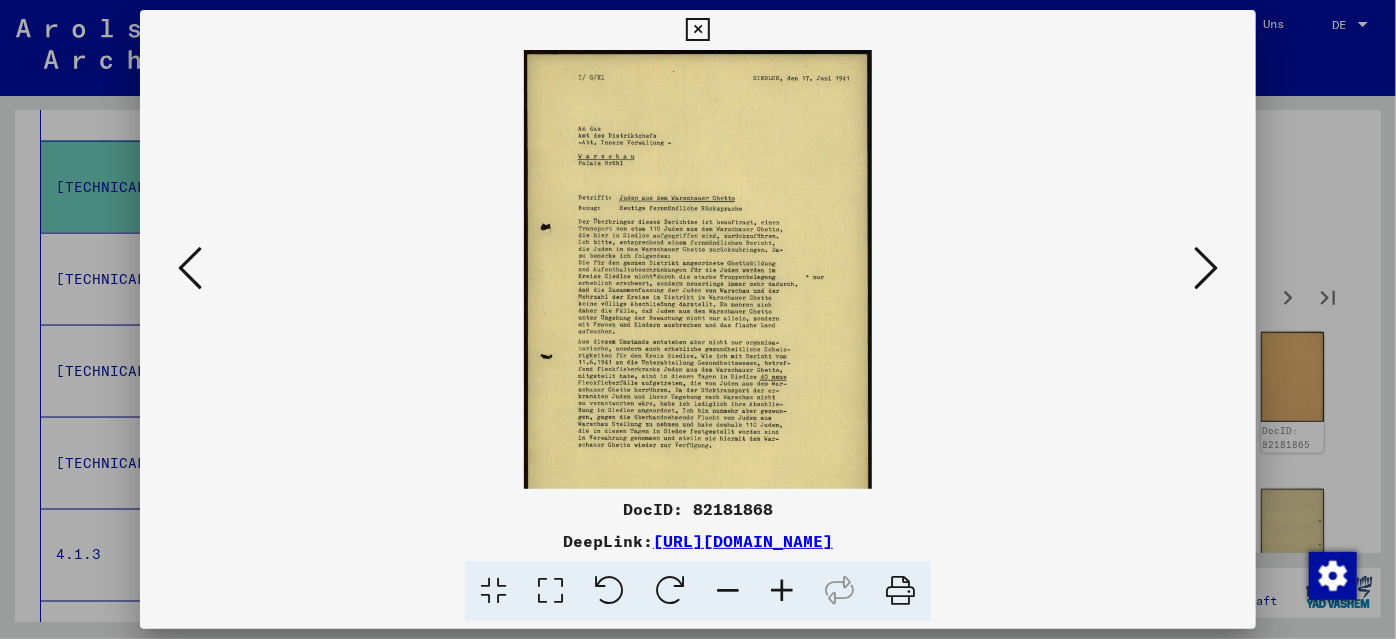 click at bounding box center [782, 591] 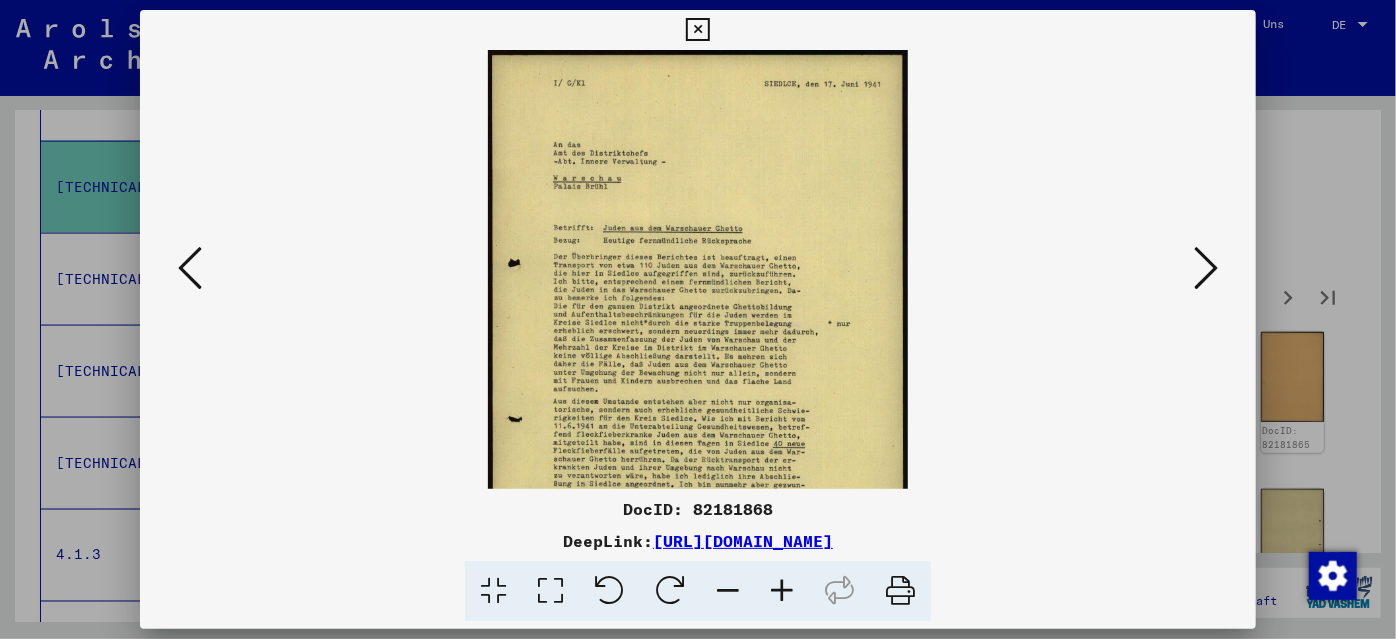click at bounding box center [782, 591] 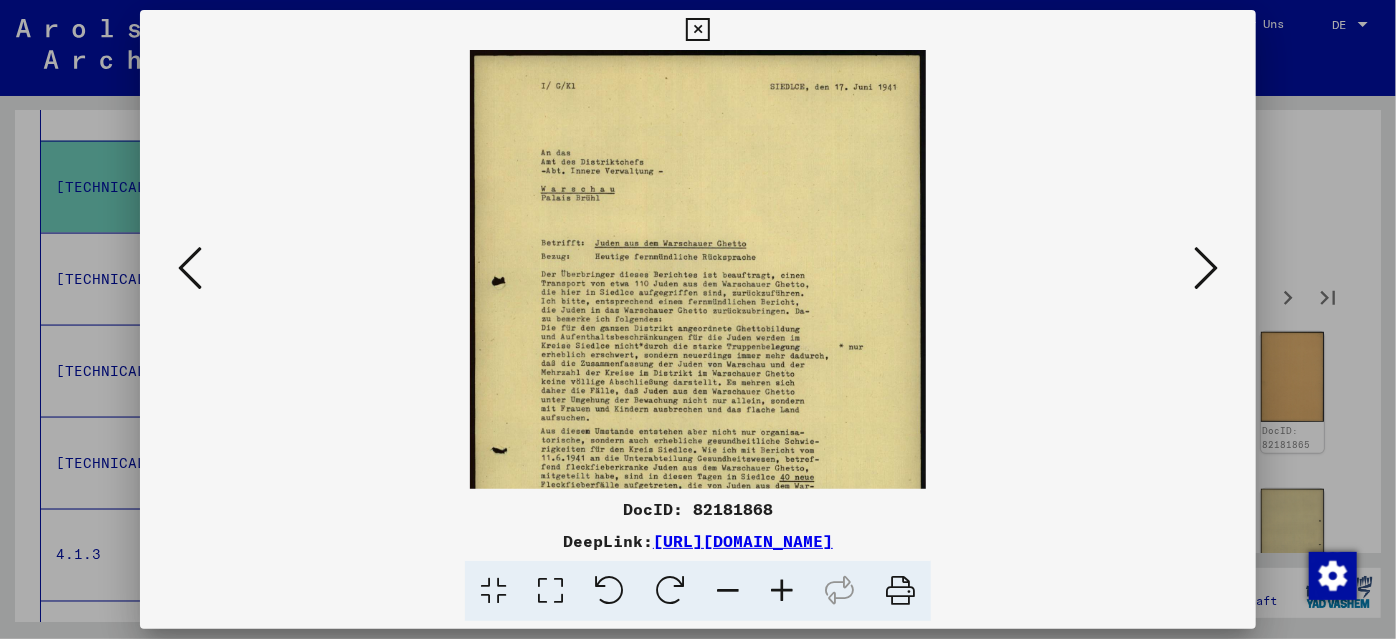 click at bounding box center [782, 591] 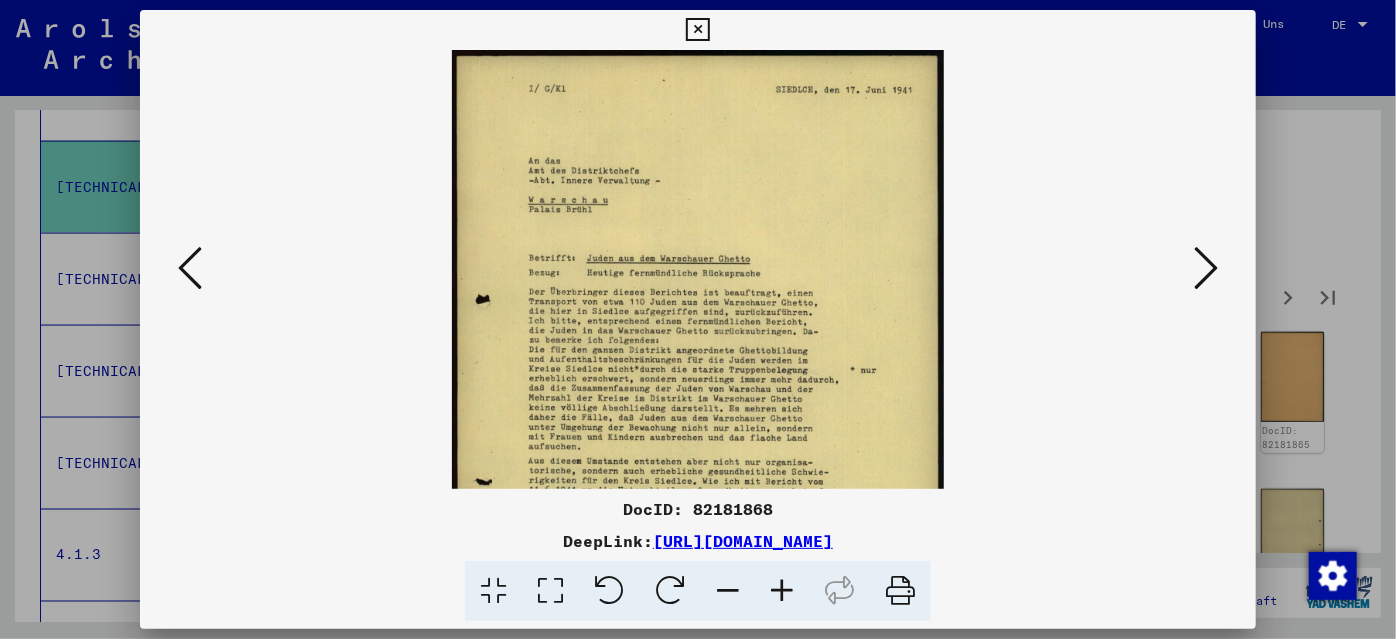 click at bounding box center [782, 591] 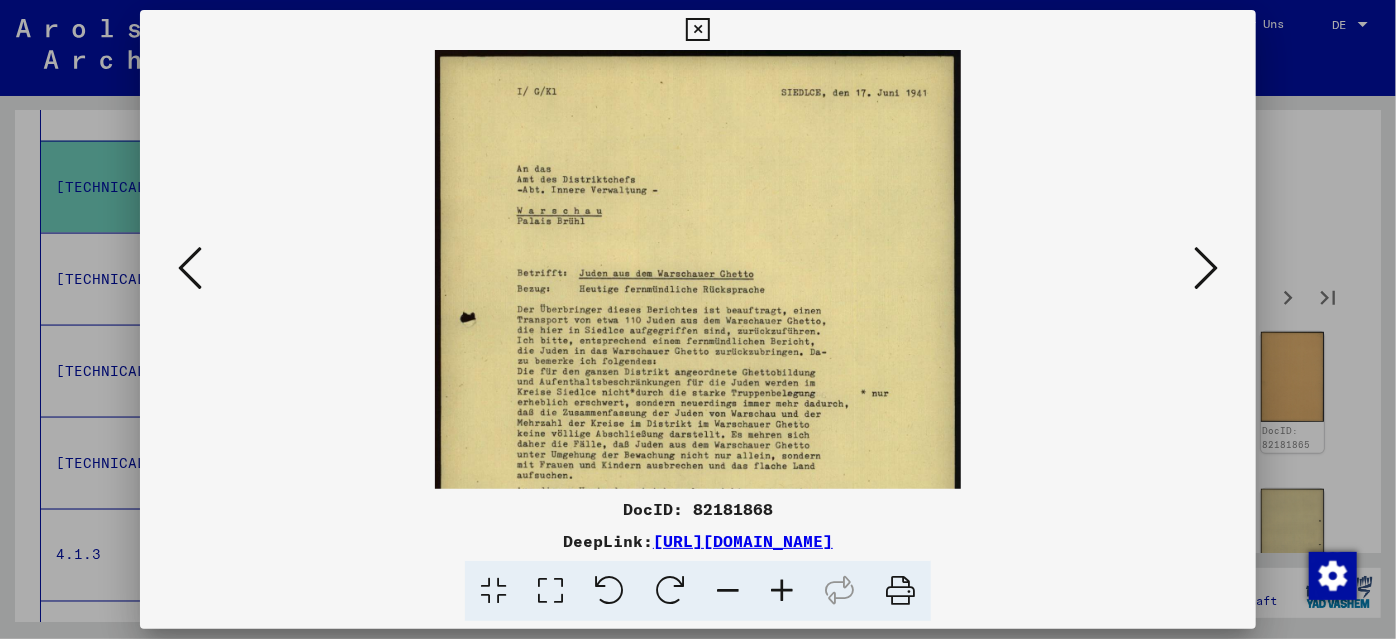 click at bounding box center [782, 591] 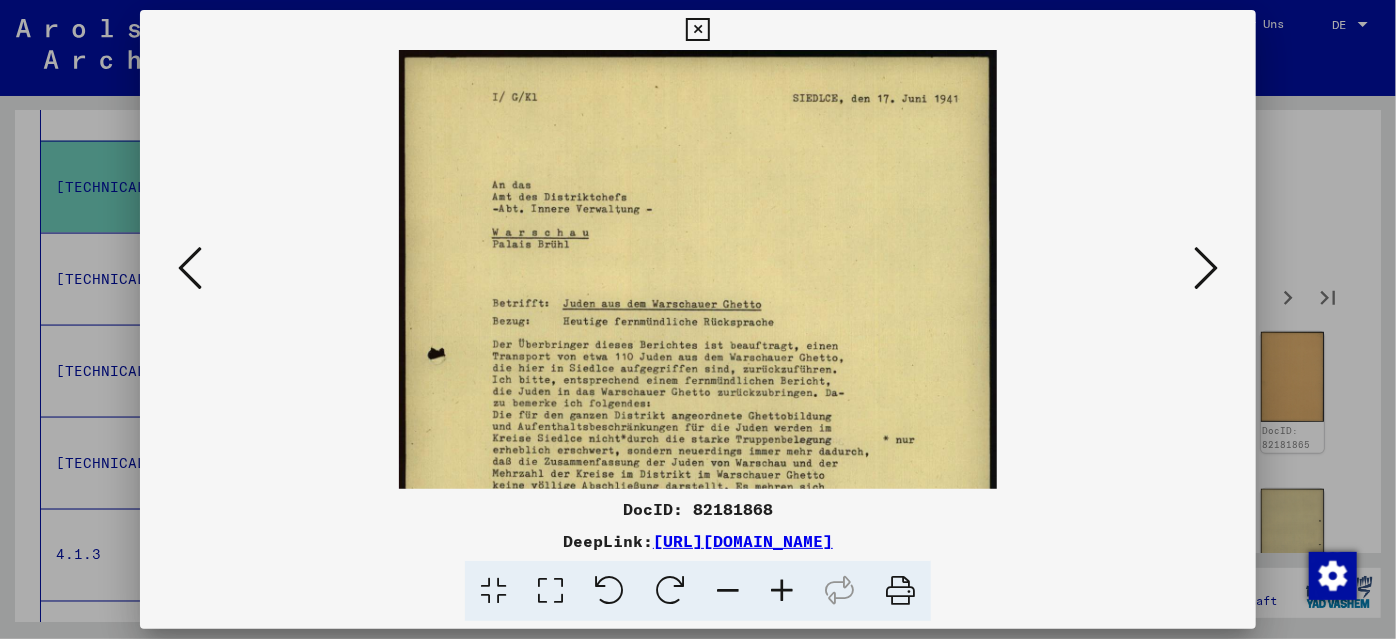 click at bounding box center (782, 591) 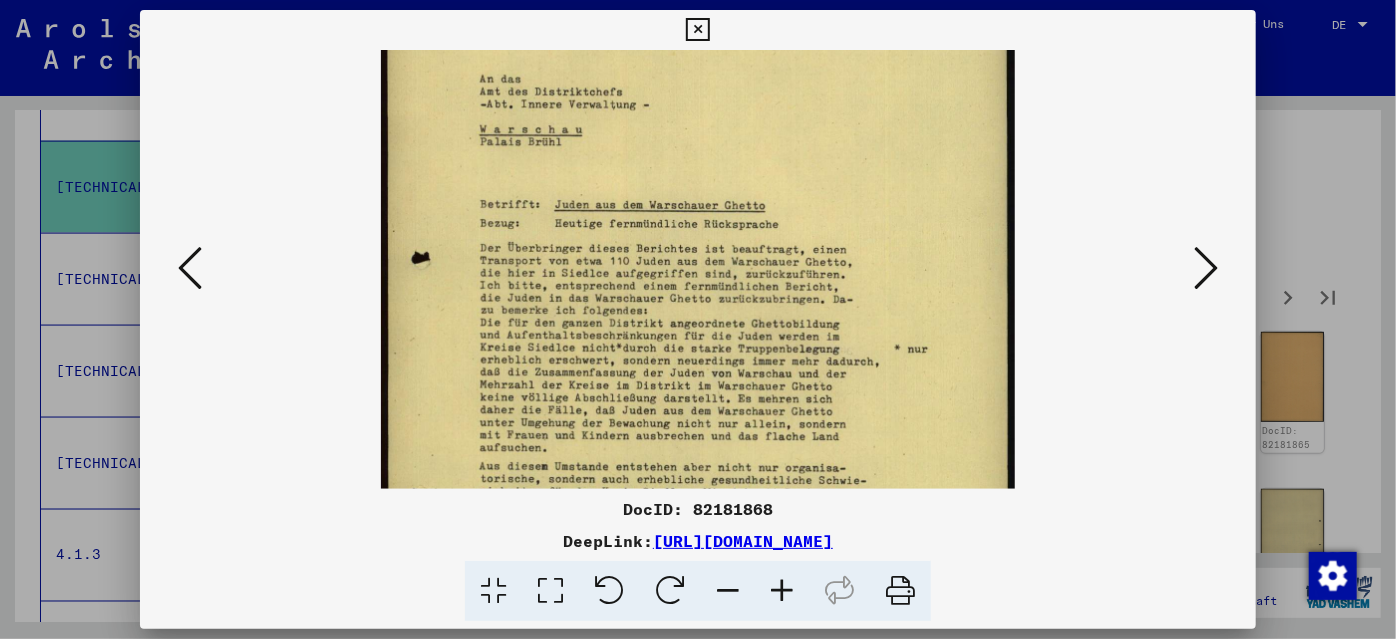 scroll, scrollTop: 159, scrollLeft: 0, axis: vertical 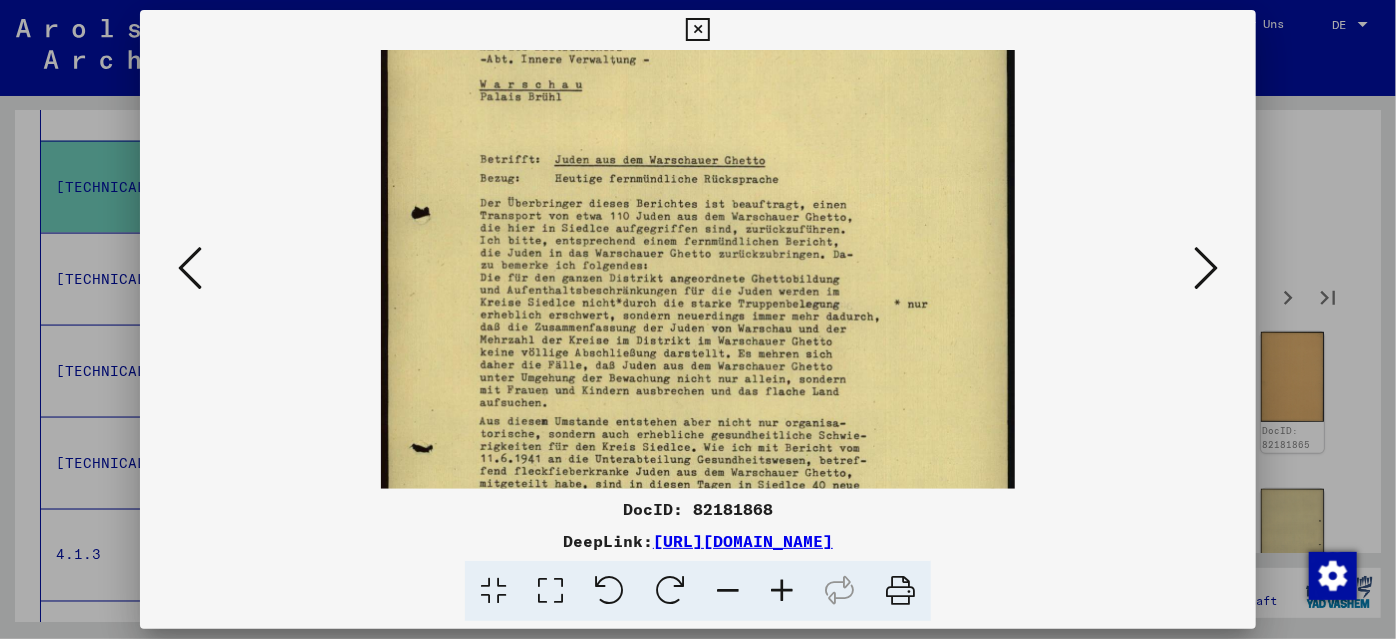 drag, startPoint x: 778, startPoint y: 383, endPoint x: 810, endPoint y: 224, distance: 162.18816 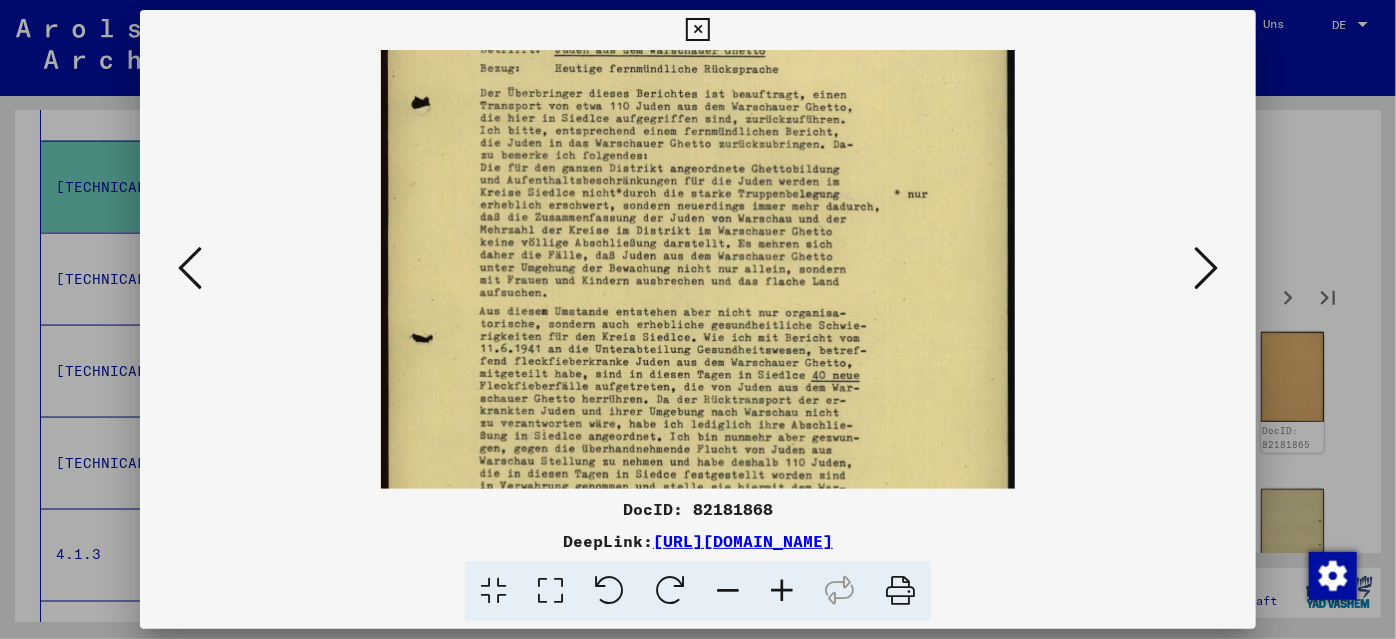 scroll, scrollTop: 299, scrollLeft: 0, axis: vertical 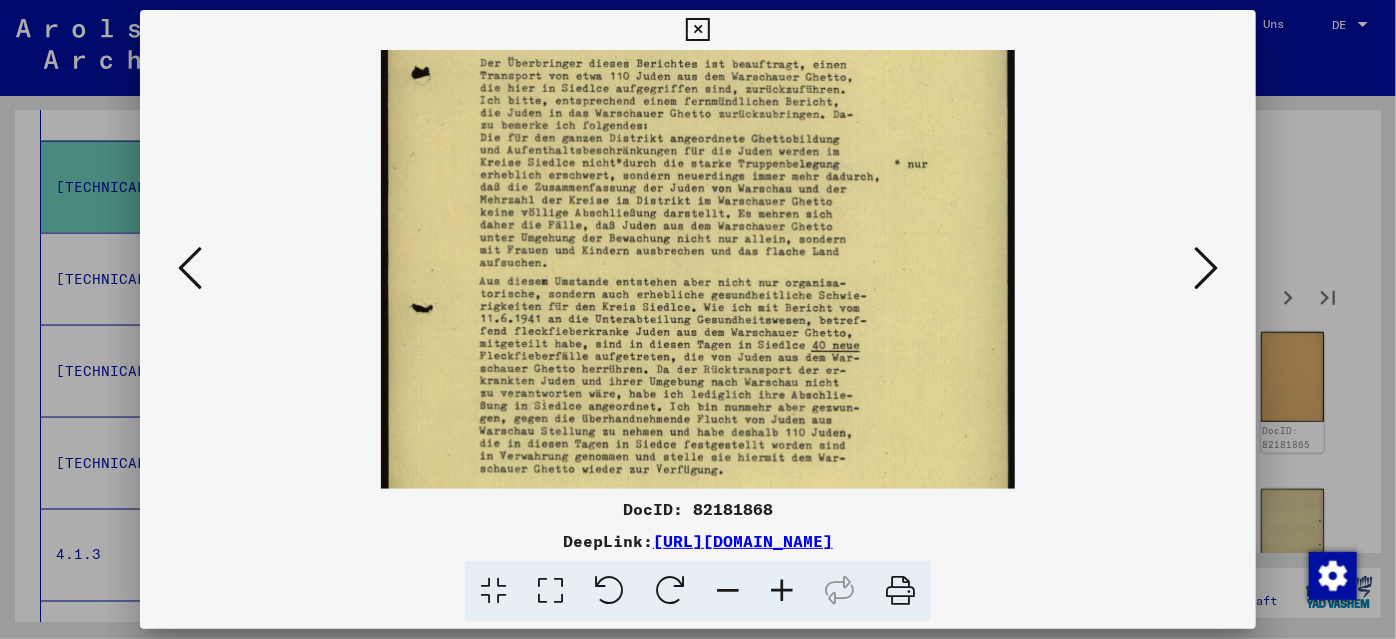 drag, startPoint x: 776, startPoint y: 362, endPoint x: 805, endPoint y: 221, distance: 143.95139 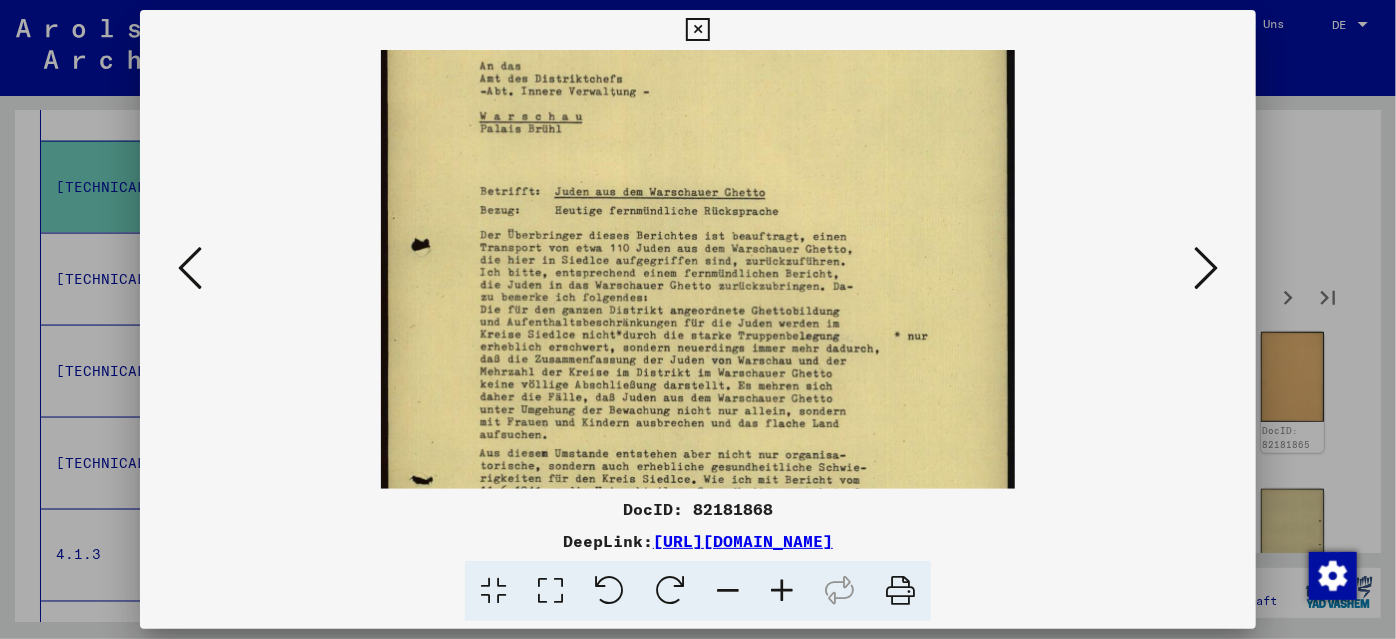 drag, startPoint x: 825, startPoint y: 196, endPoint x: 840, endPoint y: 368, distance: 172.65283 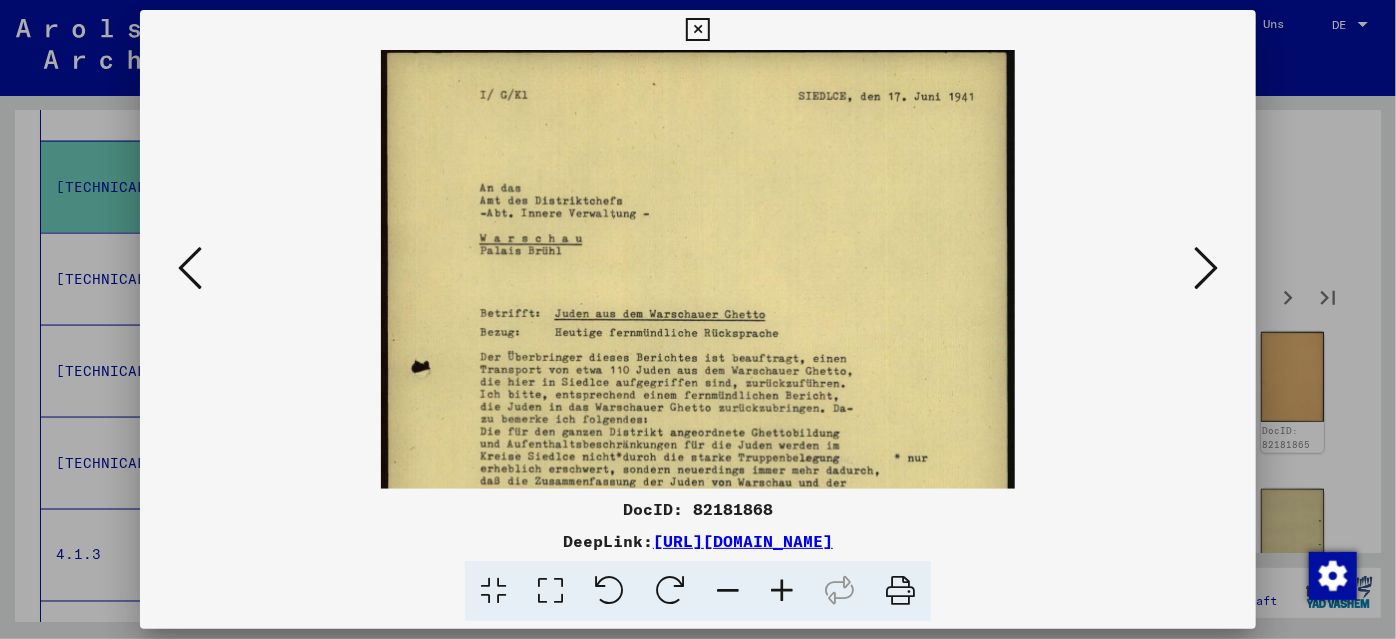 scroll, scrollTop: 16, scrollLeft: 0, axis: vertical 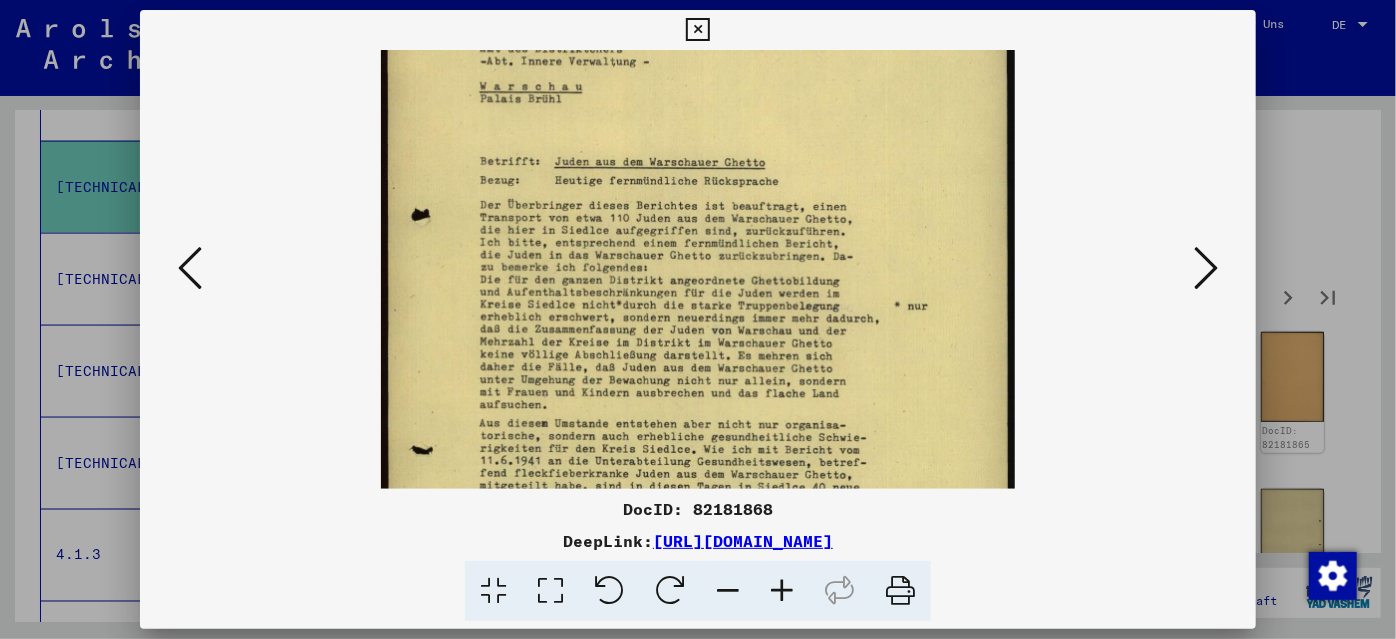 drag, startPoint x: 810, startPoint y: 263, endPoint x: 816, endPoint y: 233, distance: 30.594116 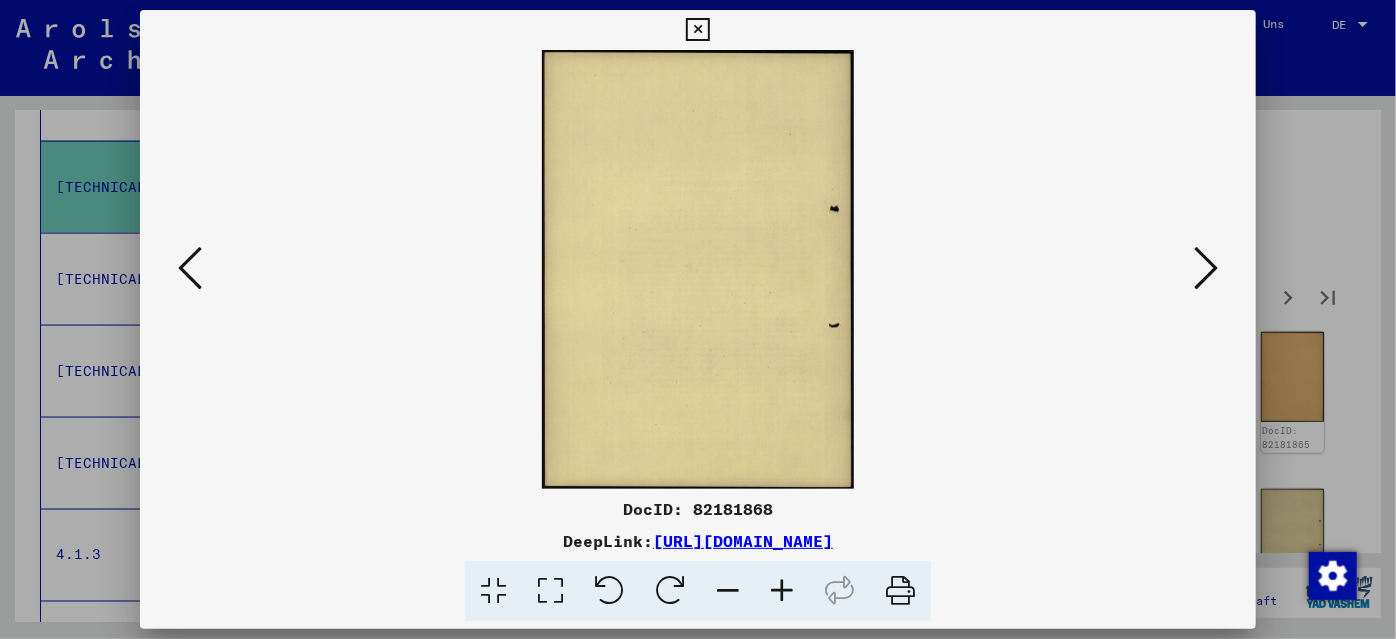 scroll, scrollTop: 0, scrollLeft: 0, axis: both 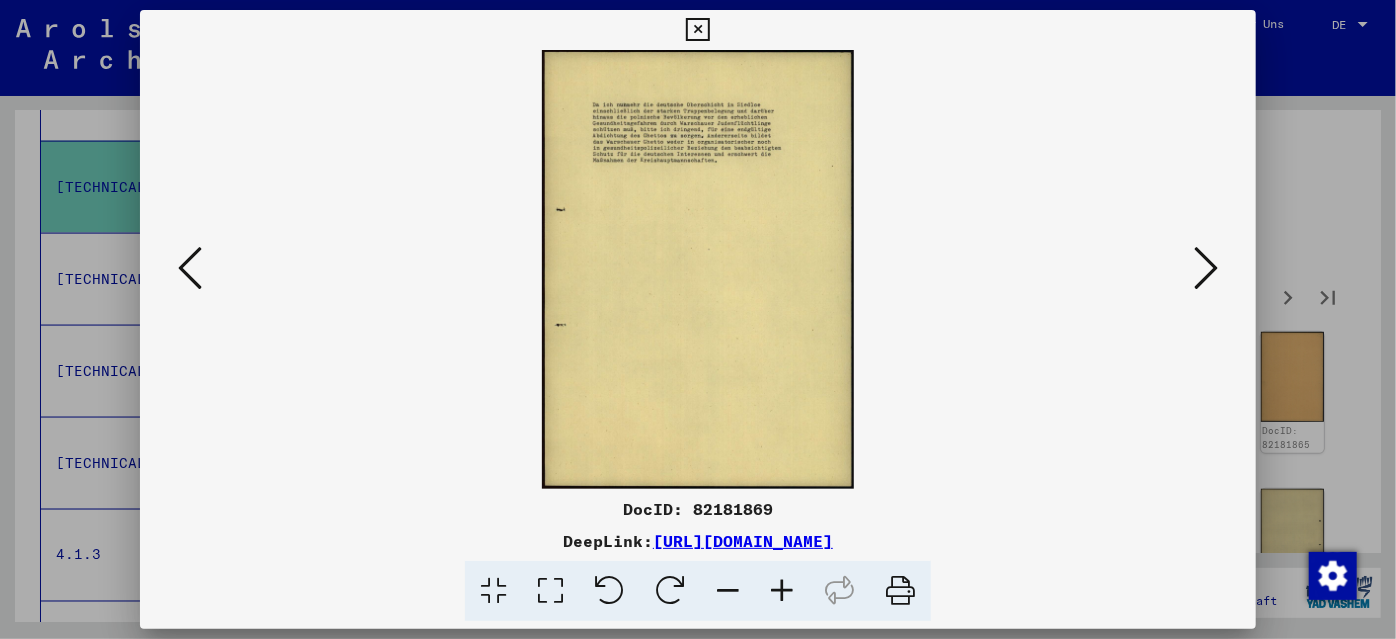 click at bounding box center [1206, 268] 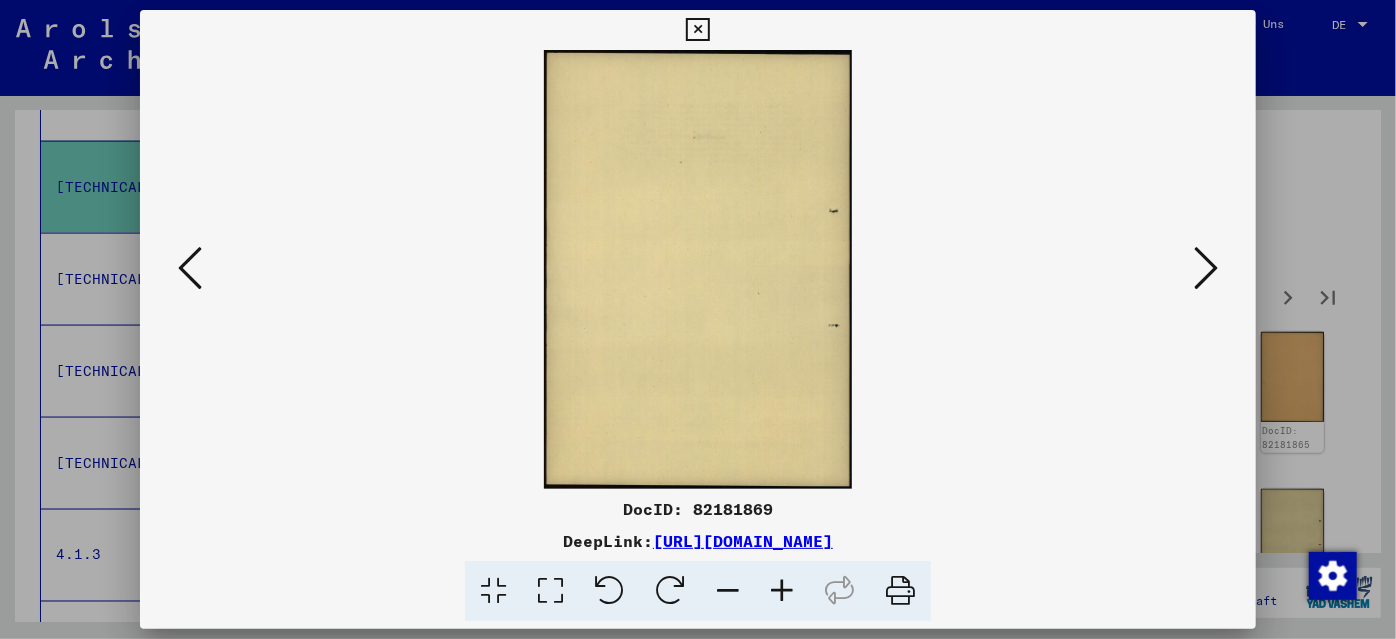 click at bounding box center [1206, 268] 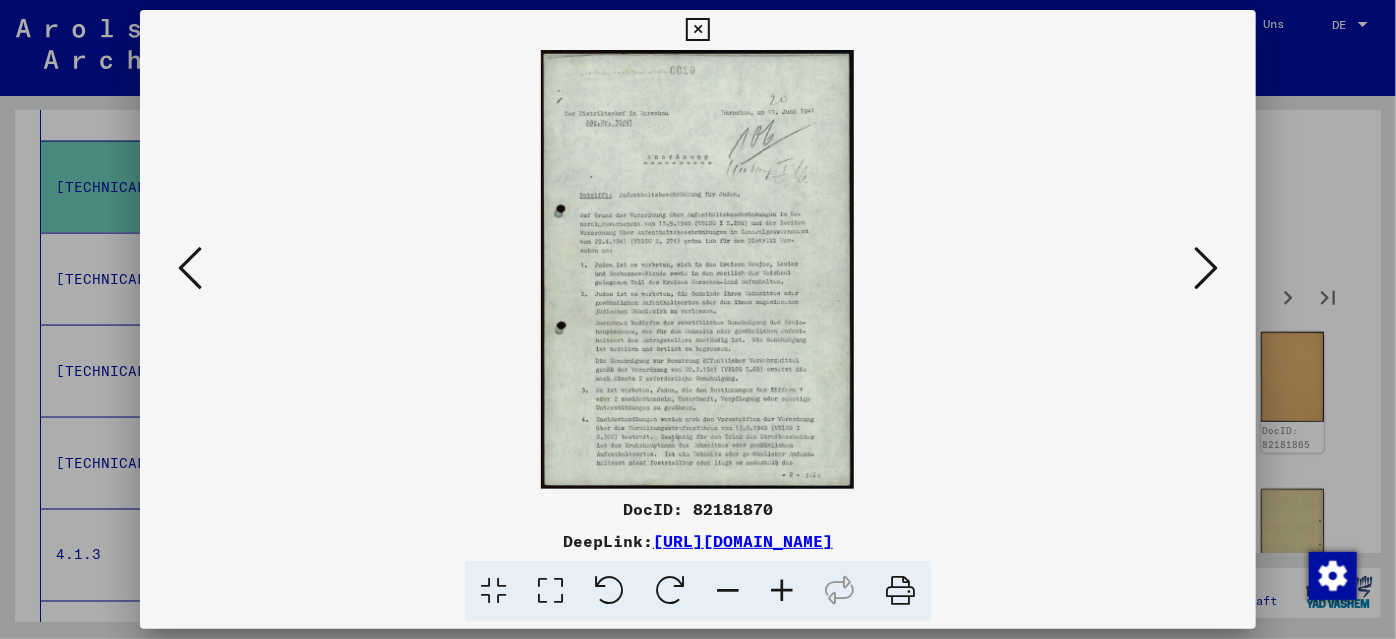 click at bounding box center (782, 591) 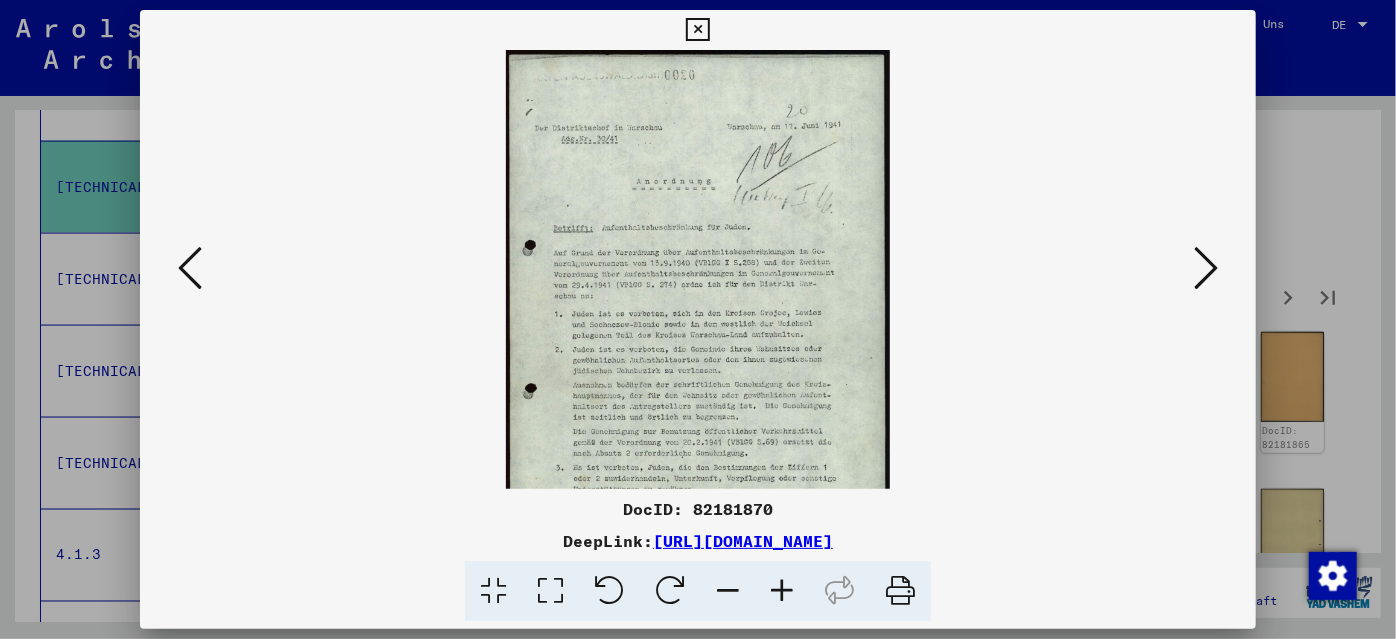 click at bounding box center [782, 591] 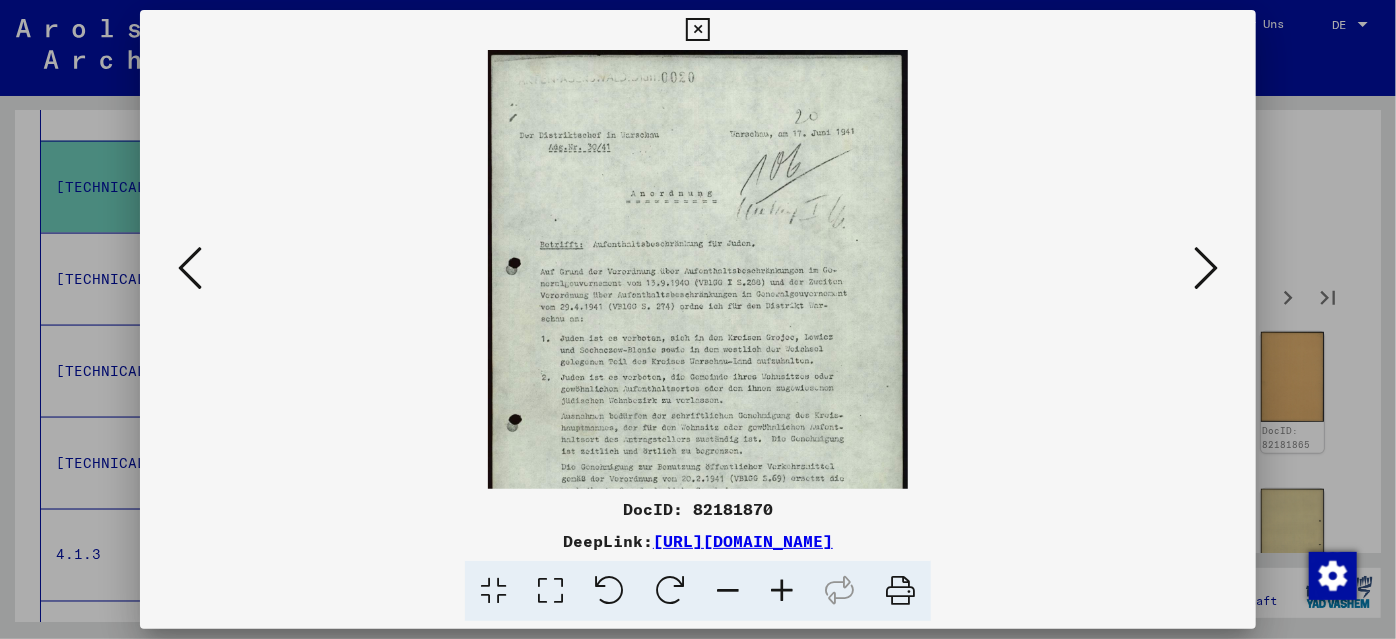 click at bounding box center [782, 591] 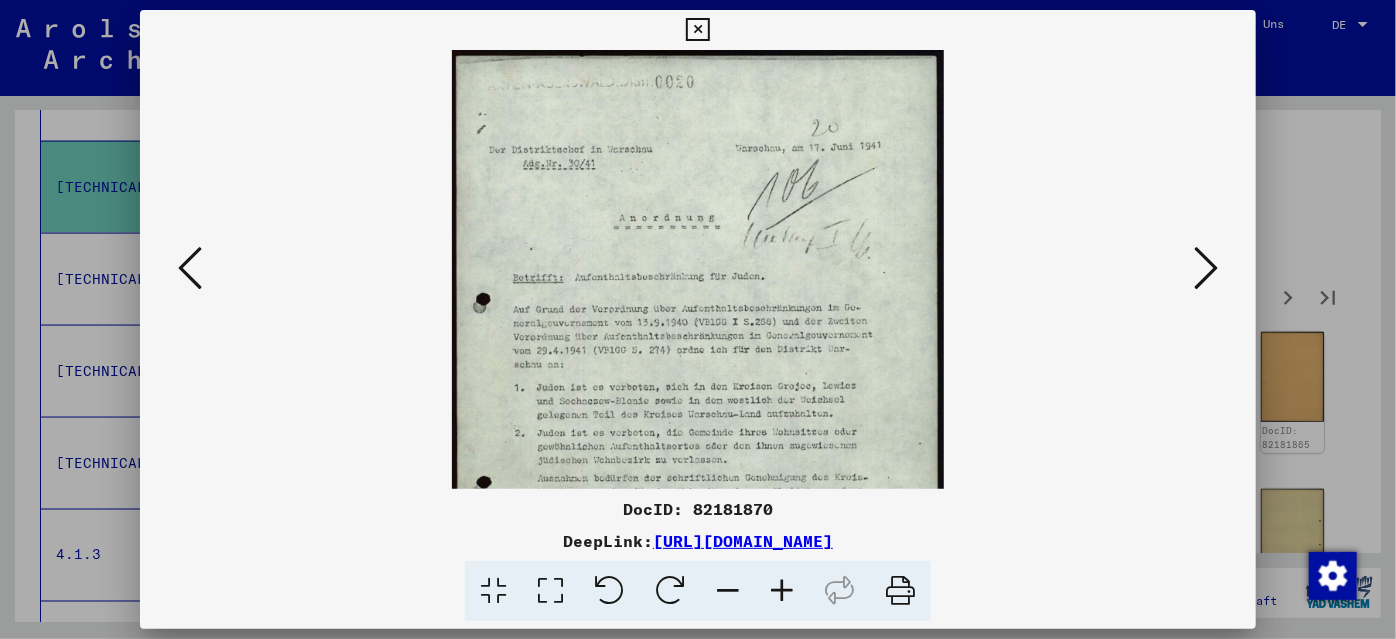 click at bounding box center (782, 591) 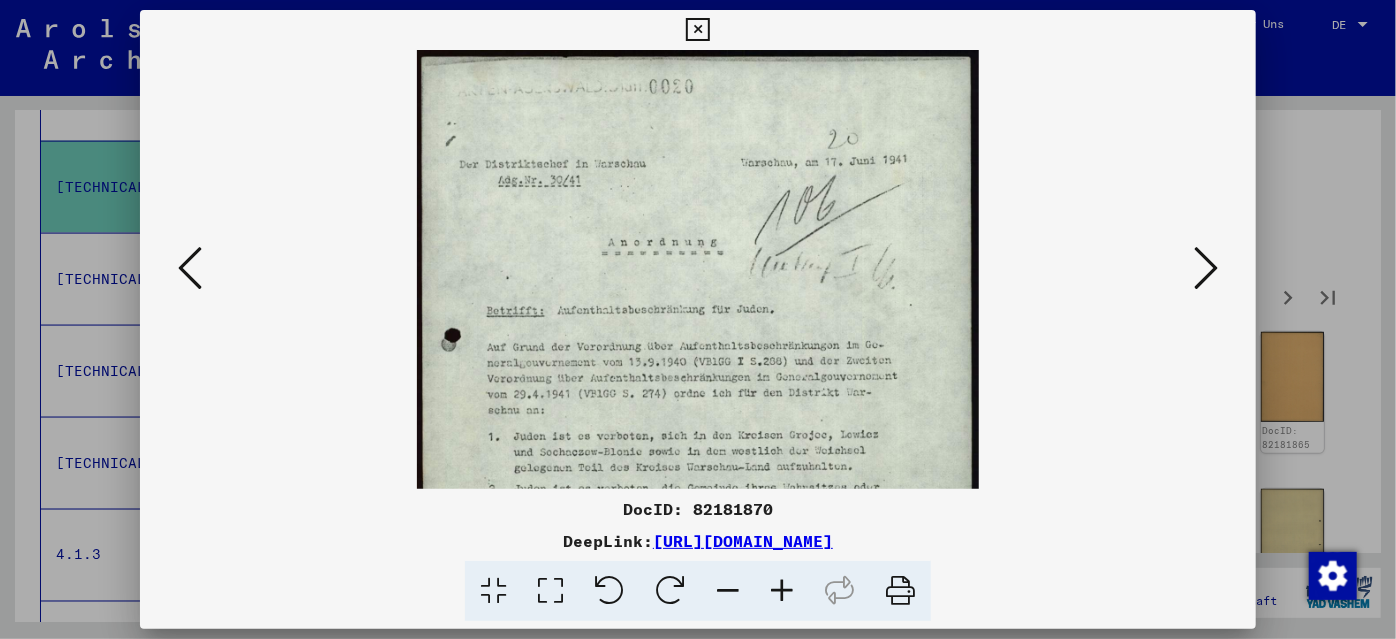 click at bounding box center (782, 591) 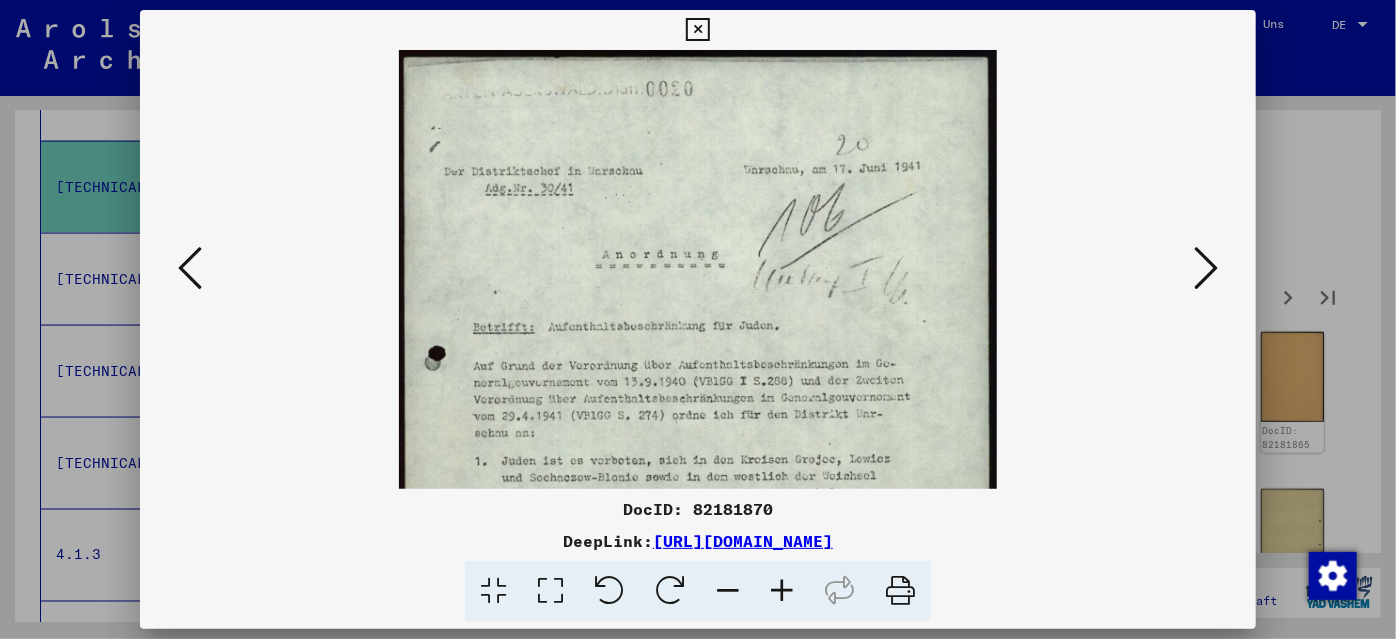 click at bounding box center (782, 591) 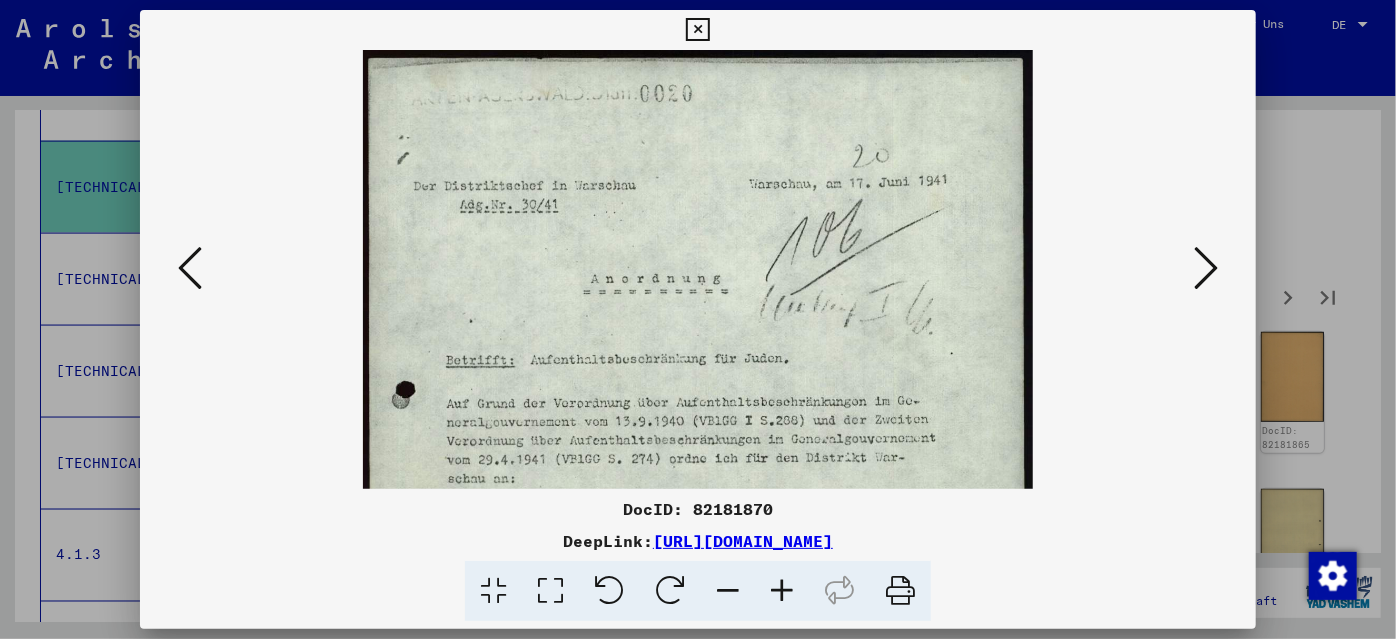 click at bounding box center [782, 591] 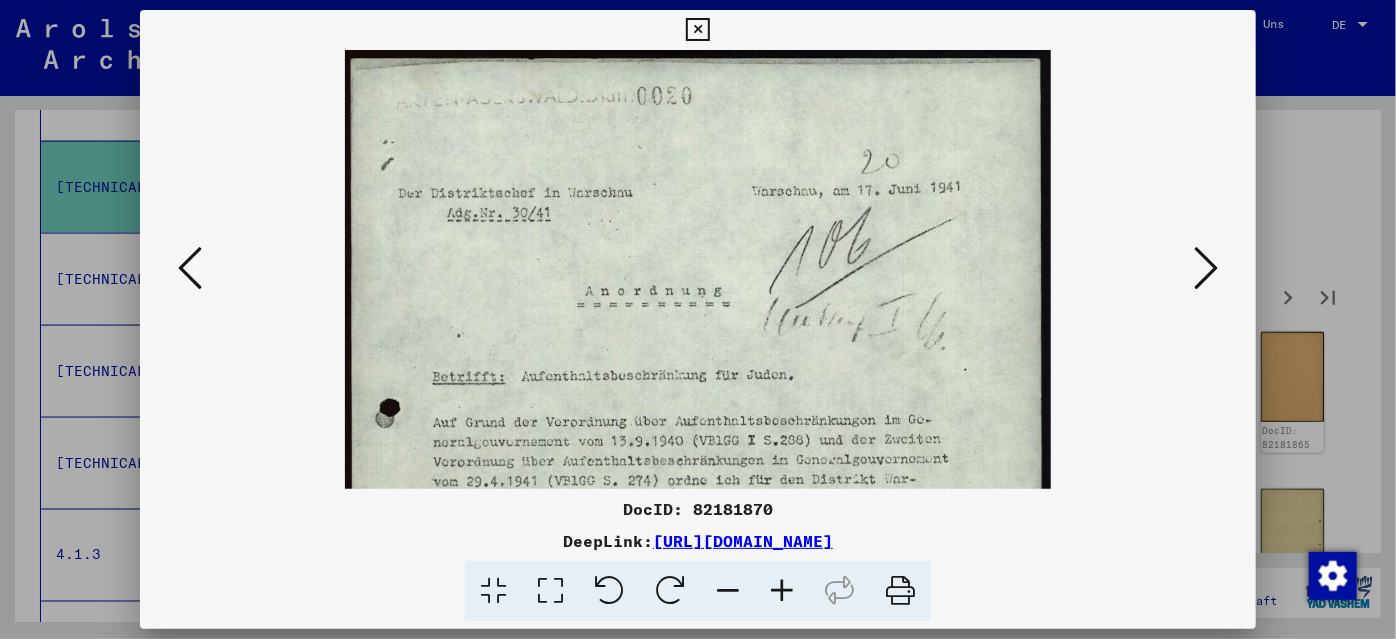 click at bounding box center [782, 591] 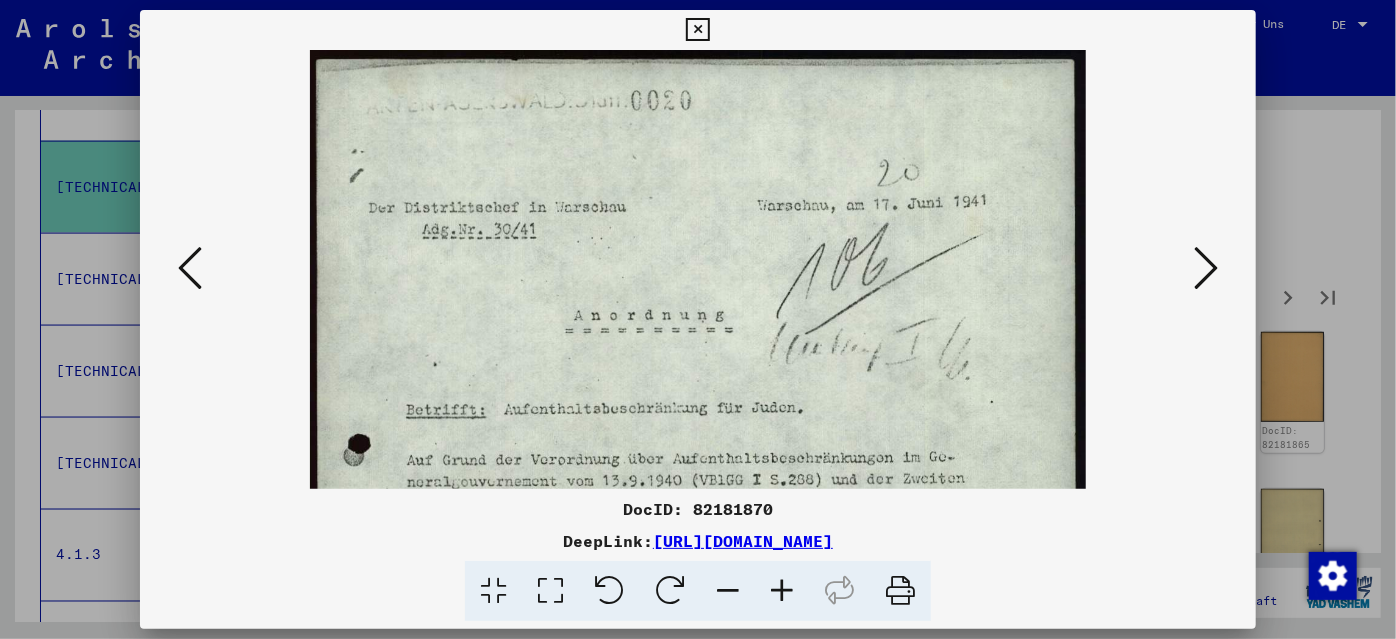 click at bounding box center (782, 591) 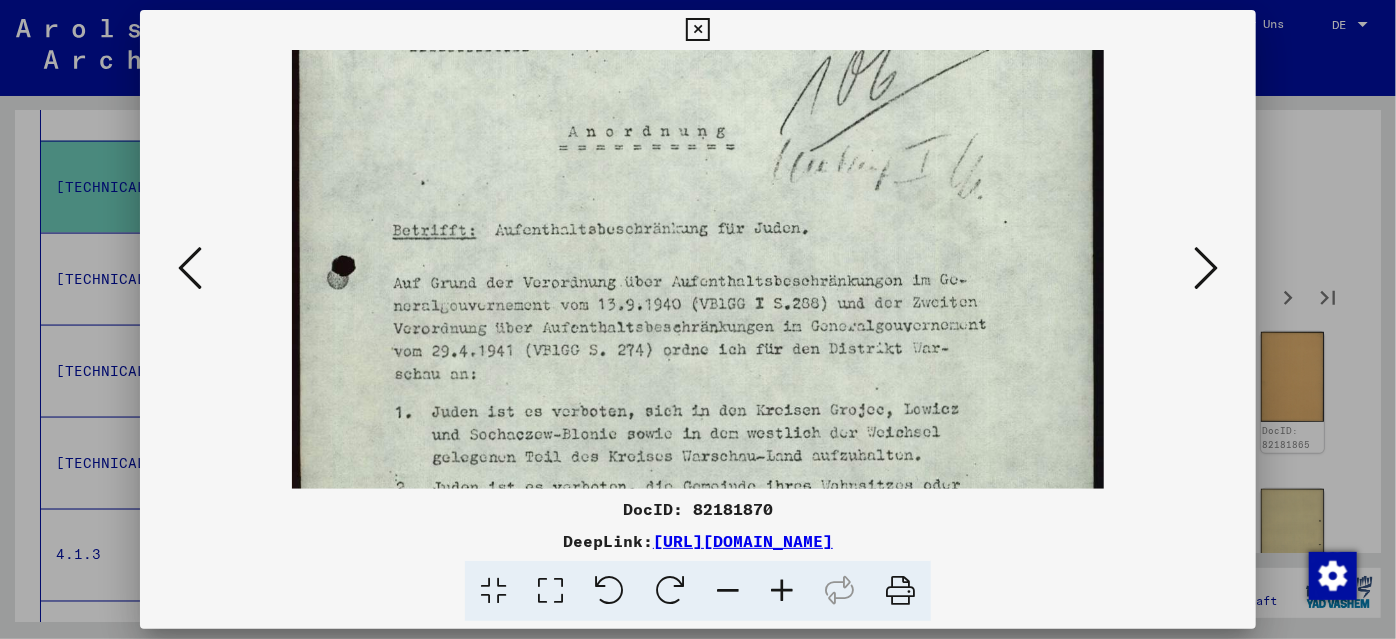 drag, startPoint x: 825, startPoint y: 397, endPoint x: 820, endPoint y: 202, distance: 195.06409 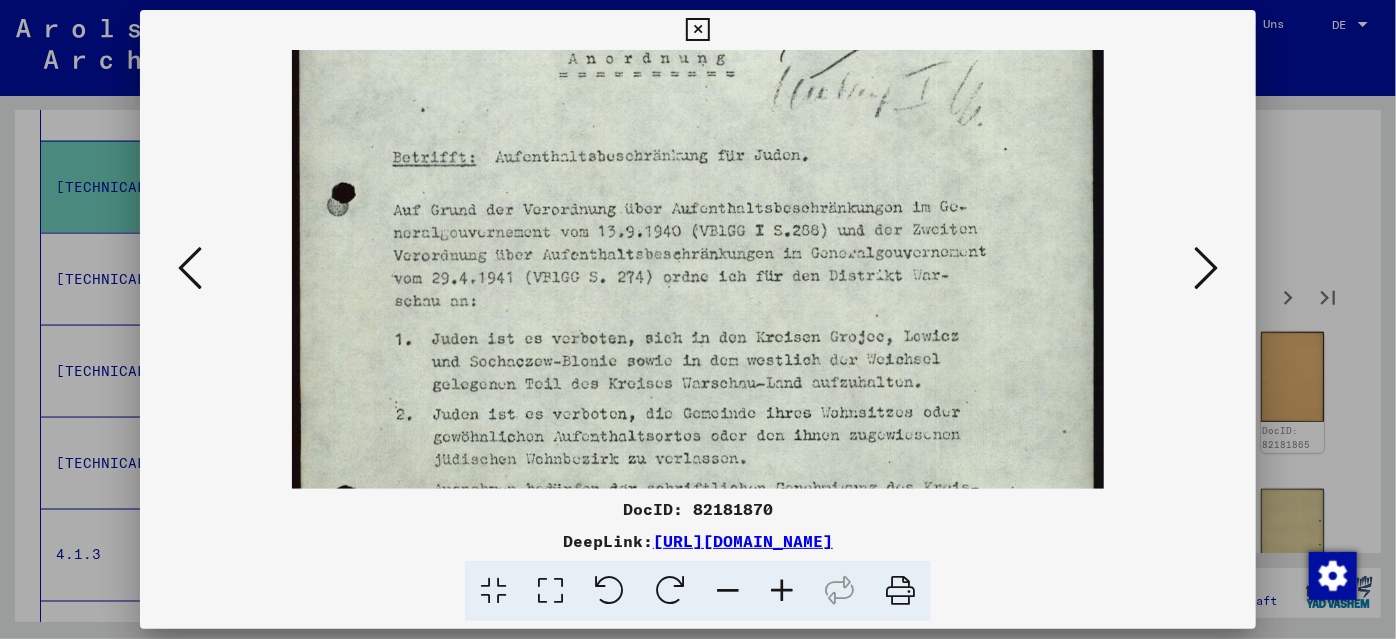 drag, startPoint x: 859, startPoint y: 346, endPoint x: 858, endPoint y: 273, distance: 73.00685 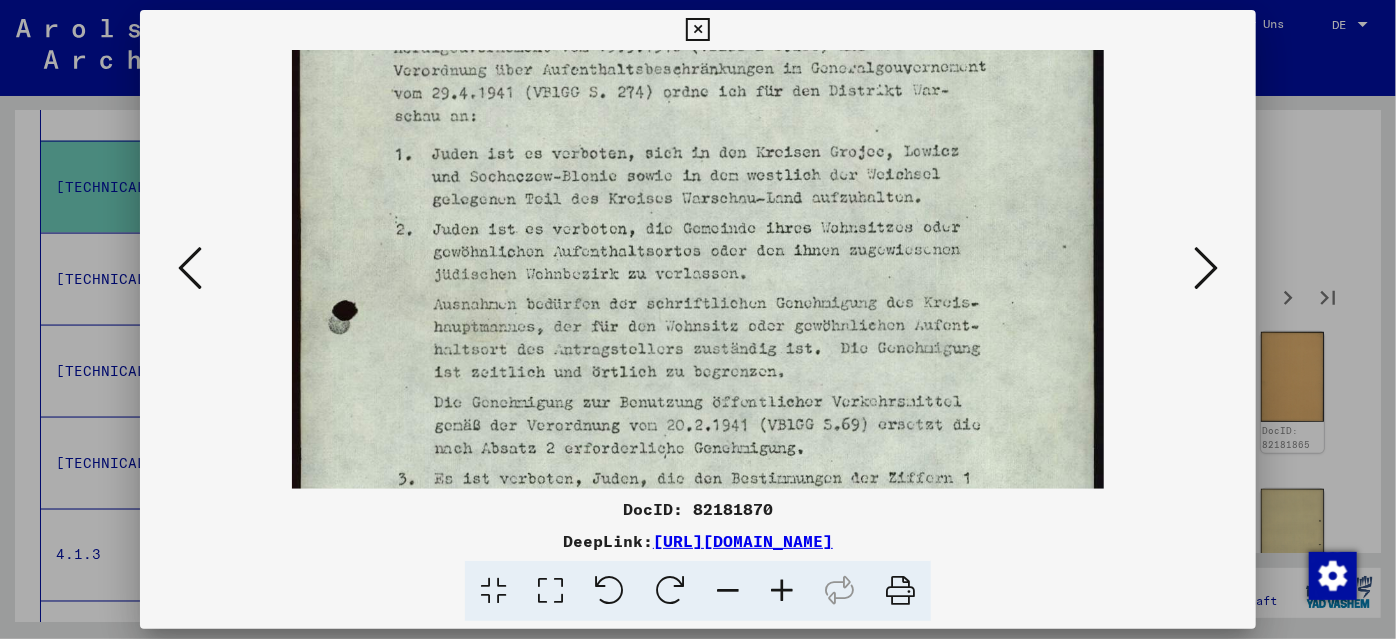 drag, startPoint x: 877, startPoint y: 385, endPoint x: 933, endPoint y: 199, distance: 194.24727 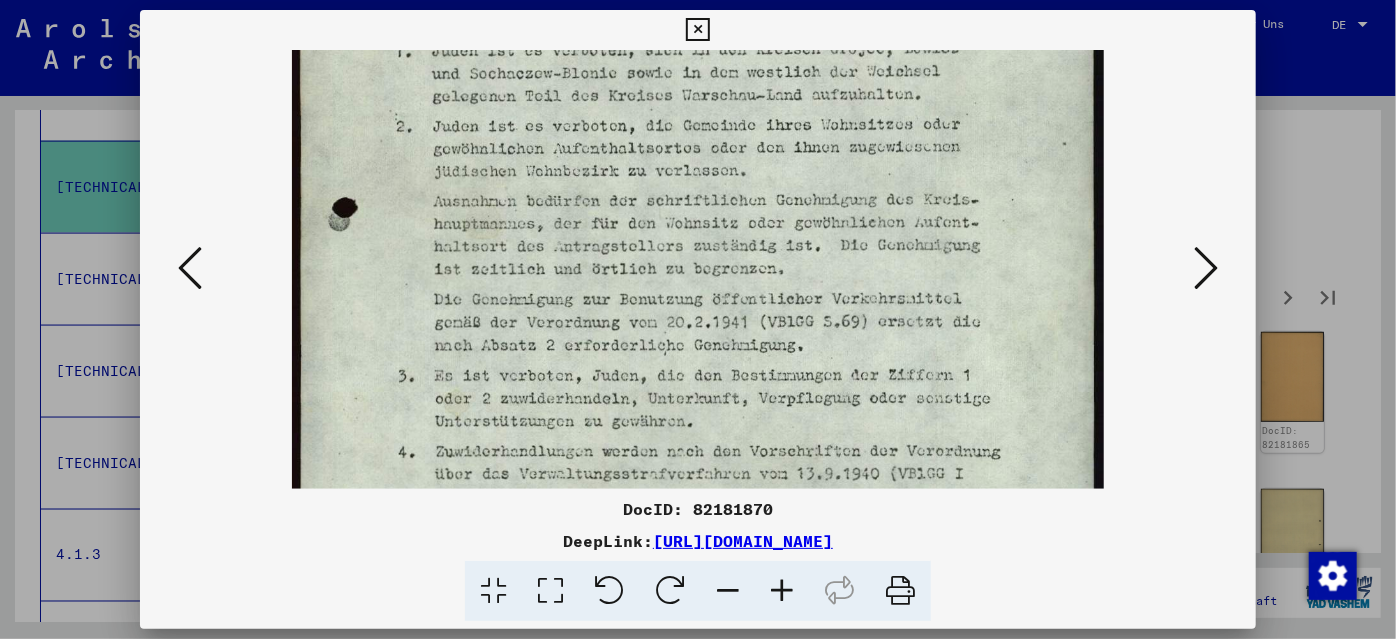 drag, startPoint x: 972, startPoint y: 390, endPoint x: 968, endPoint y: 287, distance: 103.077644 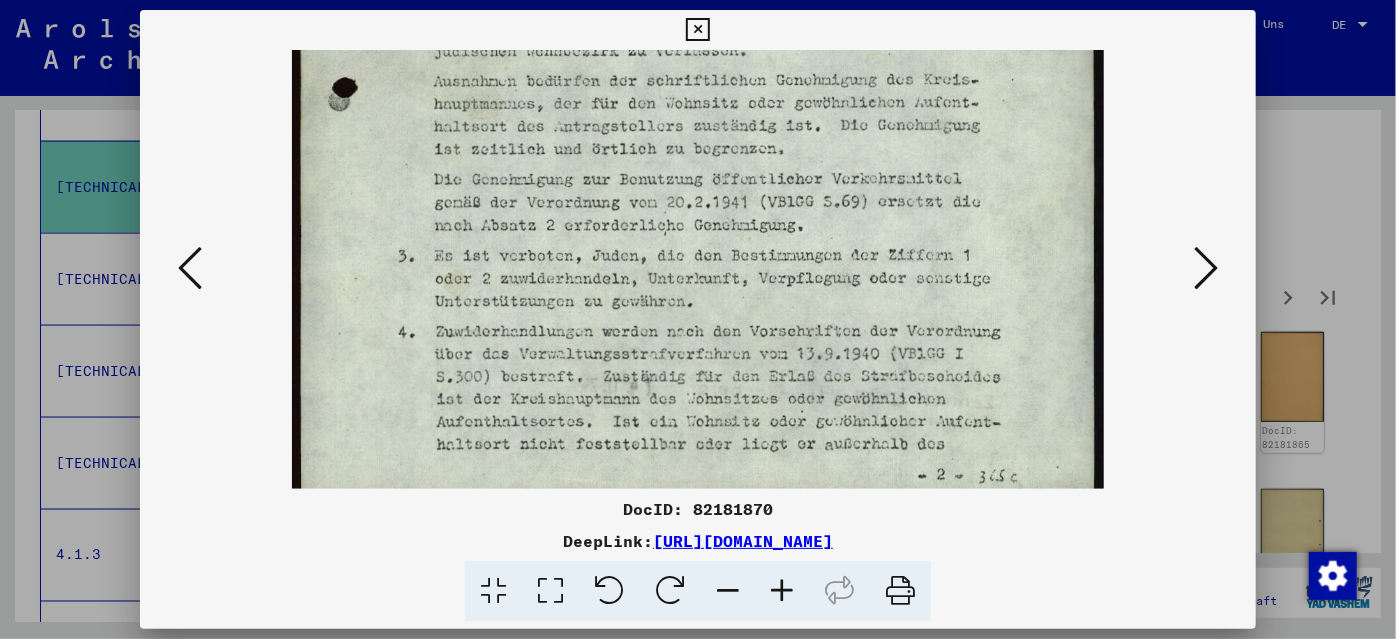 drag, startPoint x: 956, startPoint y: 349, endPoint x: 962, endPoint y: 228, distance: 121.14867 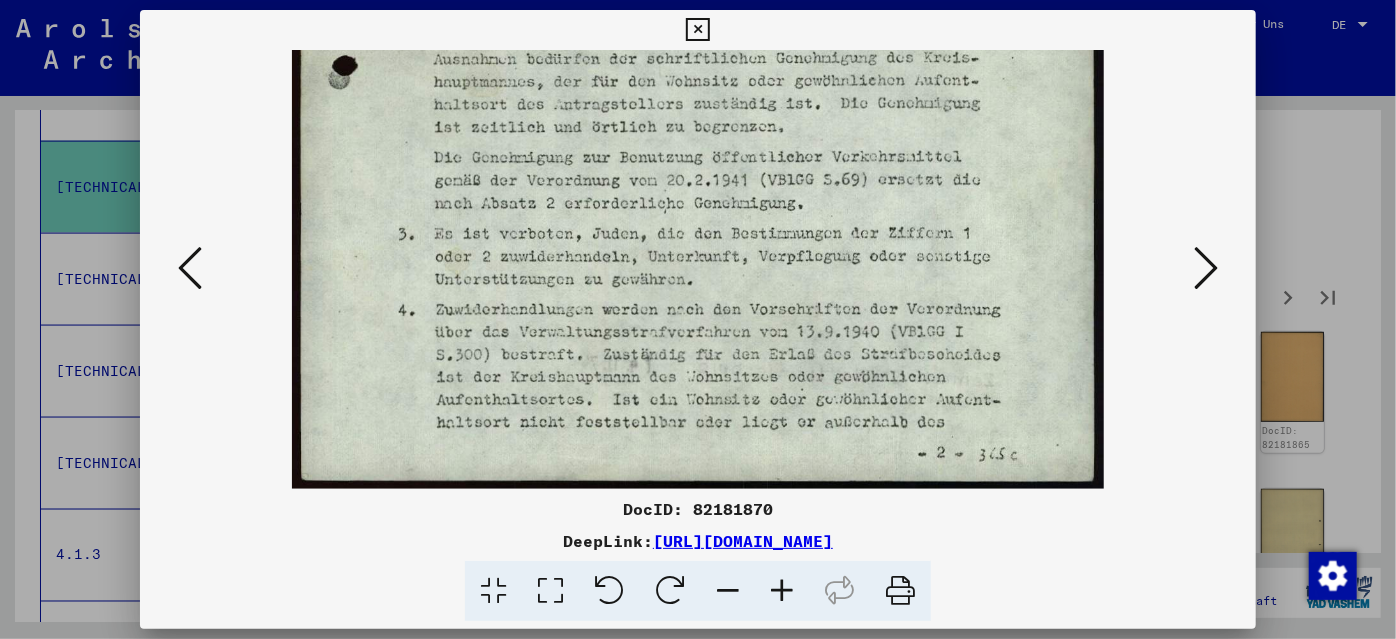 drag, startPoint x: 986, startPoint y: 324, endPoint x: 986, endPoint y: 250, distance: 74 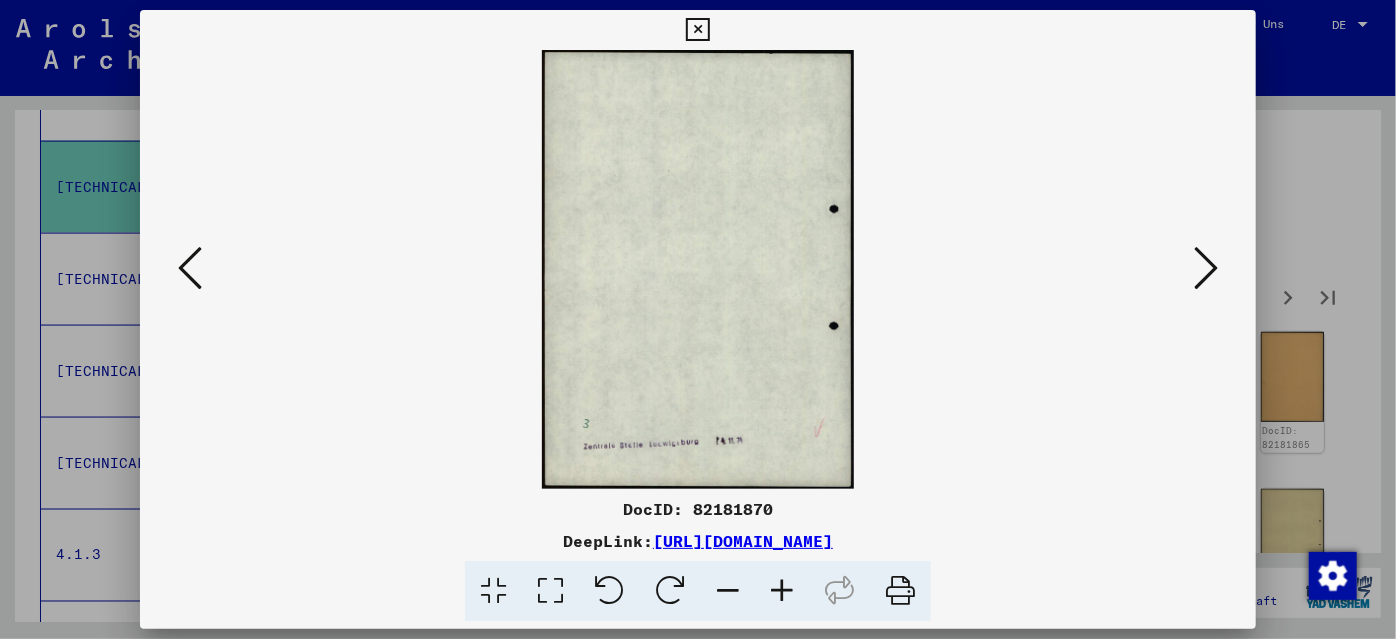 click at bounding box center (1206, 268) 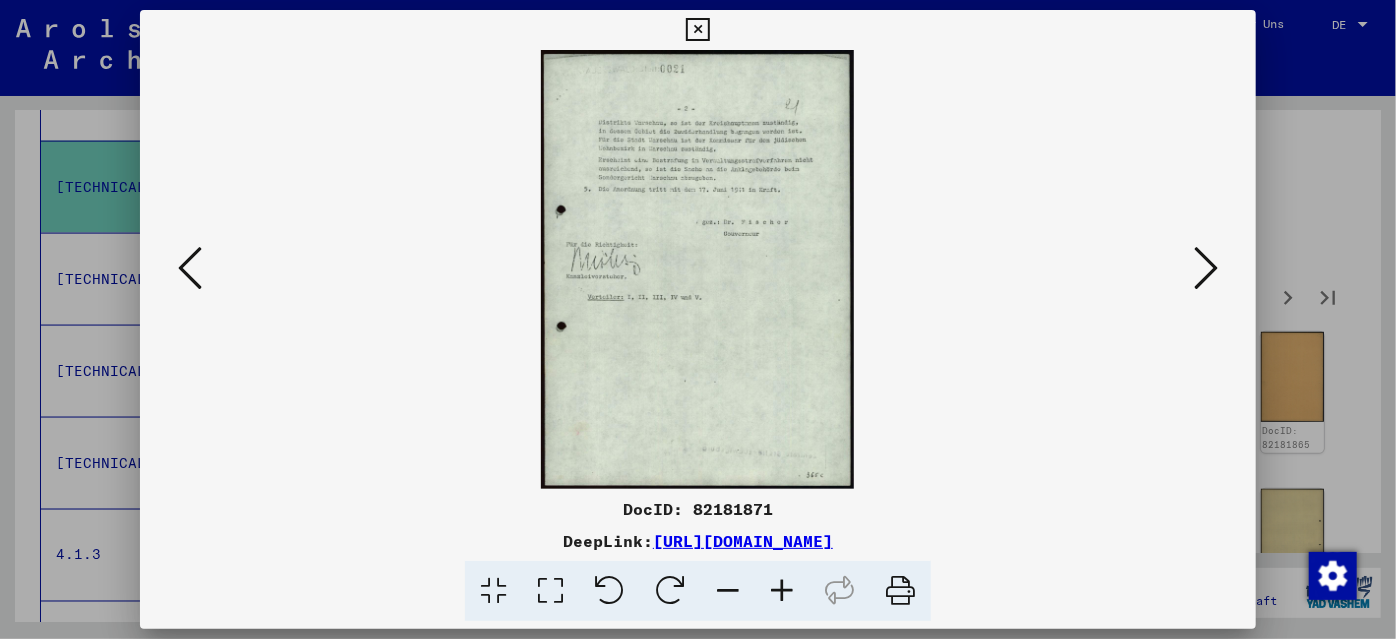 click at bounding box center [782, 591] 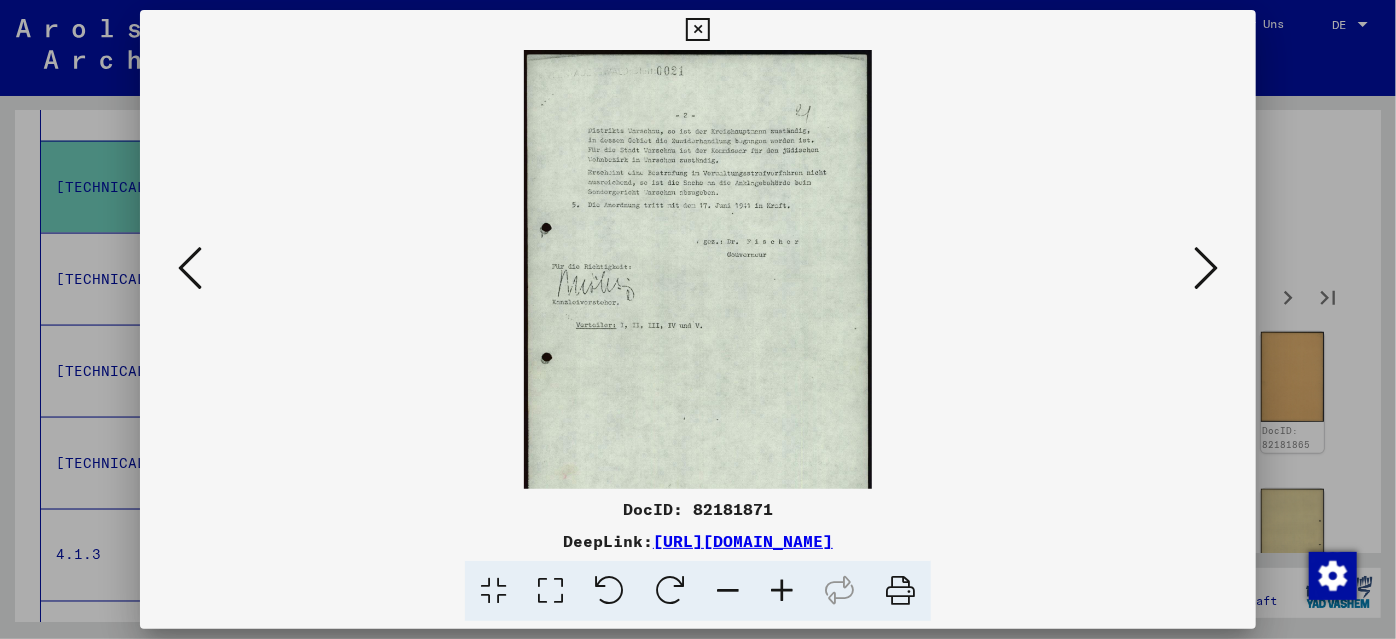 click at bounding box center [782, 591] 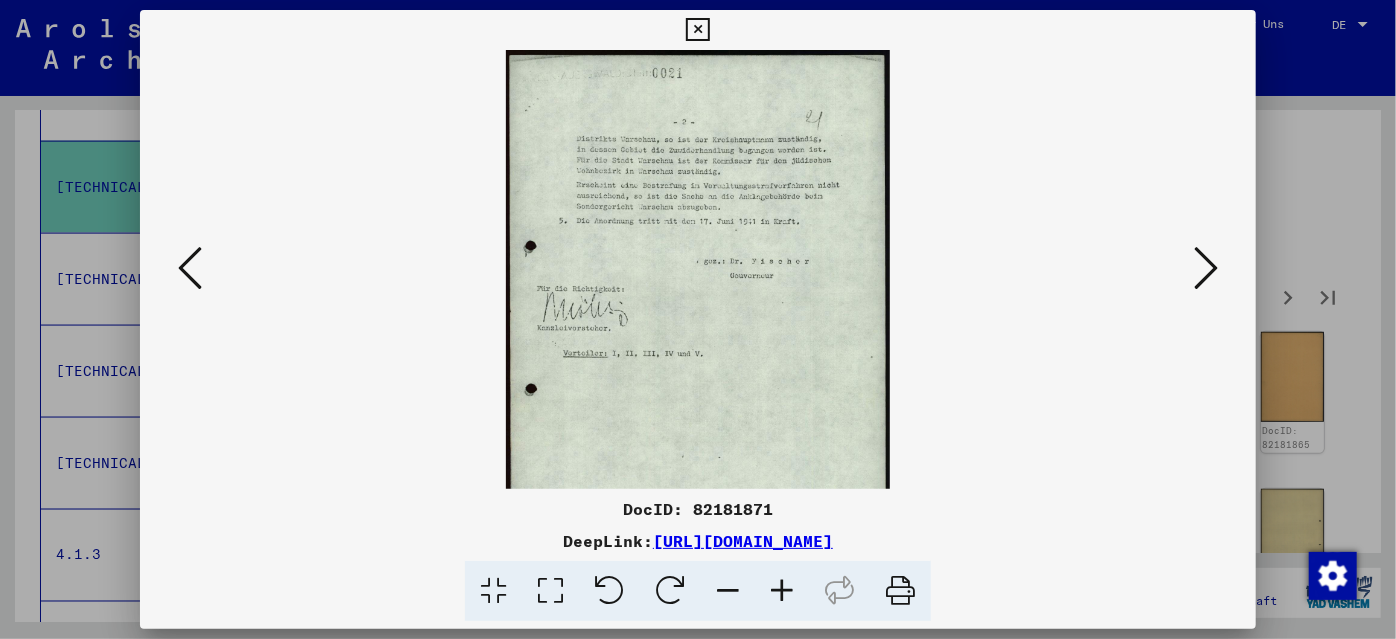 click at bounding box center (782, 591) 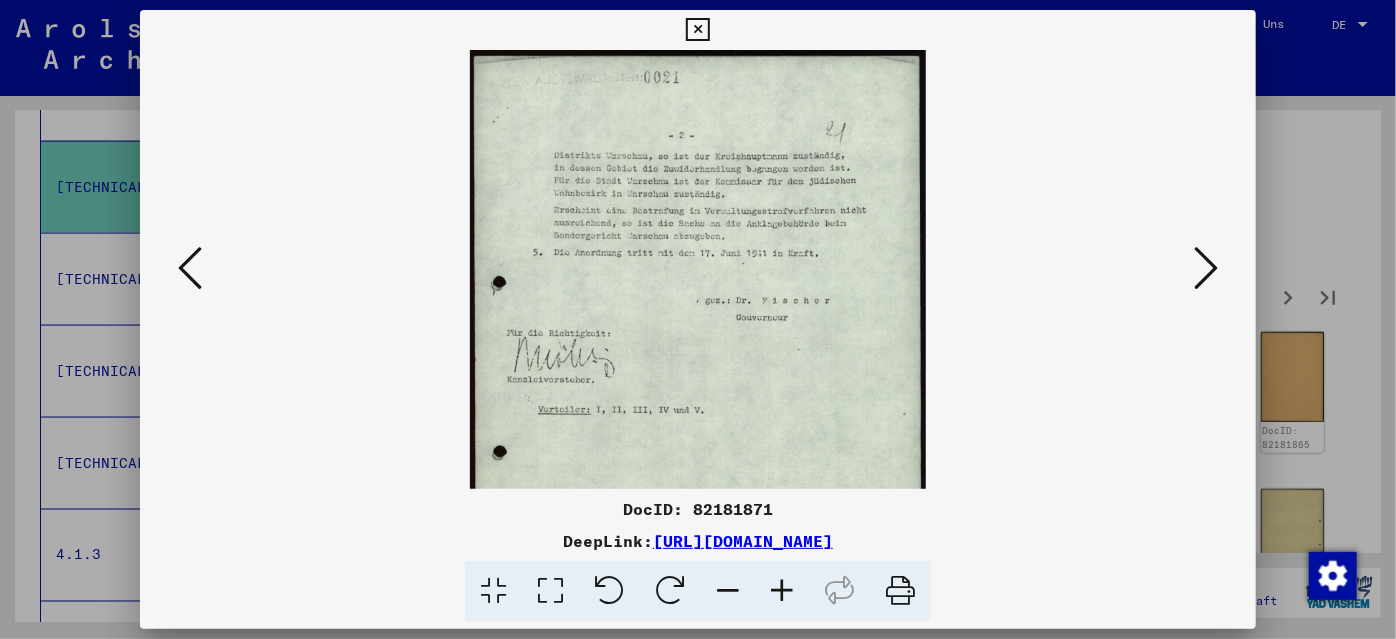 click at bounding box center [782, 591] 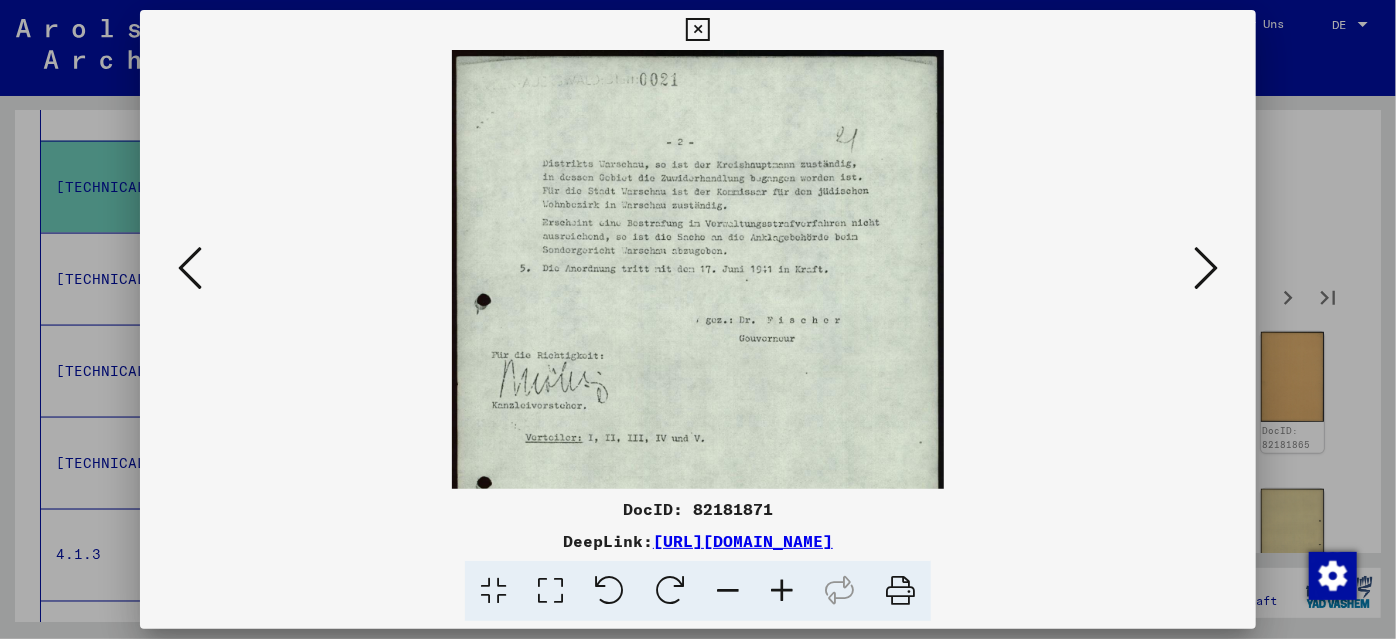 click at bounding box center (782, 591) 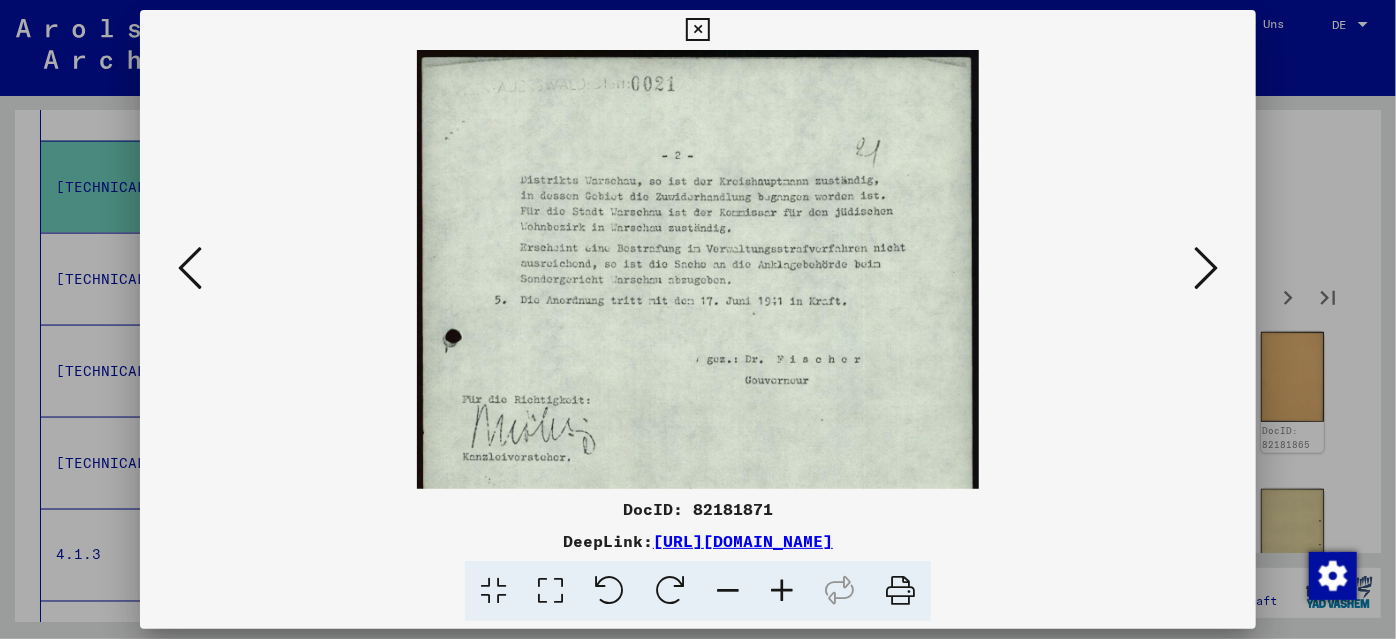 click at bounding box center [782, 591] 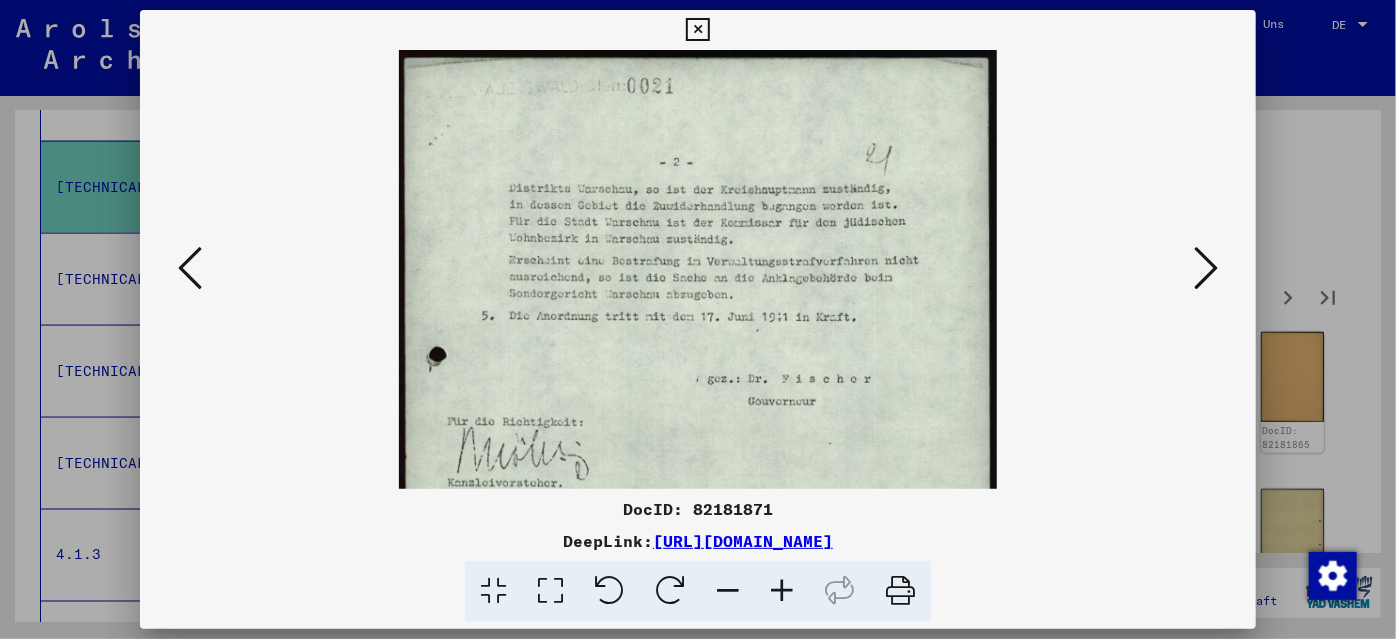 click at bounding box center (782, 591) 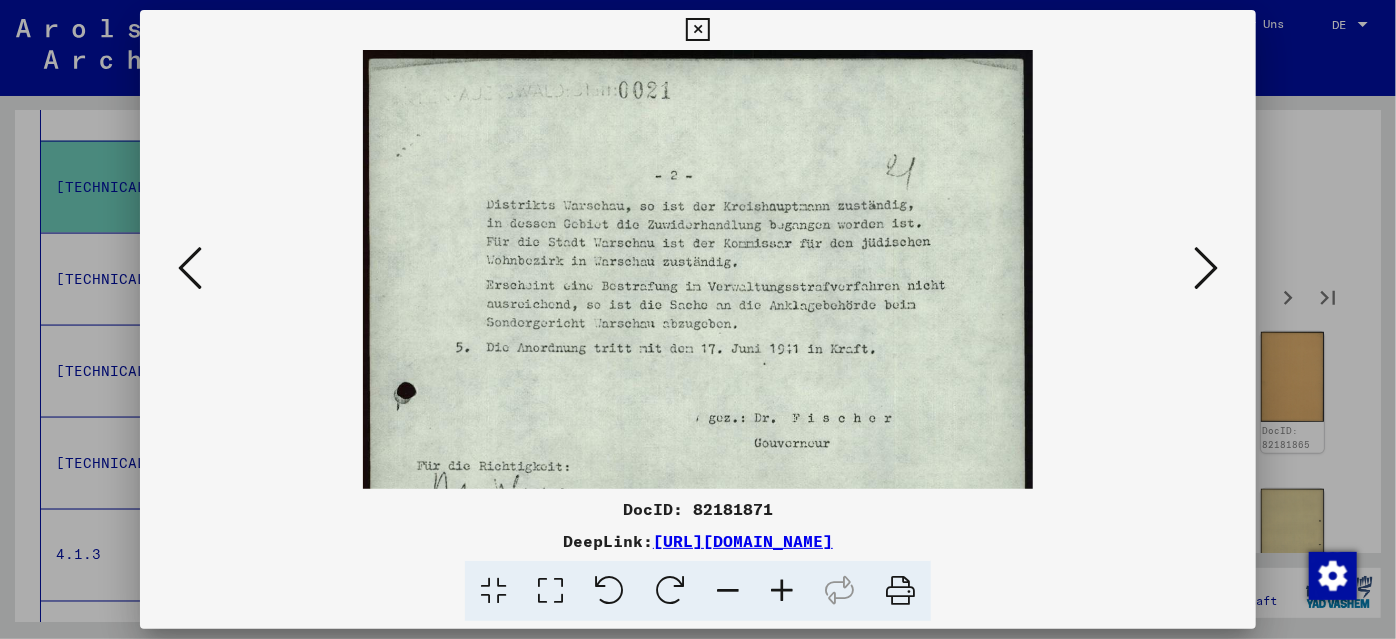 click at bounding box center (782, 591) 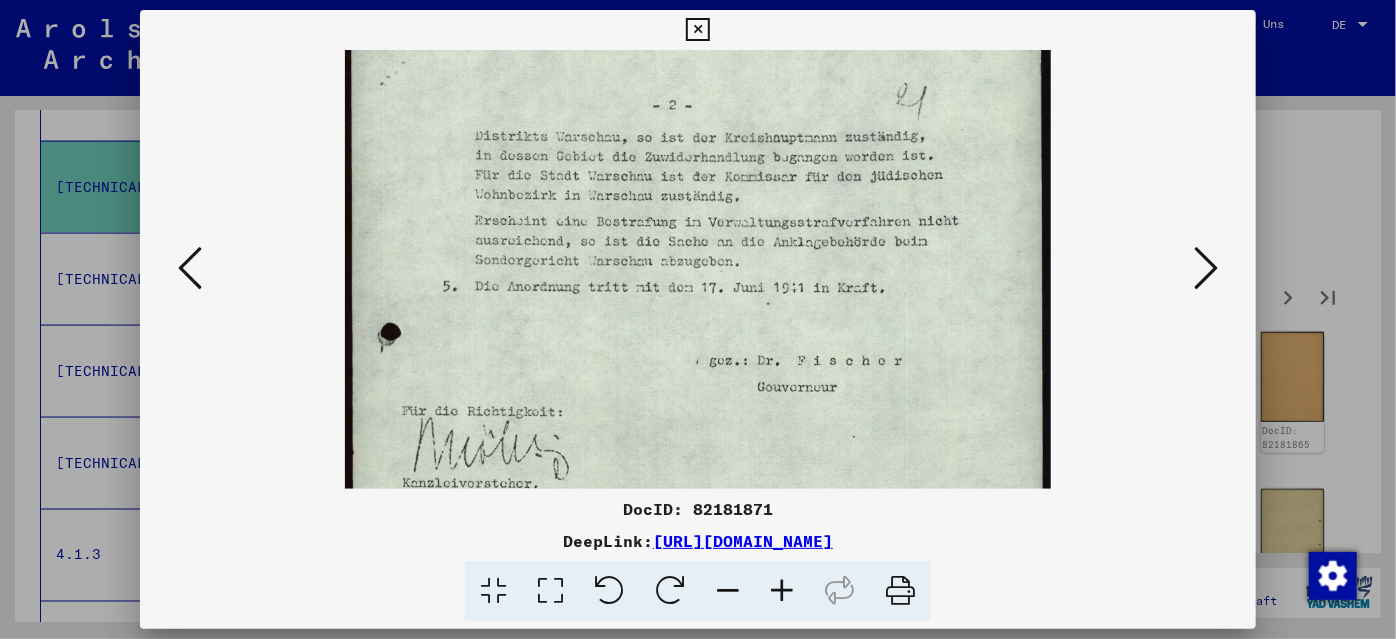 scroll, scrollTop: 79, scrollLeft: 0, axis: vertical 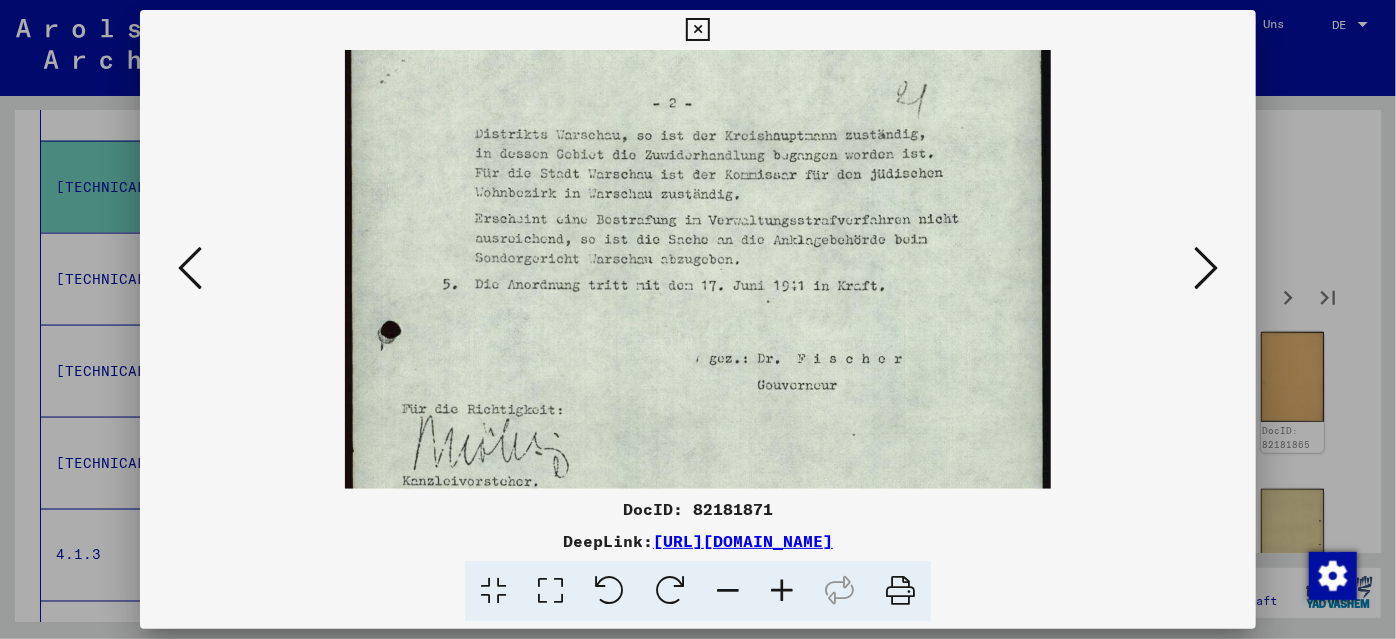 drag, startPoint x: 798, startPoint y: 408, endPoint x: 798, endPoint y: 329, distance: 79 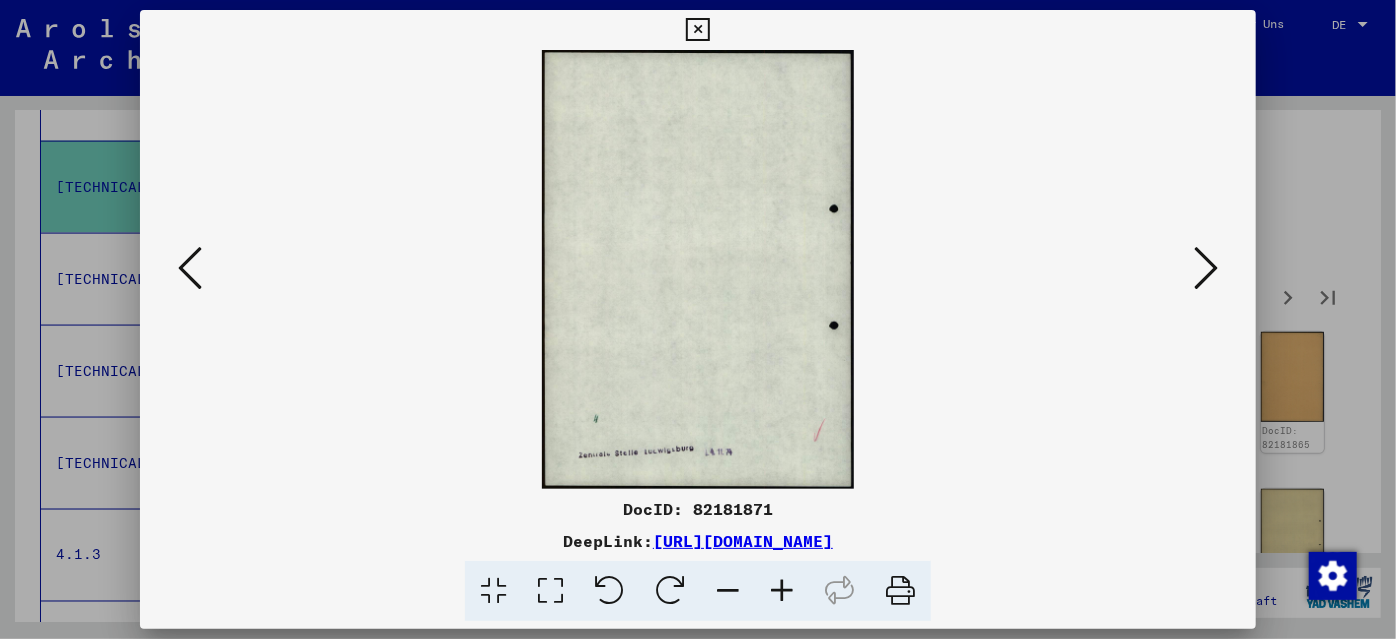 scroll, scrollTop: 0, scrollLeft: 0, axis: both 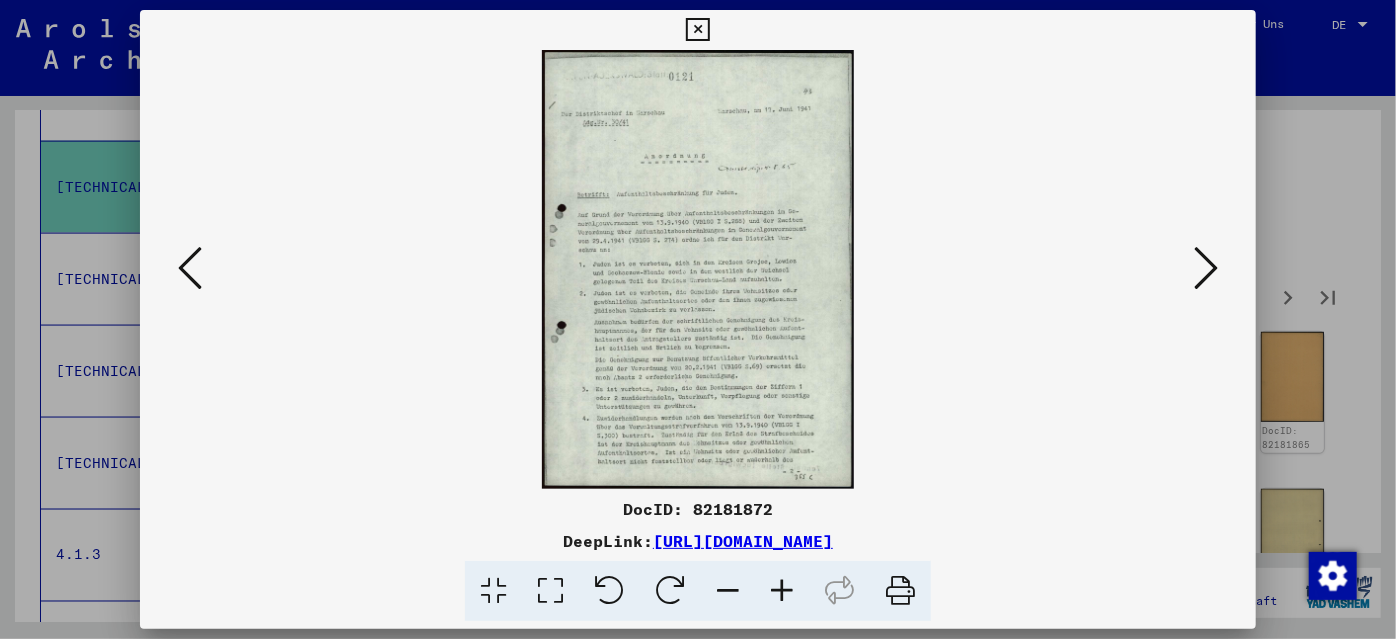 click at bounding box center (782, 591) 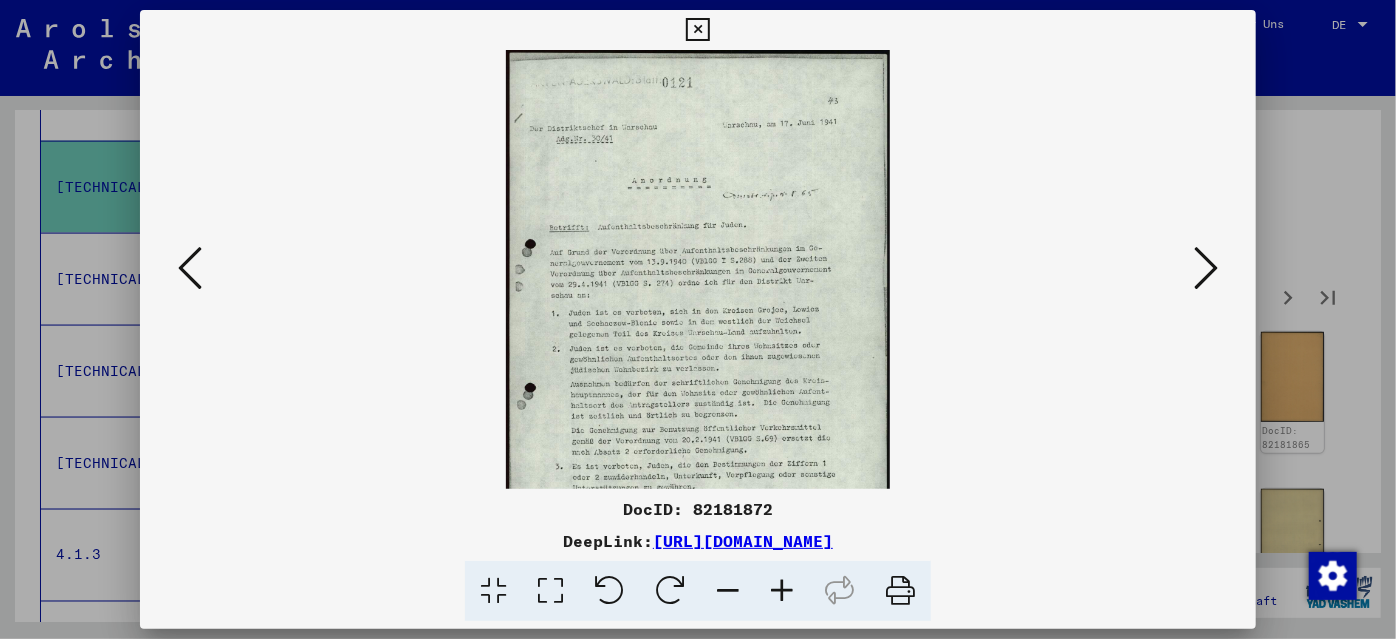 click at bounding box center (782, 591) 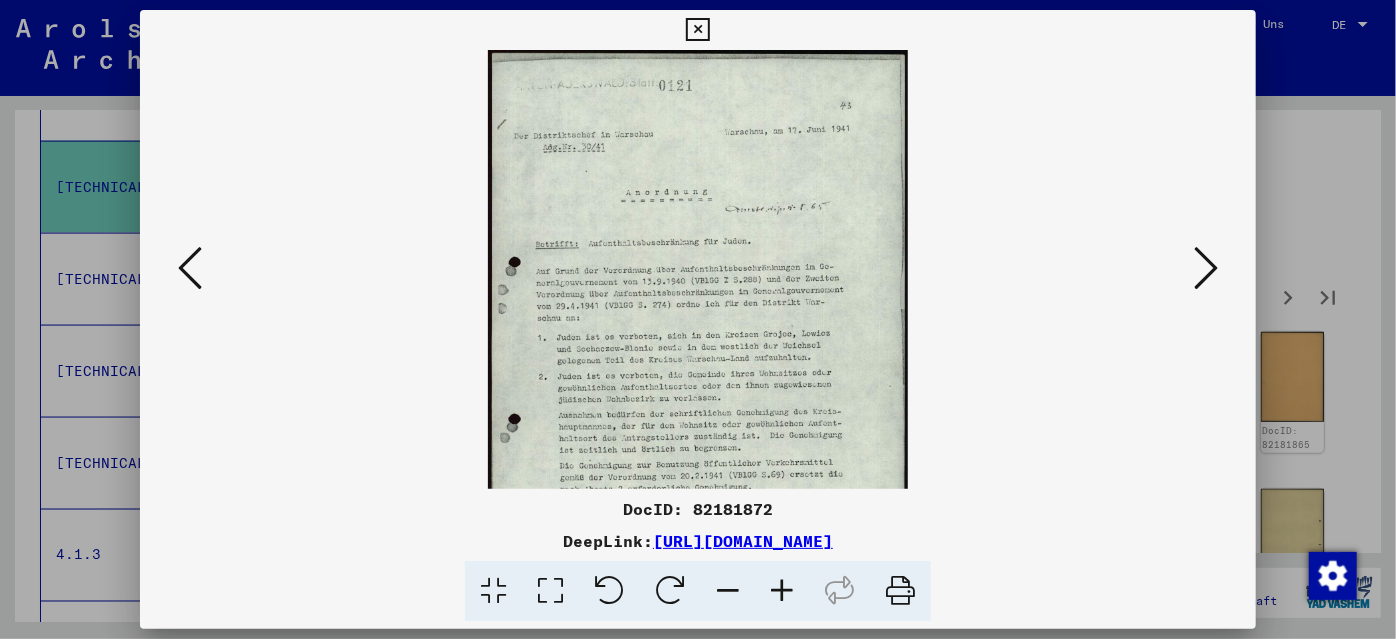 click at bounding box center (782, 591) 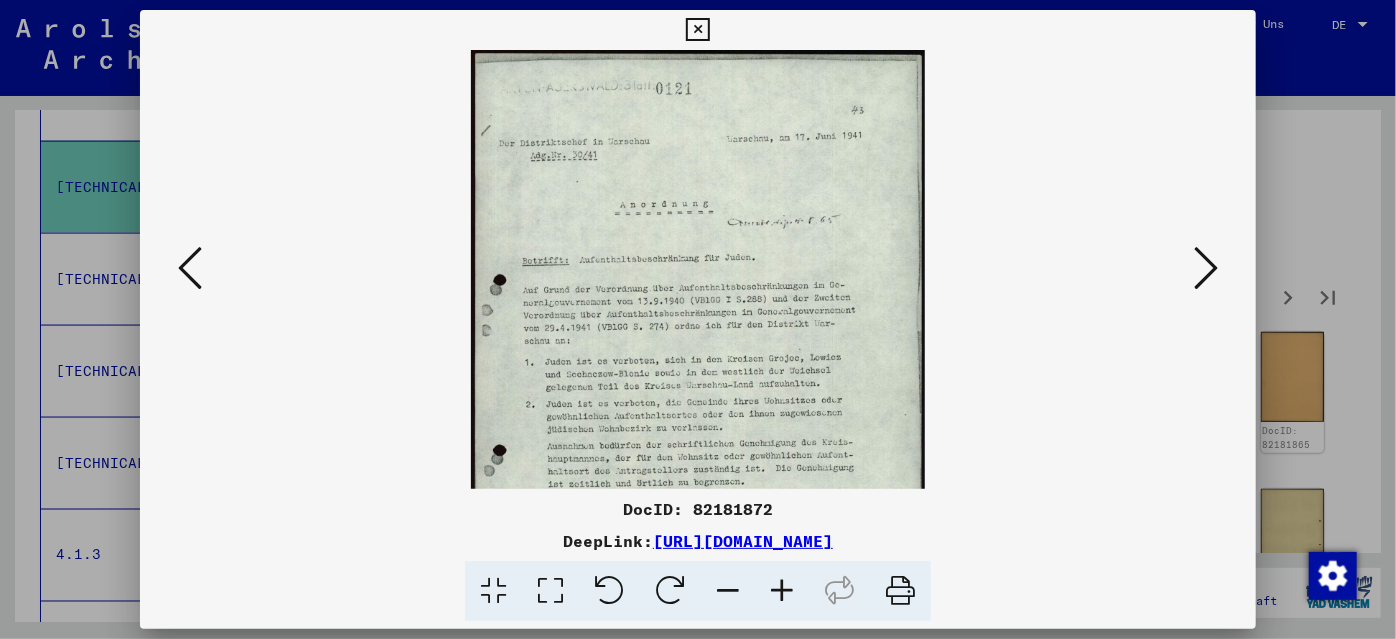 click at bounding box center (782, 591) 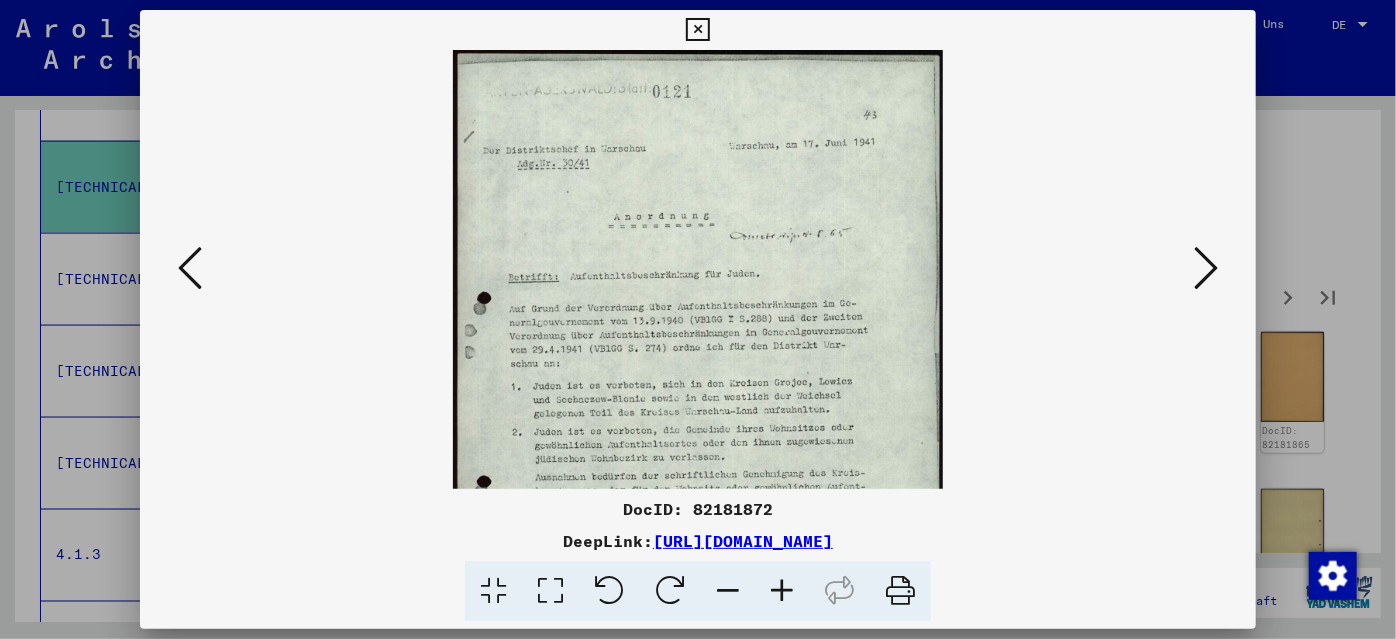 click at bounding box center (782, 591) 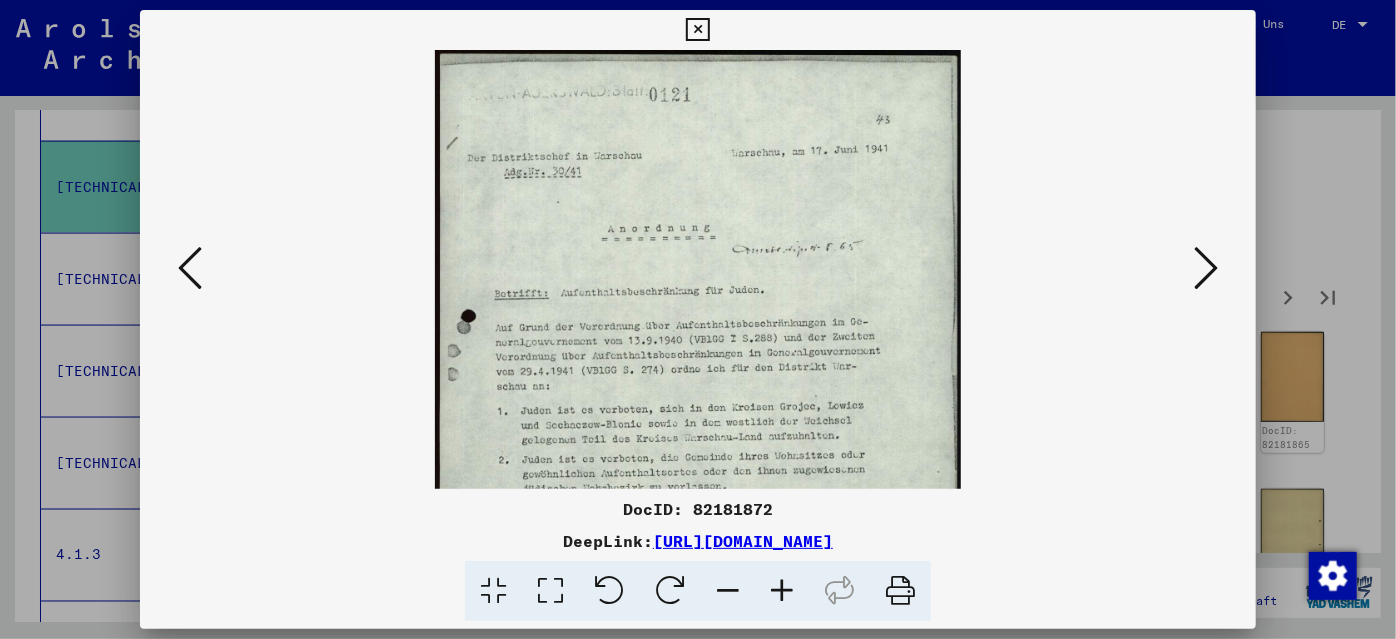 click at bounding box center (782, 591) 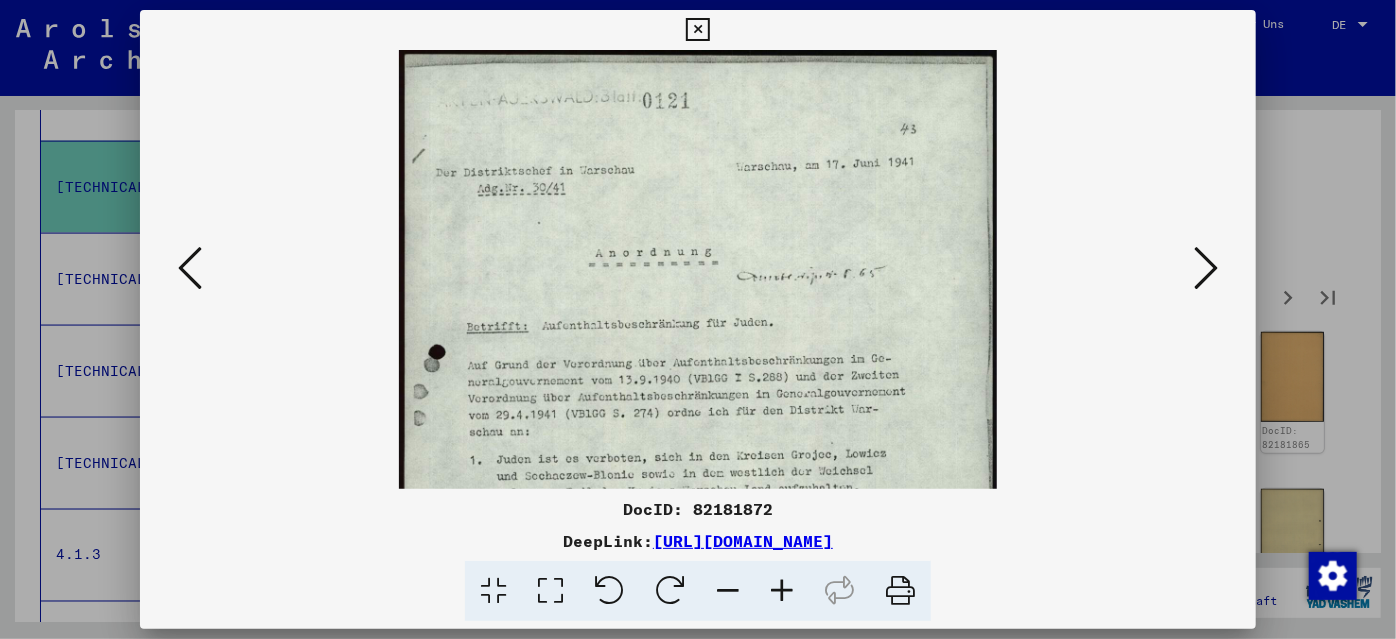 click at bounding box center [782, 591] 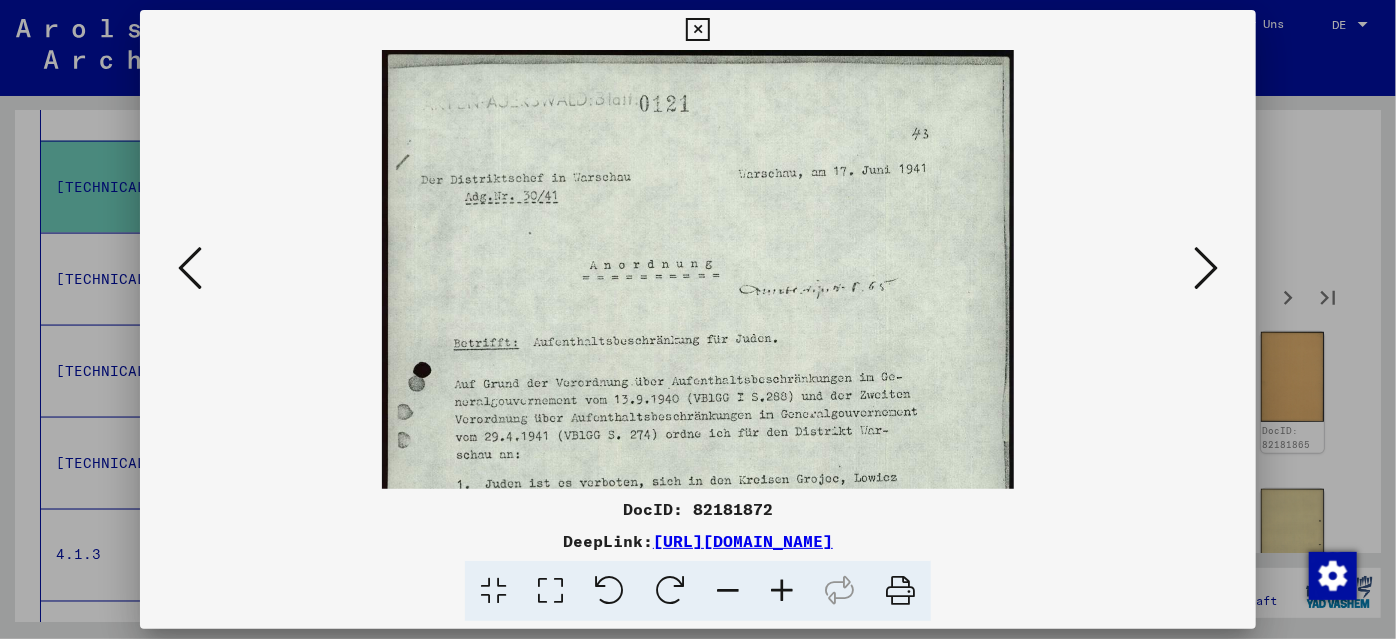 click at bounding box center [782, 591] 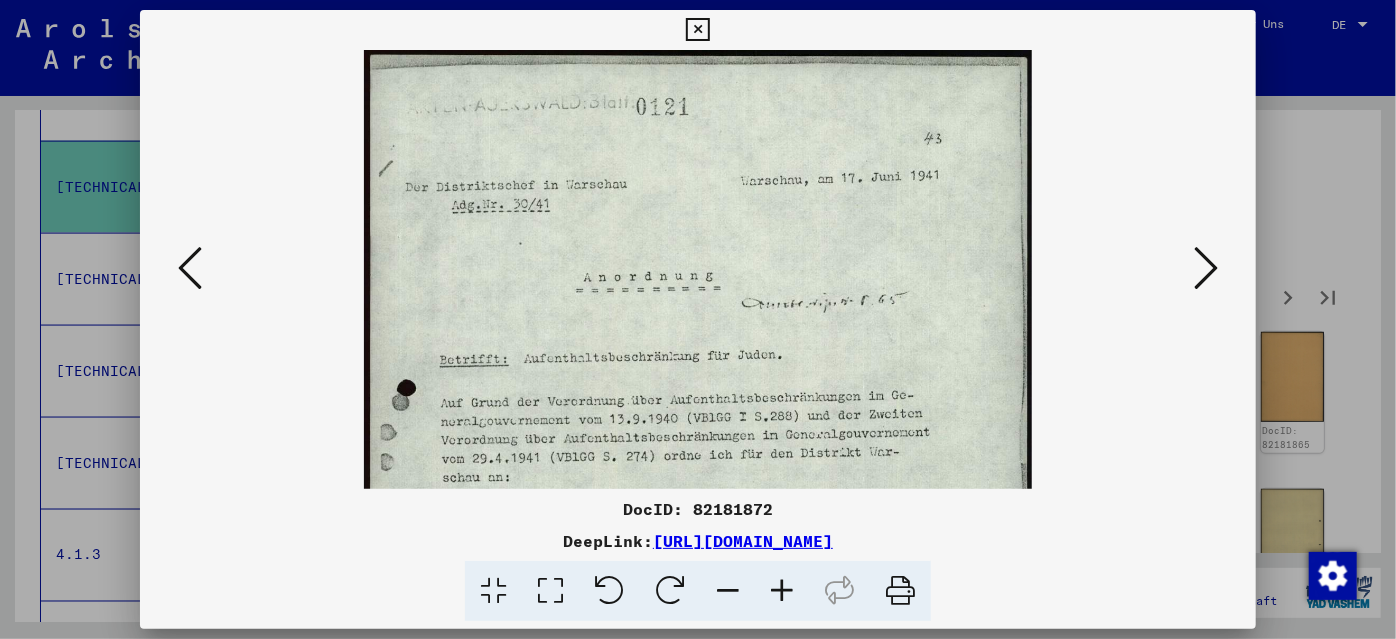 click at bounding box center [782, 591] 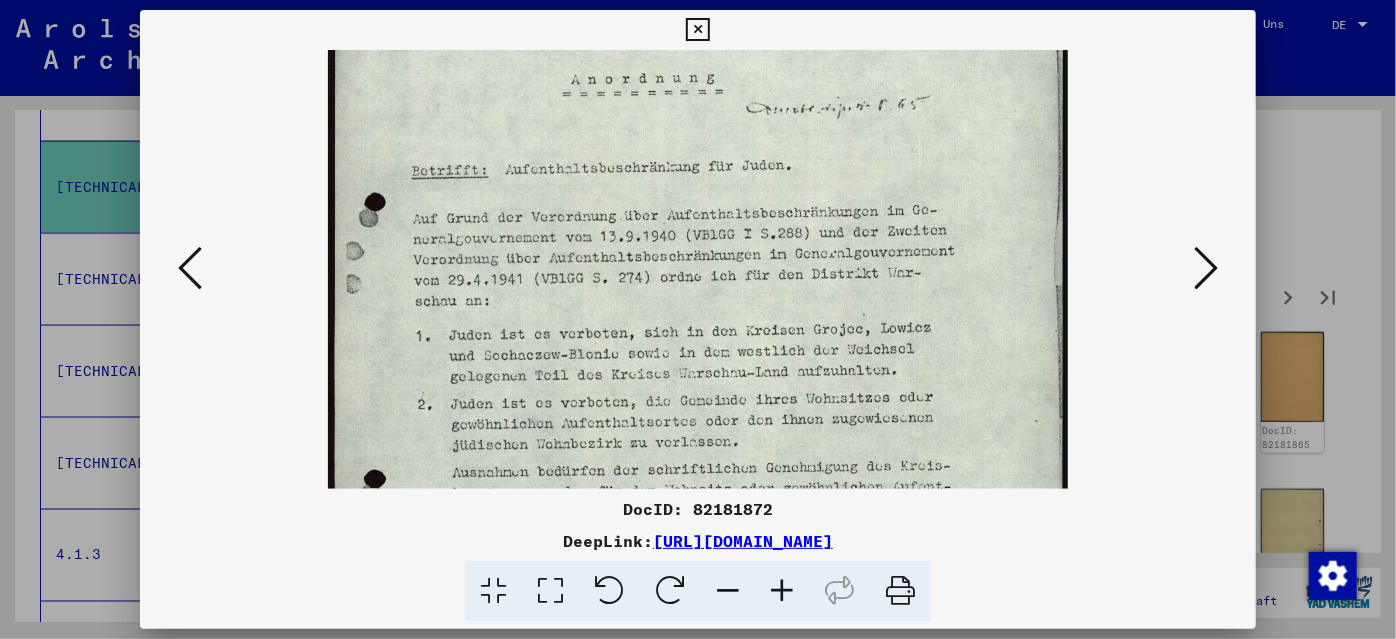 drag, startPoint x: 790, startPoint y: 389, endPoint x: 786, endPoint y: 167, distance: 222.03603 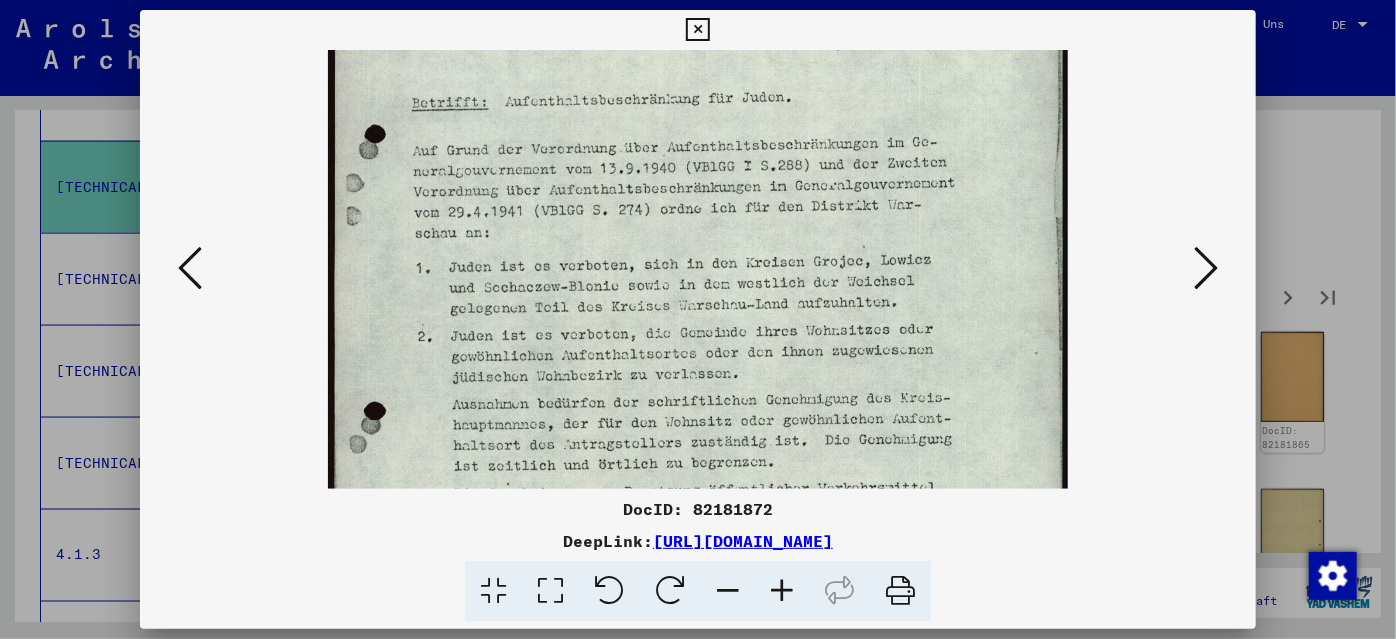 drag, startPoint x: 837, startPoint y: 324, endPoint x: 838, endPoint y: 257, distance: 67.00746 